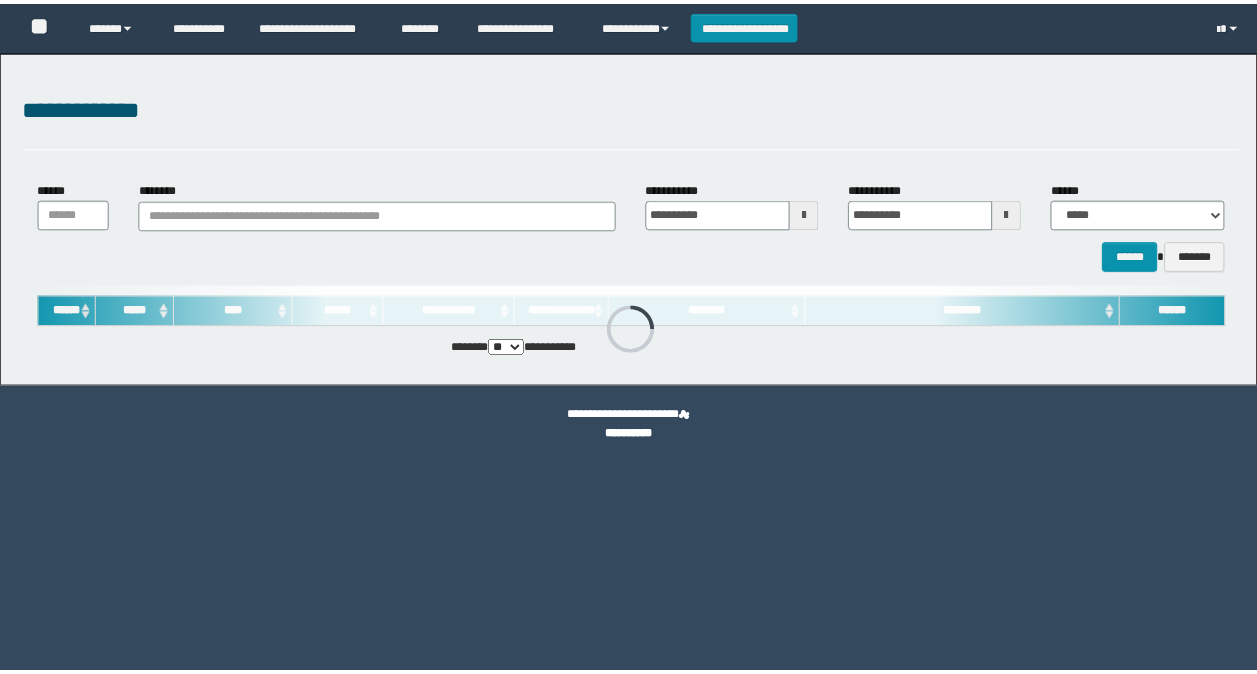 scroll, scrollTop: 0, scrollLeft: 0, axis: both 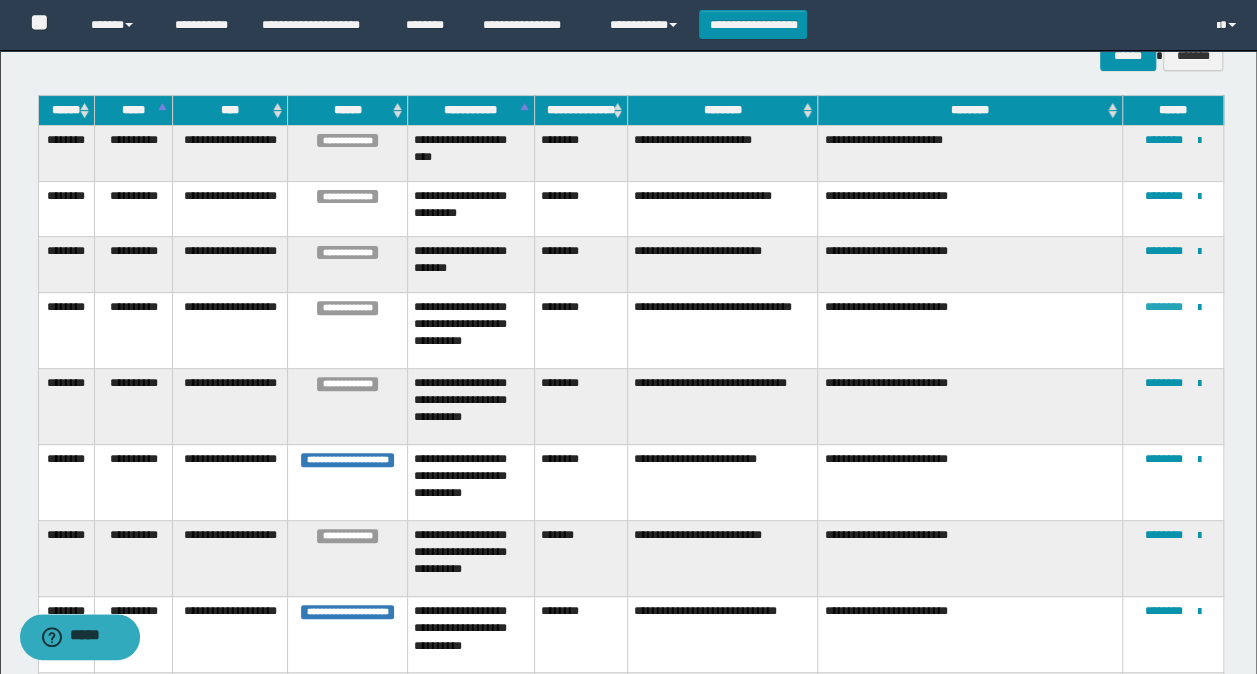 click on "********" at bounding box center [1164, 307] 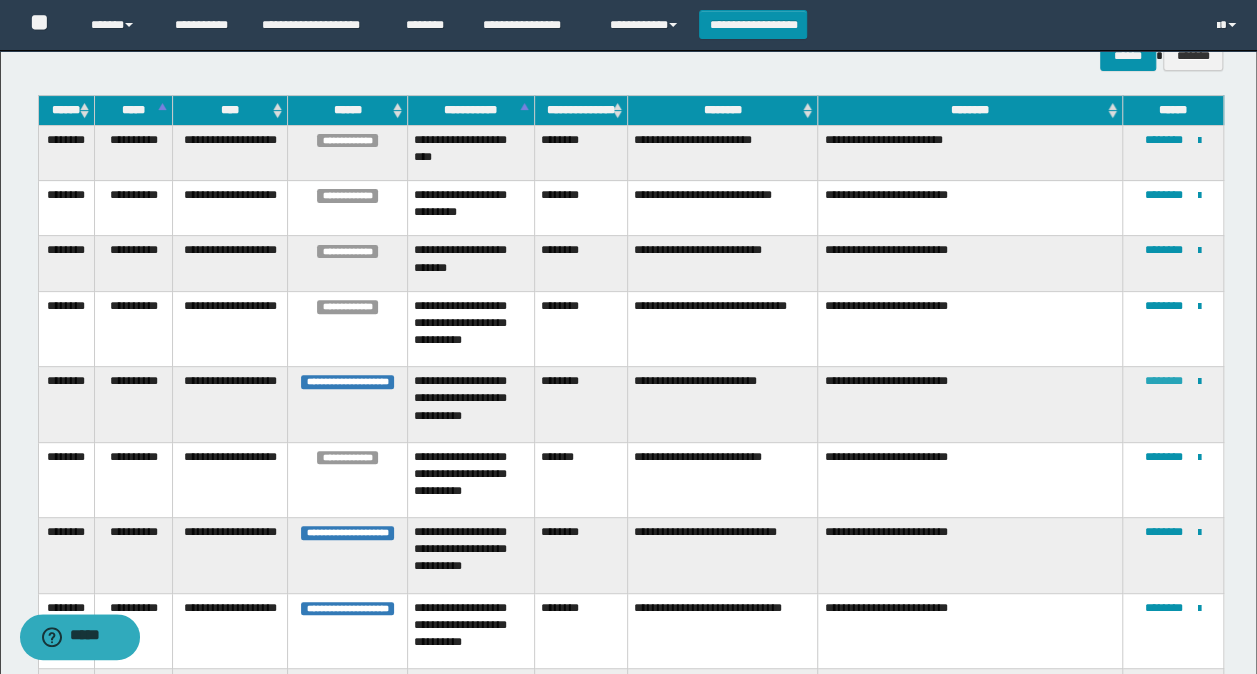 click on "********" at bounding box center [1164, 381] 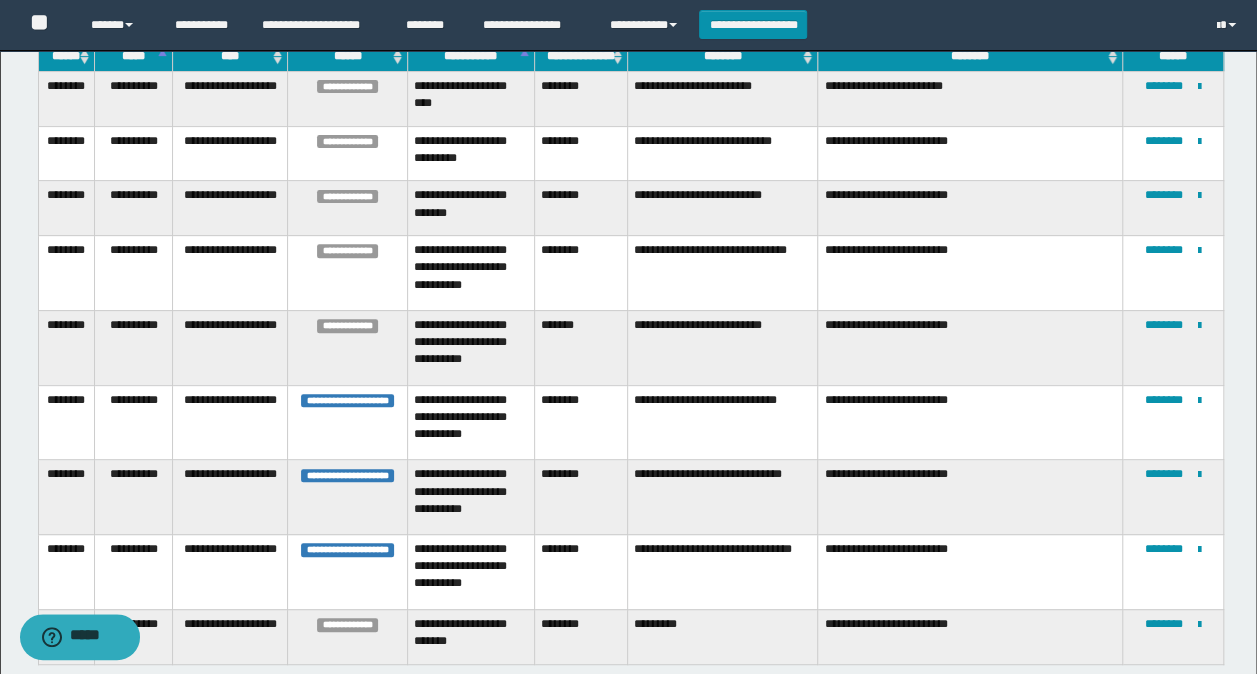 scroll, scrollTop: 300, scrollLeft: 0, axis: vertical 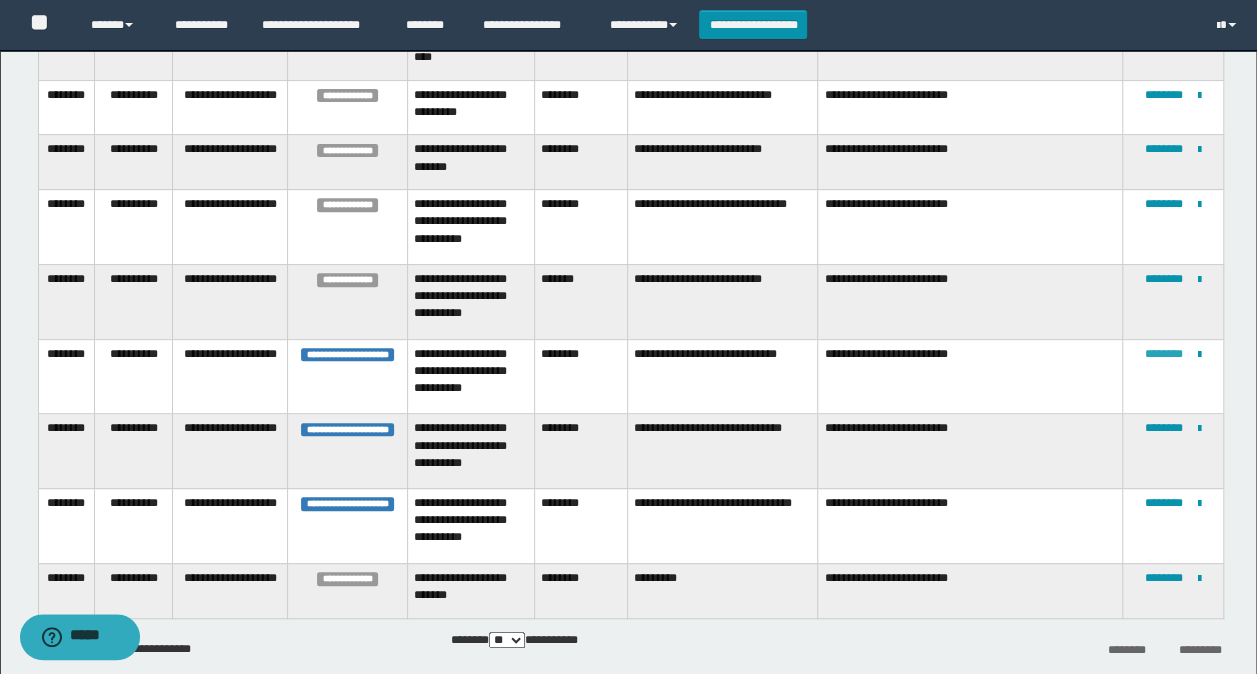 click on "********" at bounding box center [1164, 354] 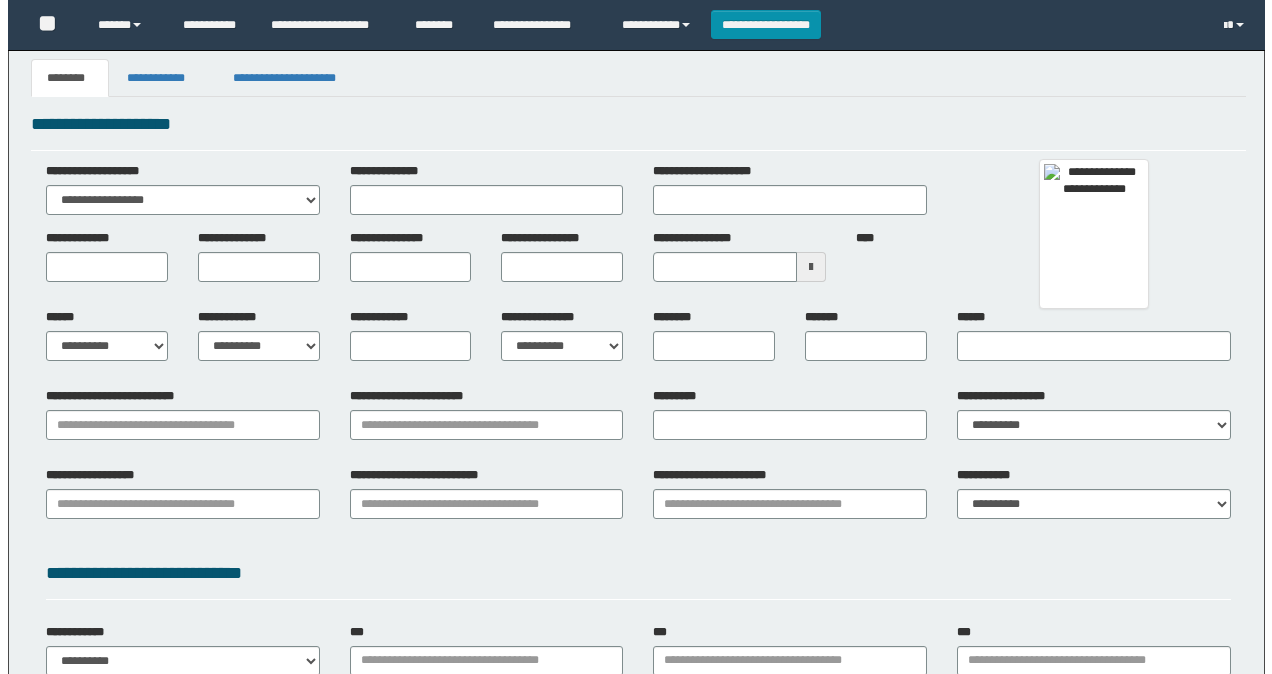 scroll, scrollTop: 0, scrollLeft: 0, axis: both 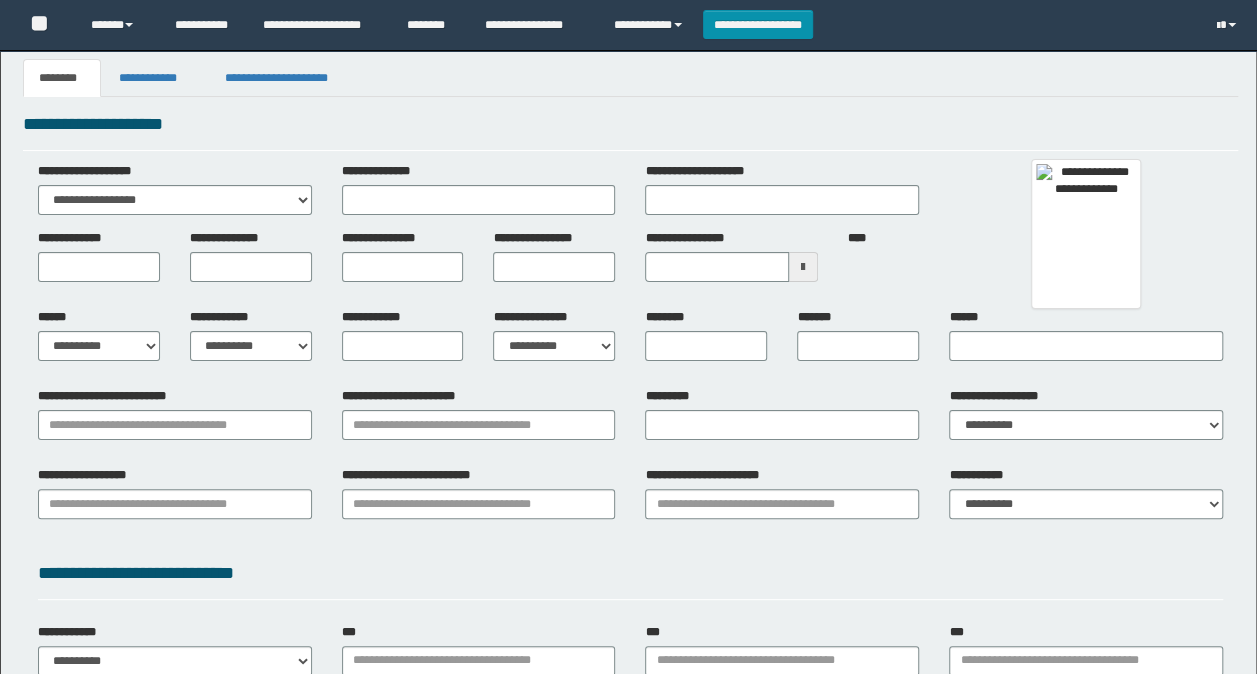 type 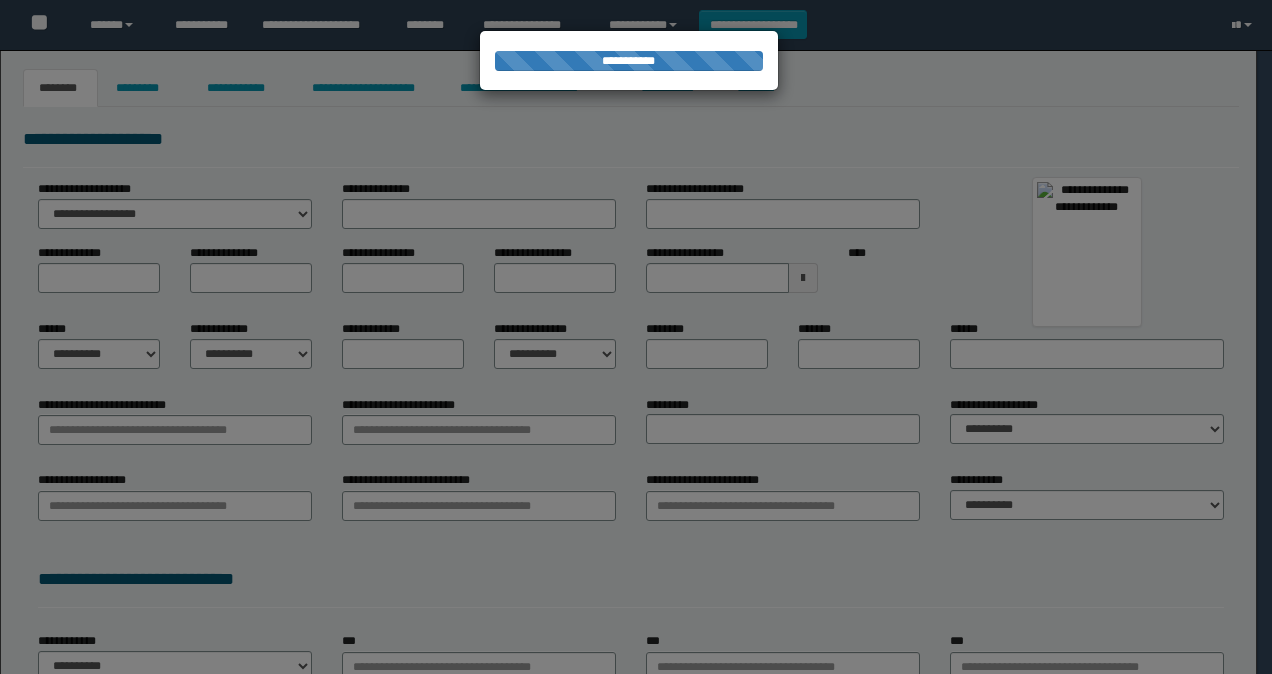 type on "********" 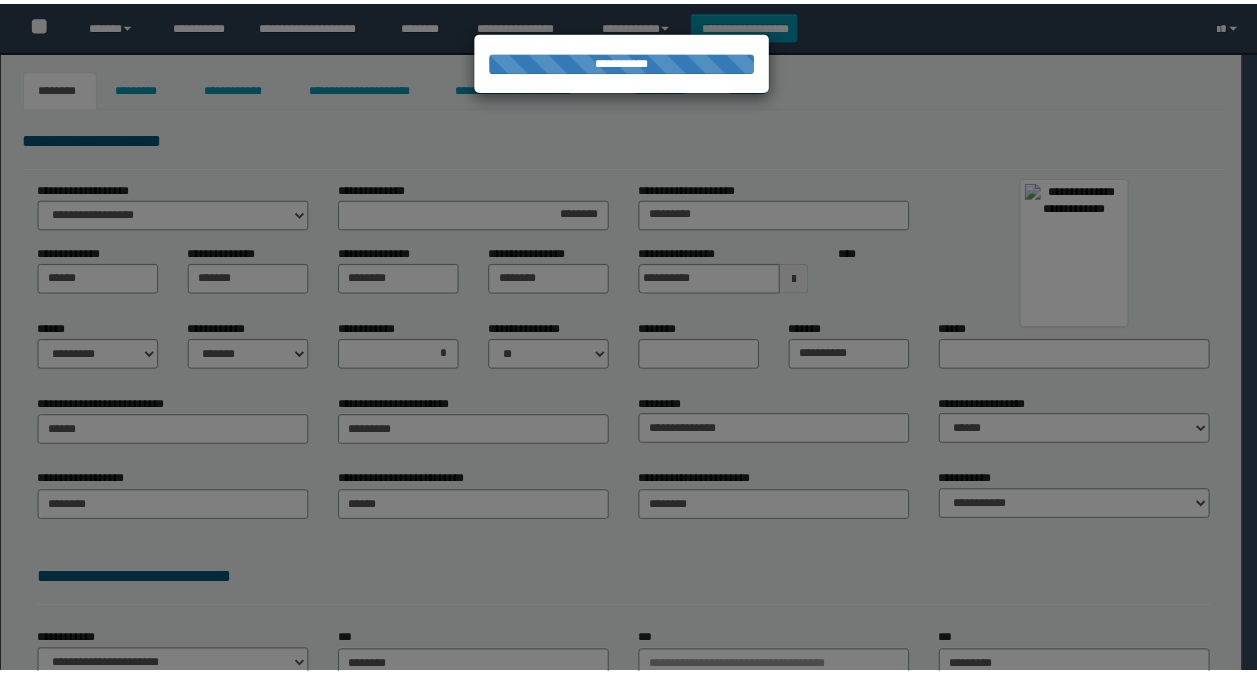 scroll, scrollTop: 0, scrollLeft: 0, axis: both 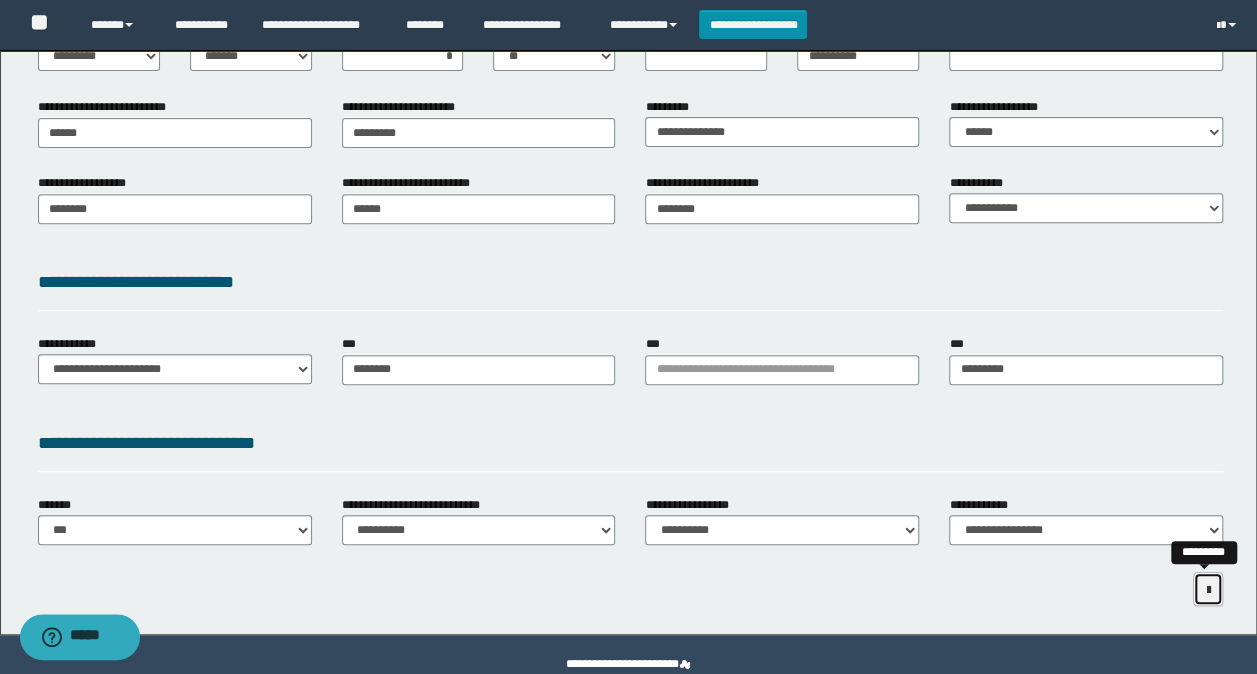 click at bounding box center (1208, 590) 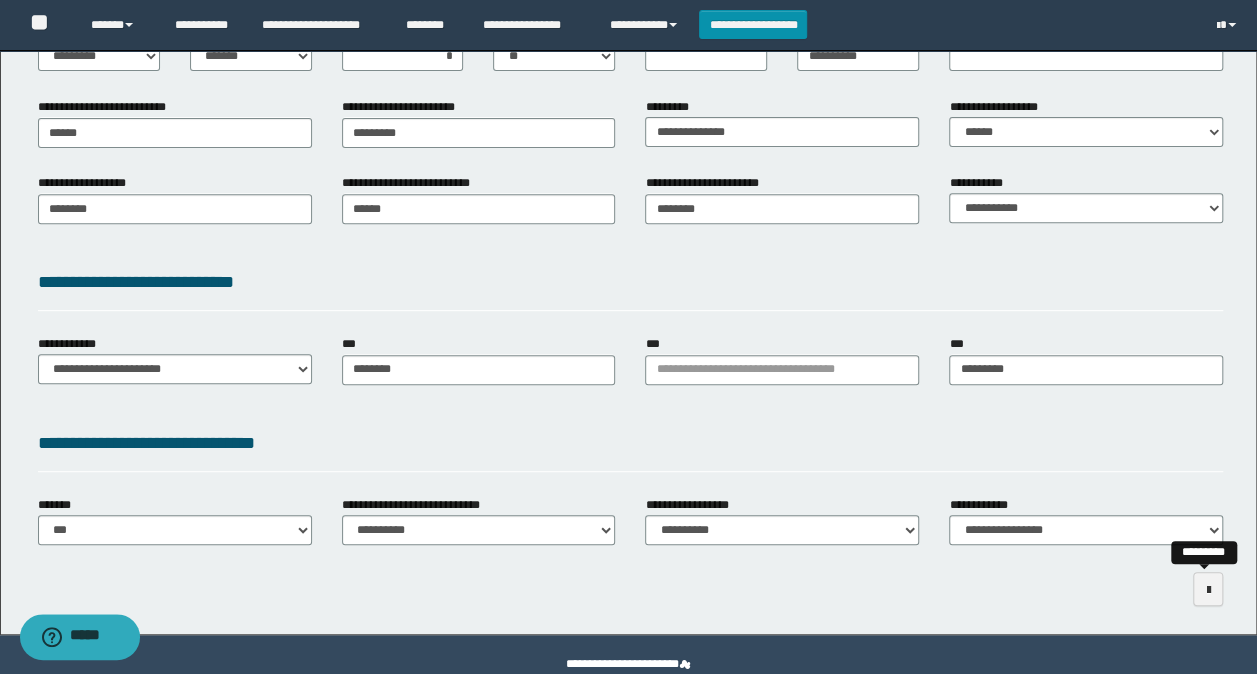 scroll, scrollTop: 269, scrollLeft: 0, axis: vertical 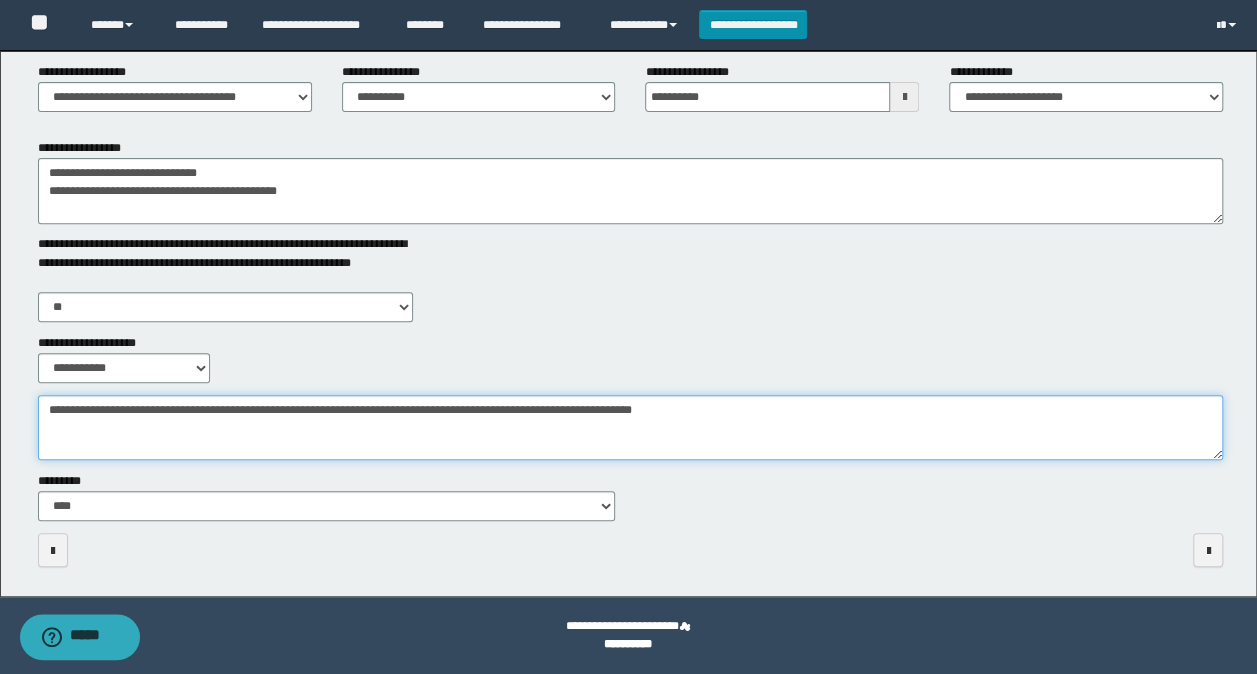 click on "**********" at bounding box center [631, 427] 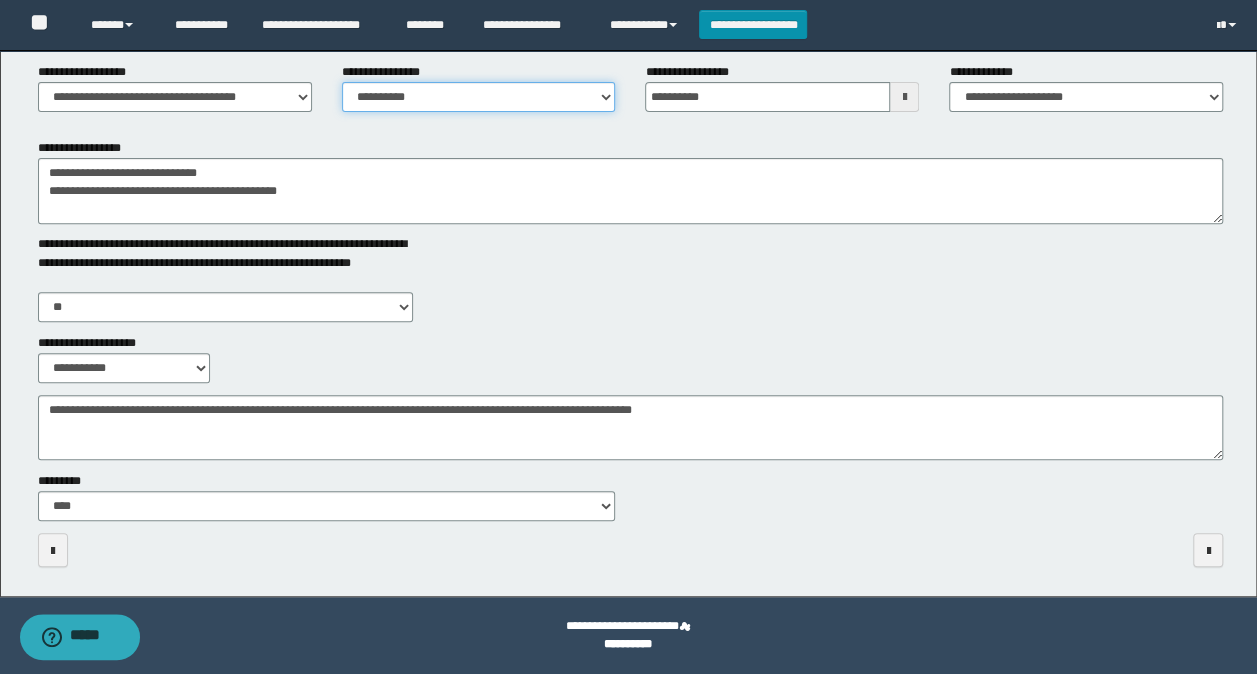 click on "**********" at bounding box center [479, 97] 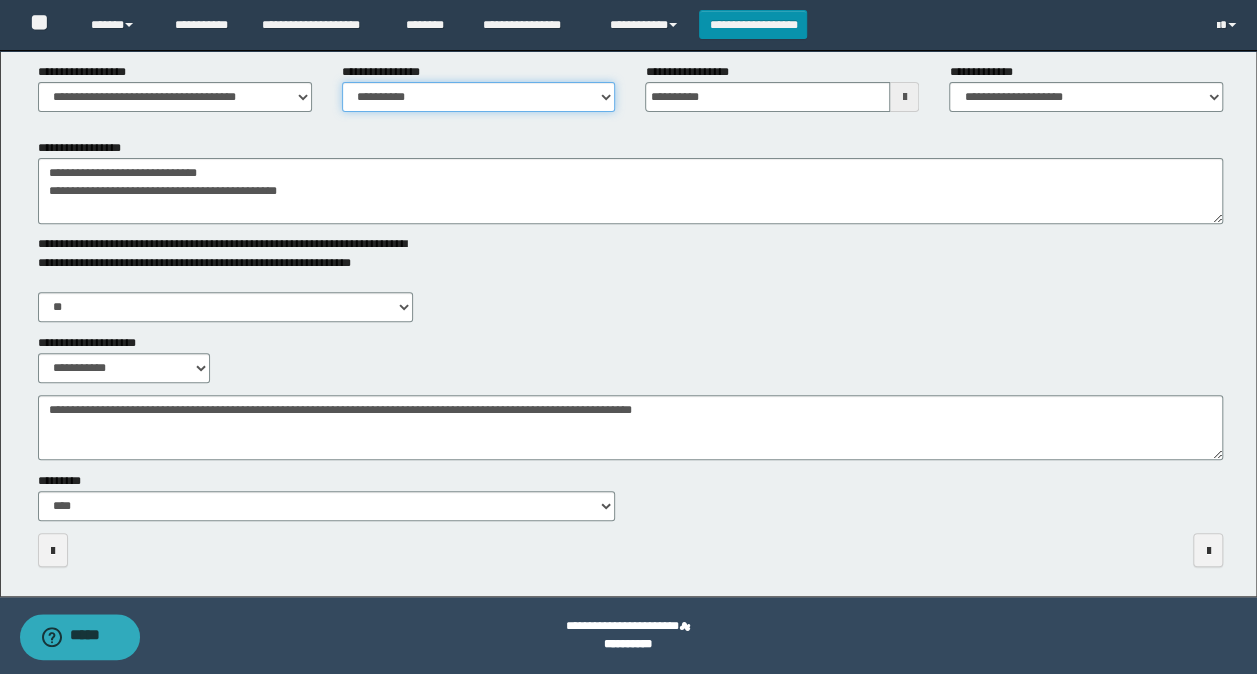 select on "****" 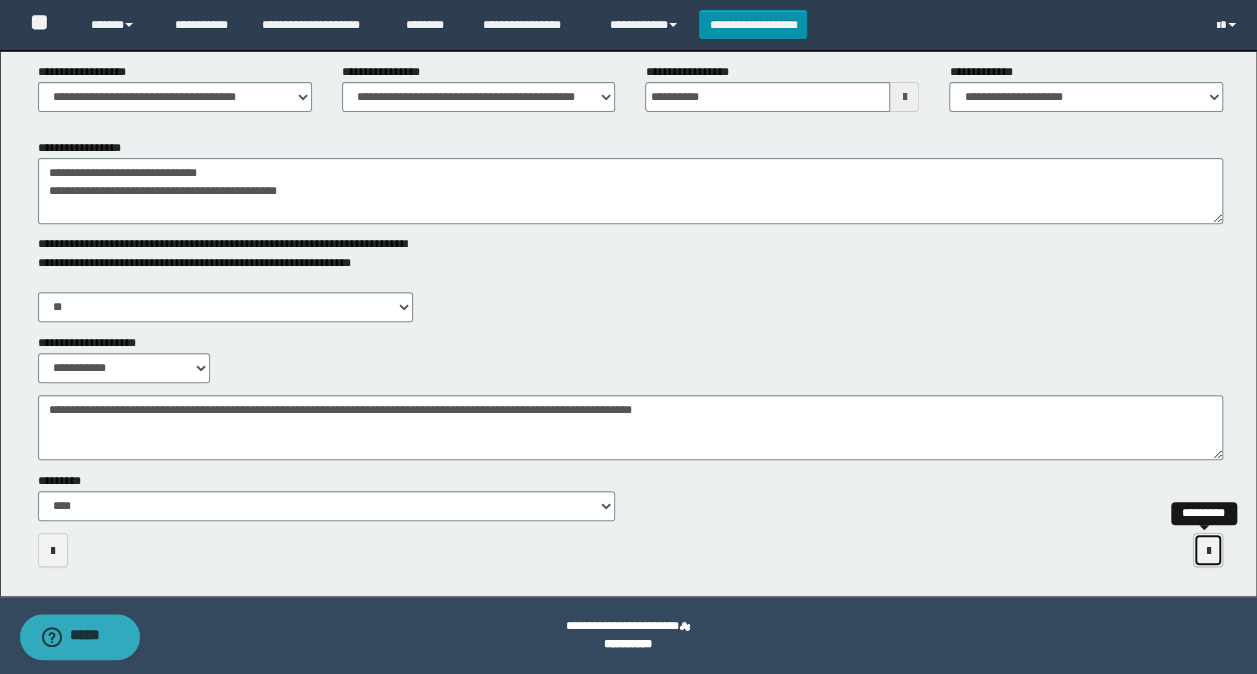click at bounding box center (1208, 551) 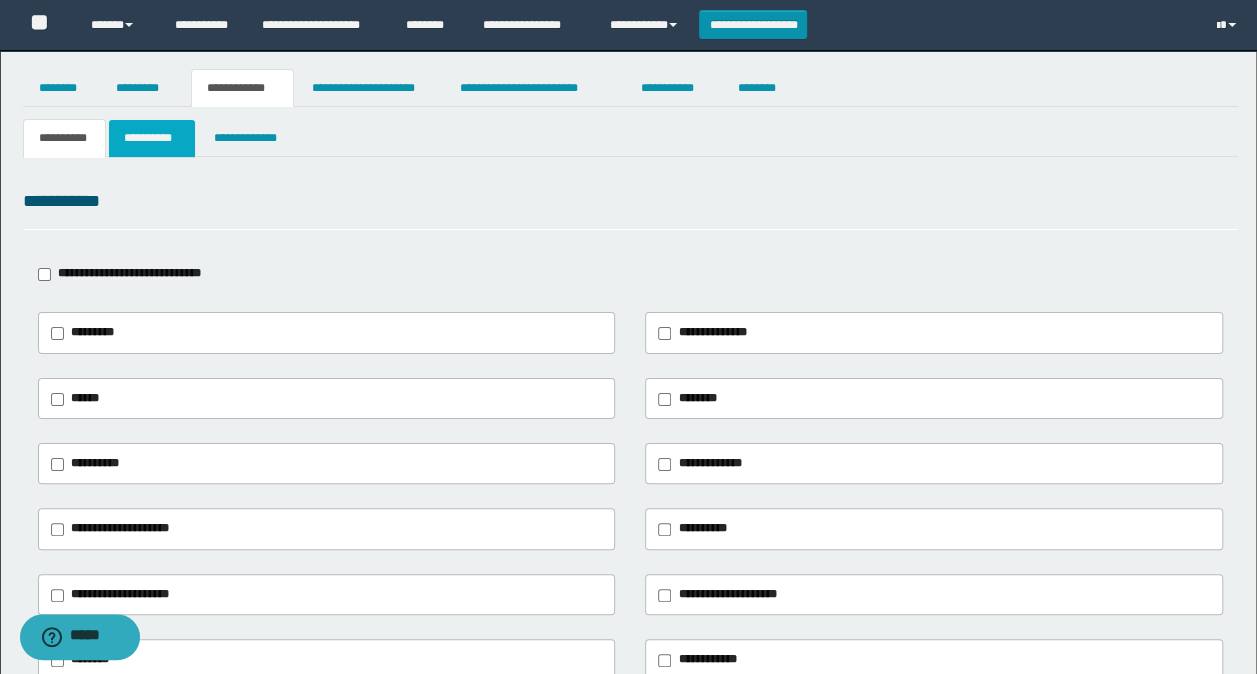 click on "**********" at bounding box center [151, 138] 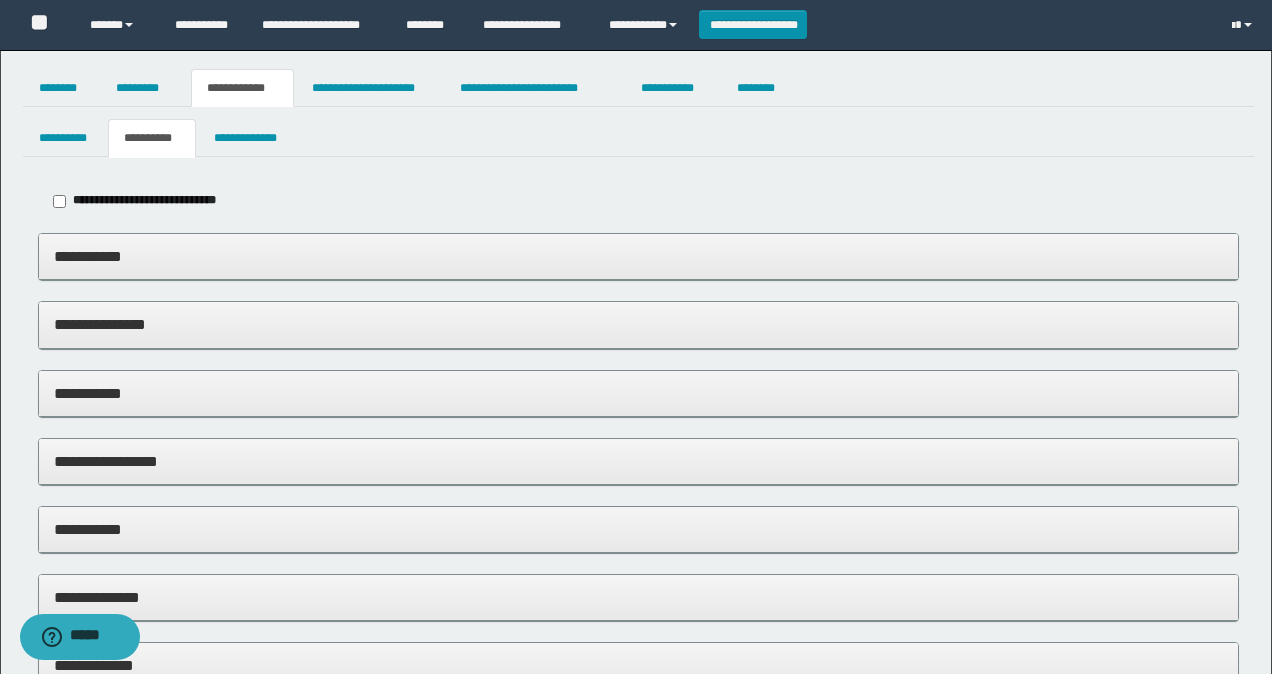 type on "*****" 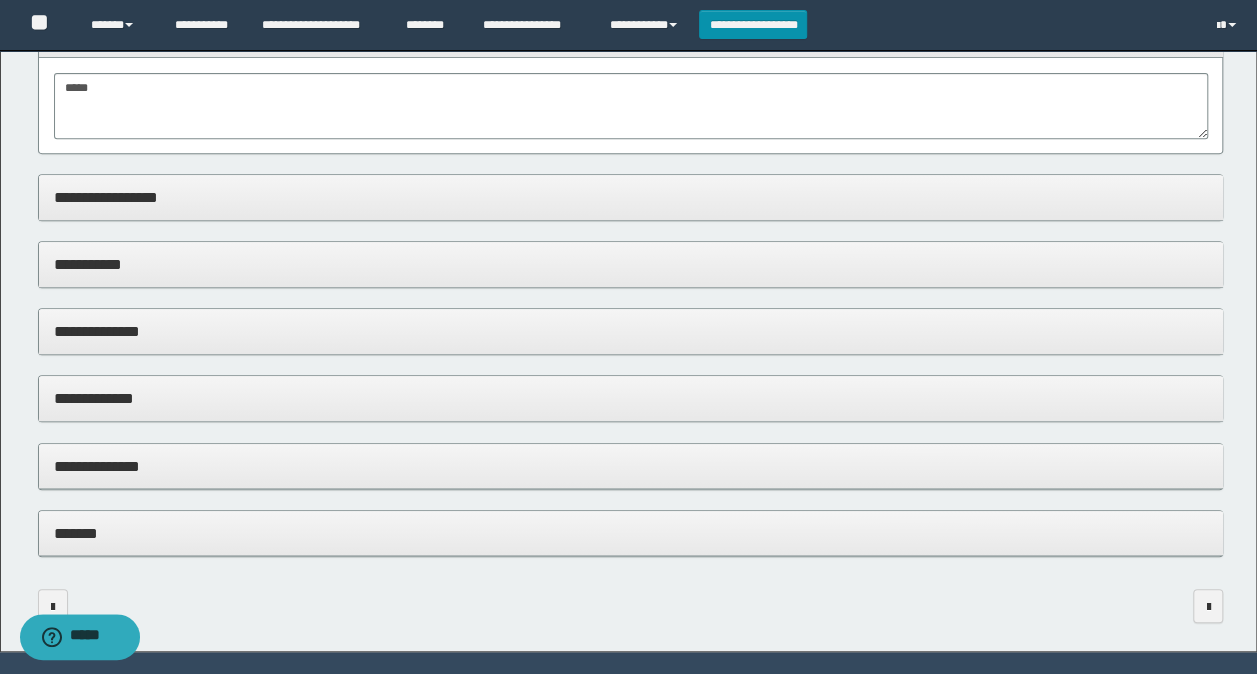 scroll, scrollTop: 400, scrollLeft: 0, axis: vertical 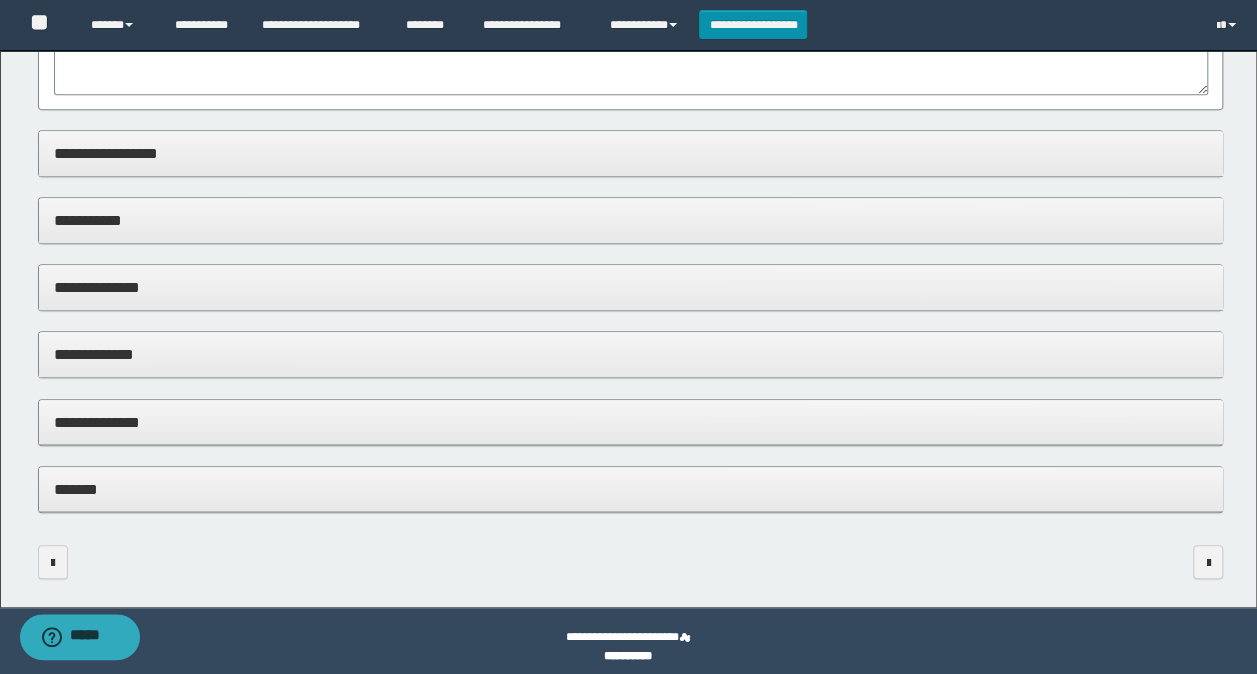 click on "**********" at bounding box center [631, 422] 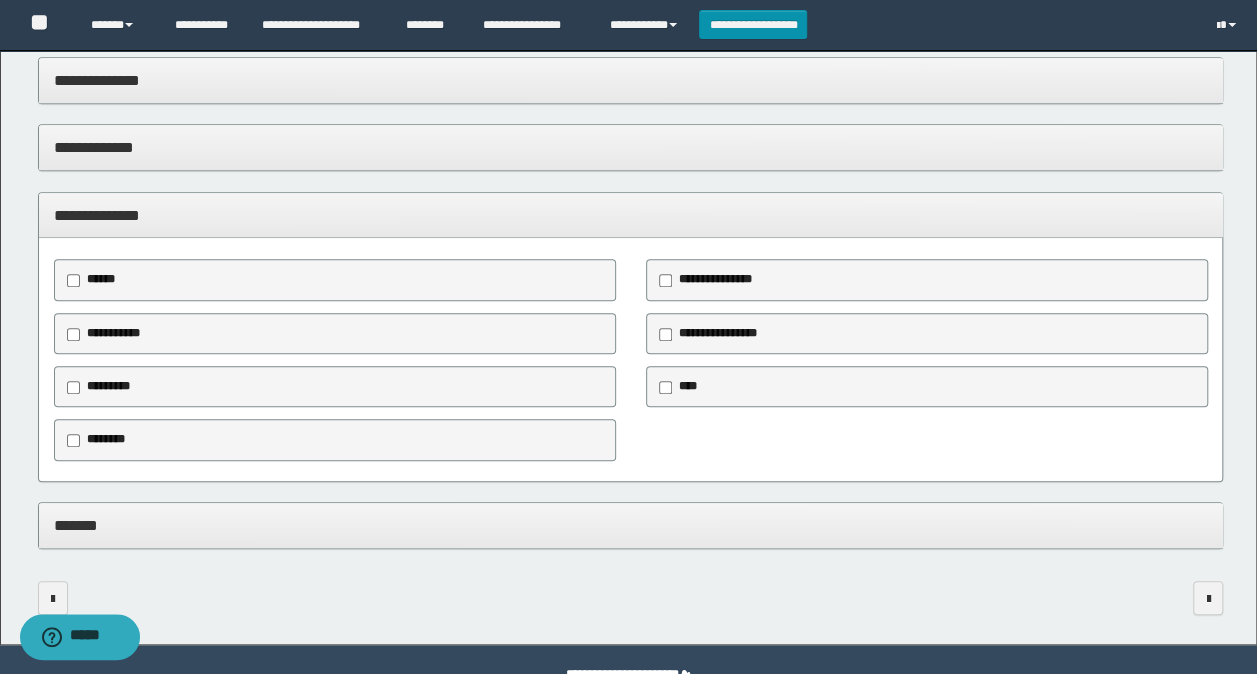 scroll, scrollTop: 655, scrollLeft: 0, axis: vertical 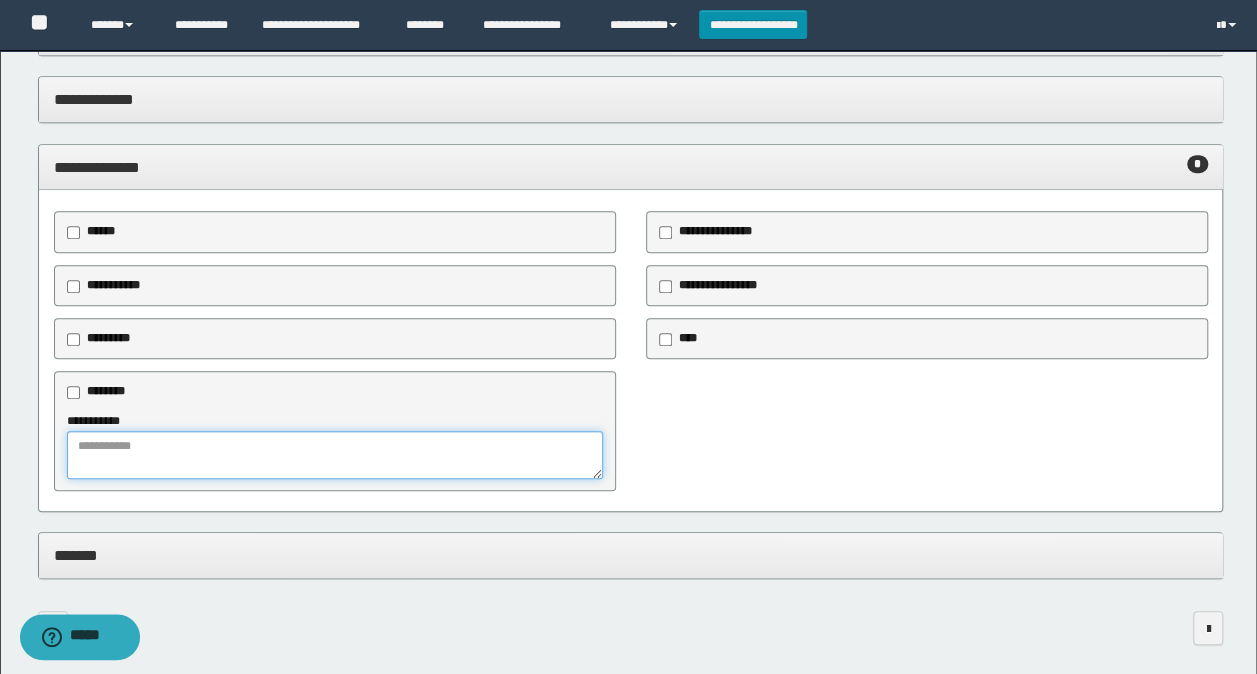 click at bounding box center [335, 455] 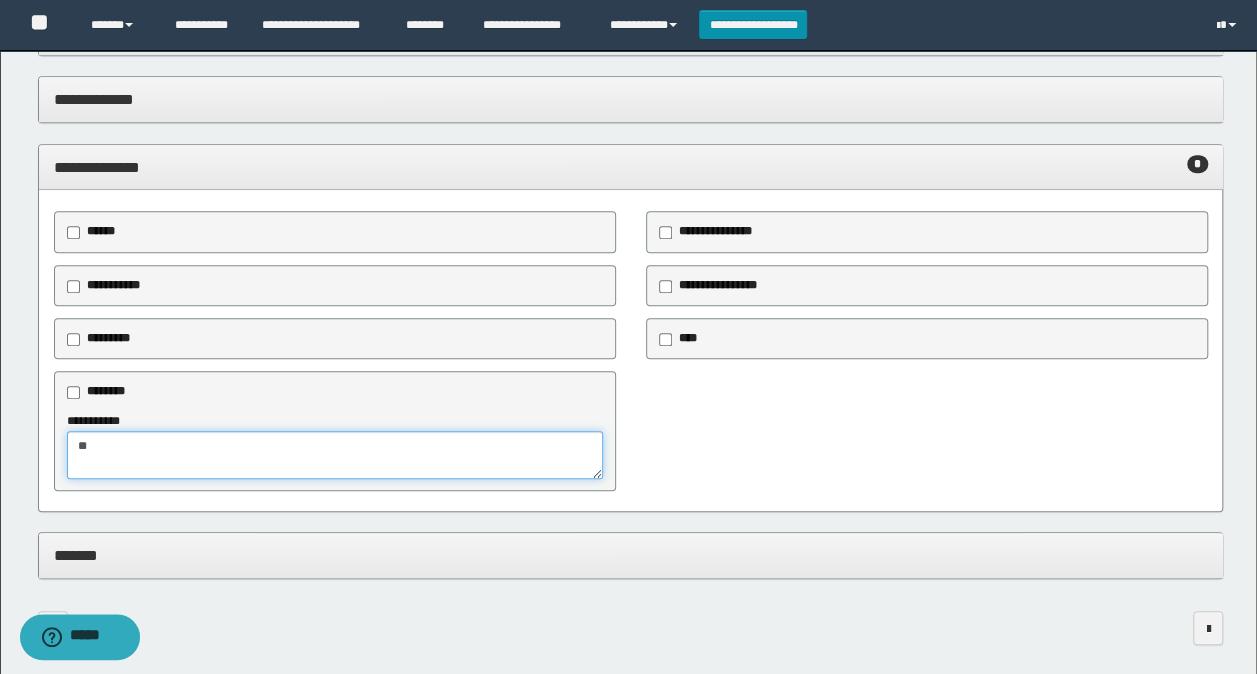 type on "**" 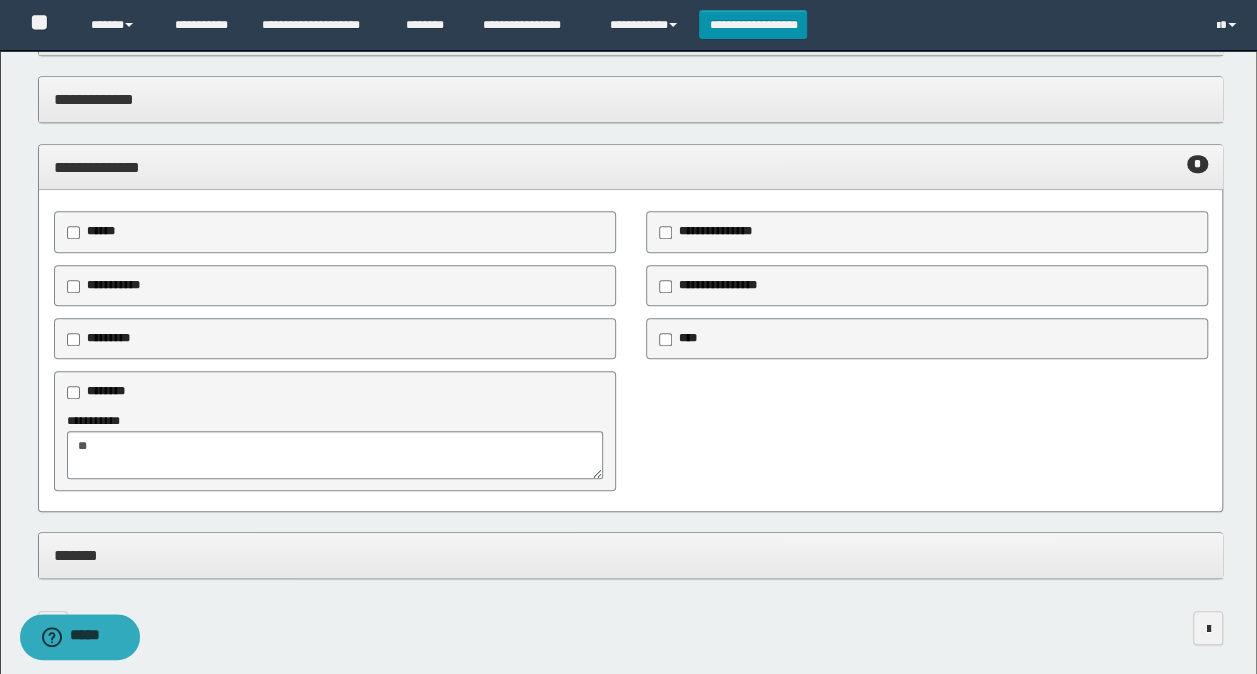 click on "**********" at bounding box center [631, 167] 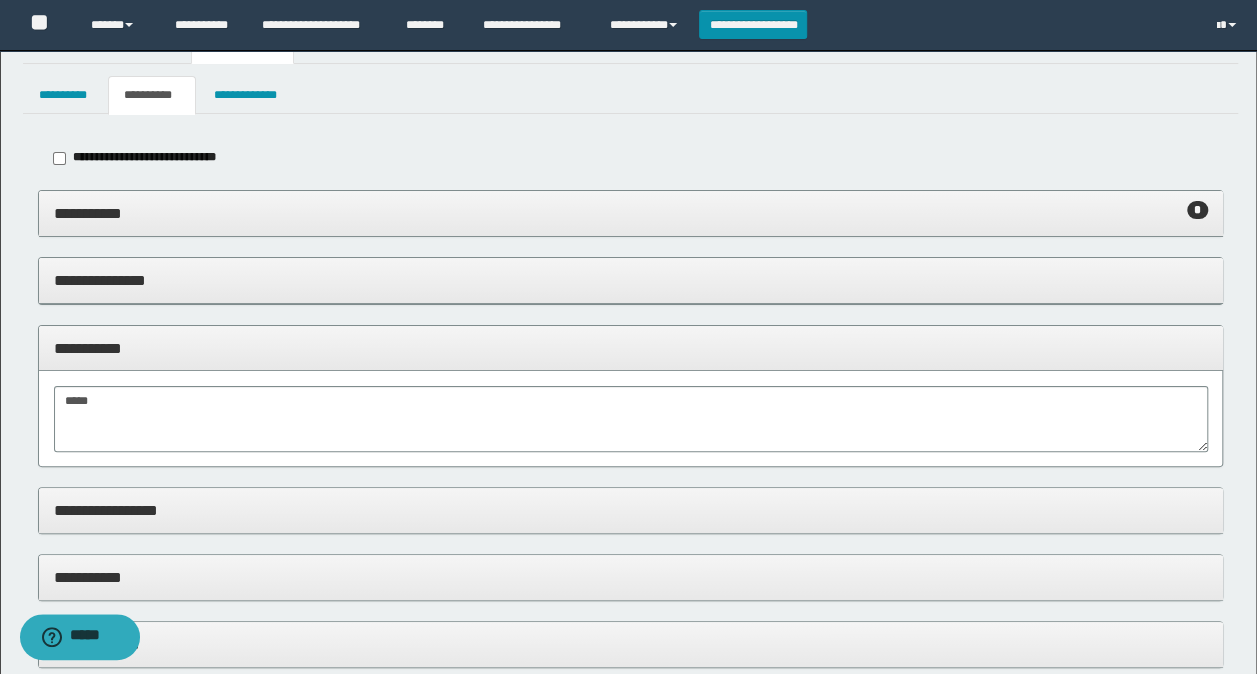 scroll, scrollTop: 12, scrollLeft: 0, axis: vertical 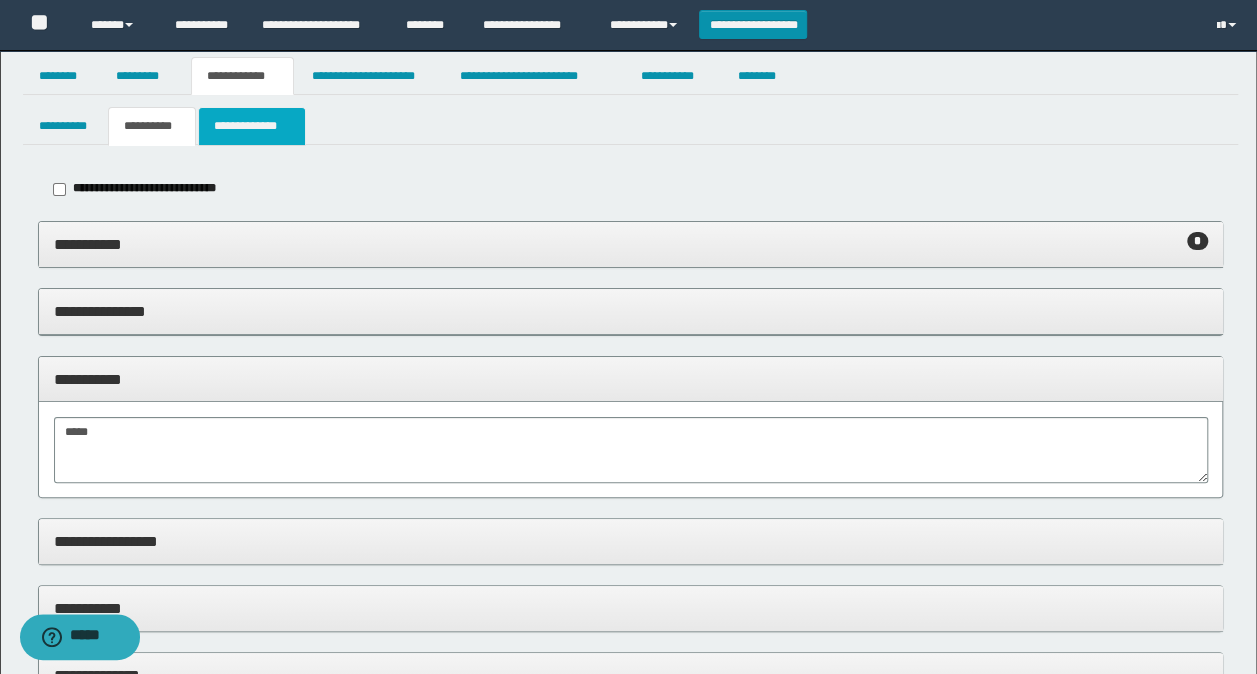 click on "**********" at bounding box center (252, 126) 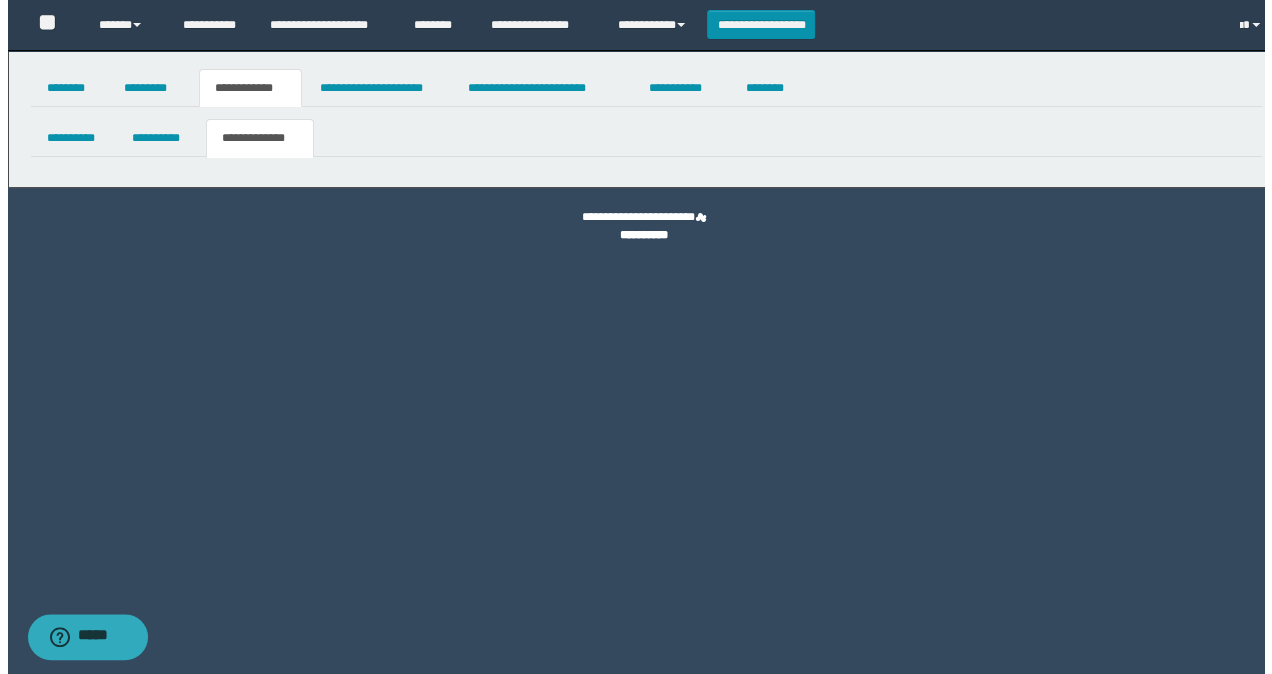 scroll, scrollTop: 0, scrollLeft: 0, axis: both 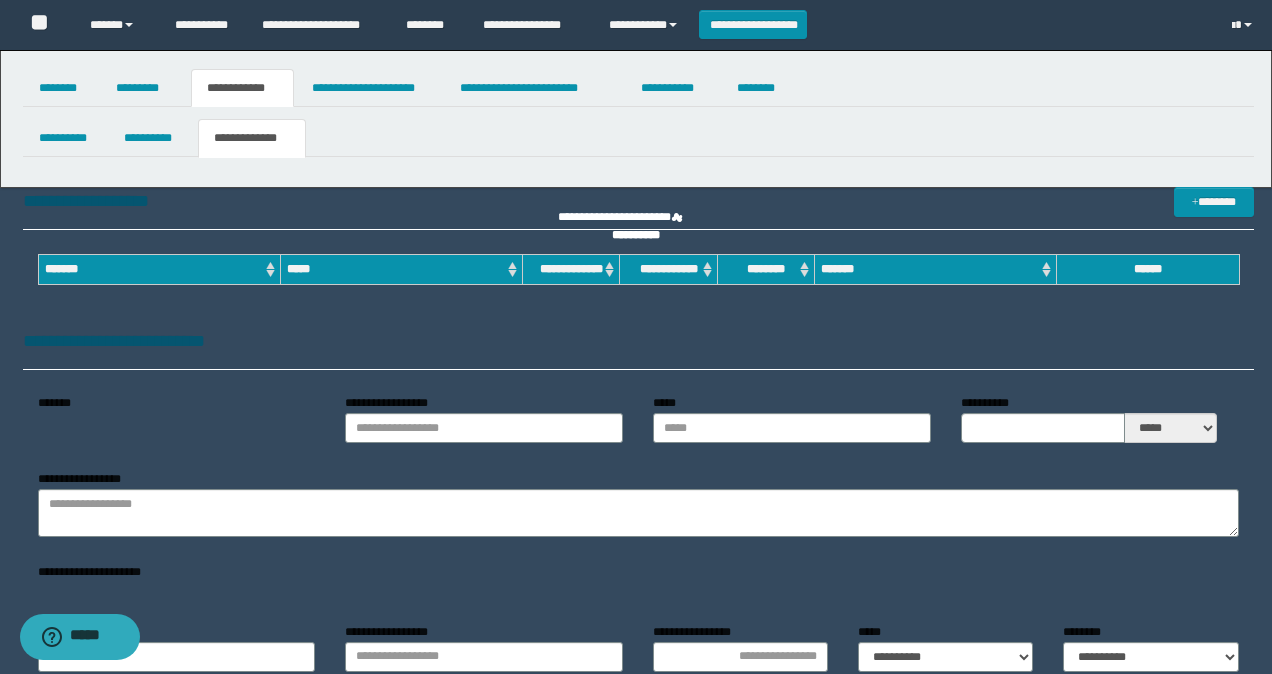 type on "**********" 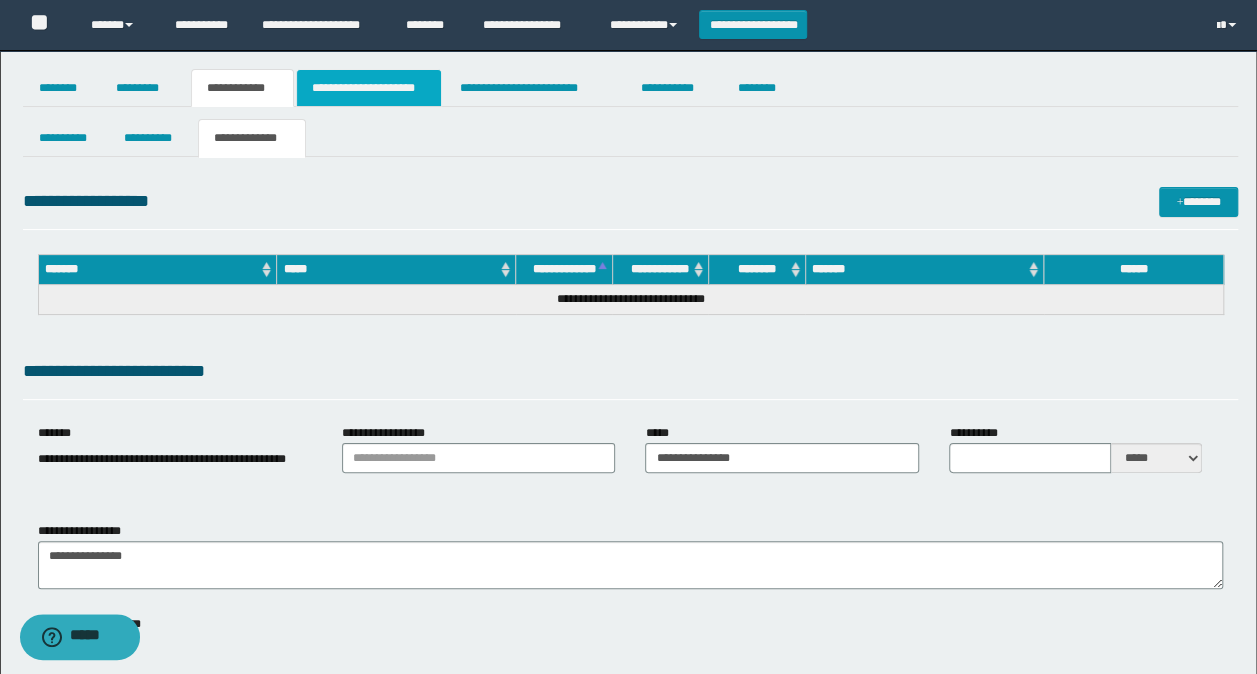 click on "**********" at bounding box center (369, 88) 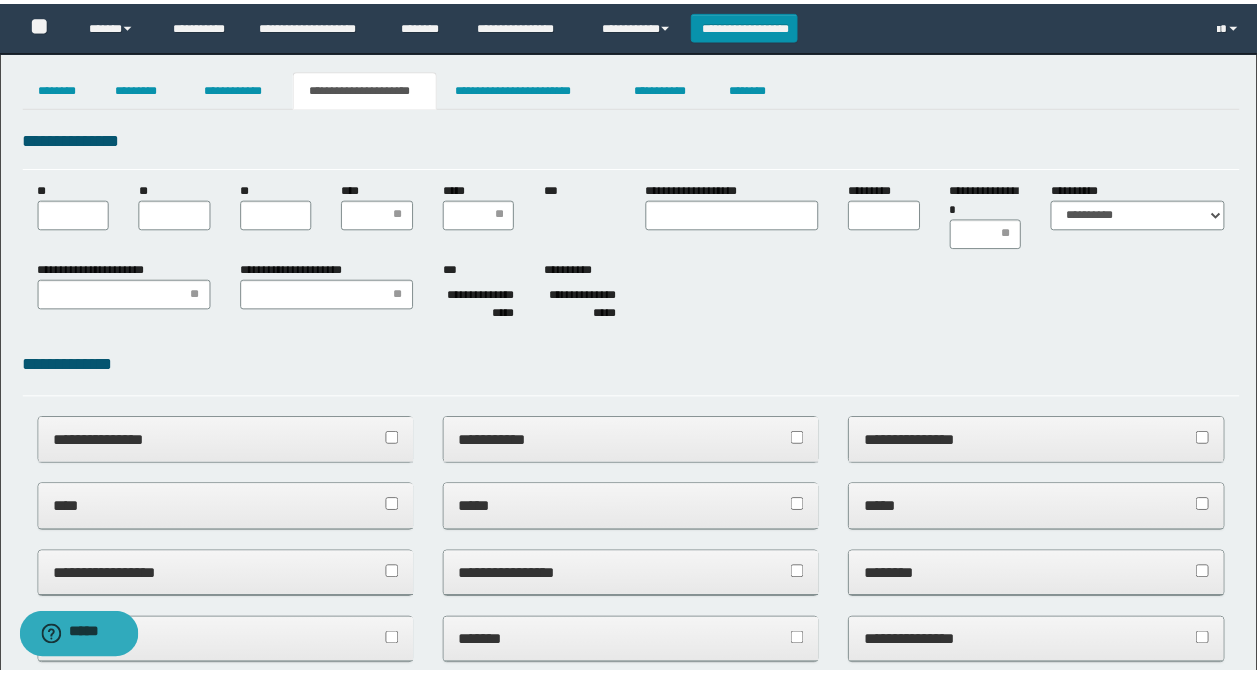scroll, scrollTop: 0, scrollLeft: 0, axis: both 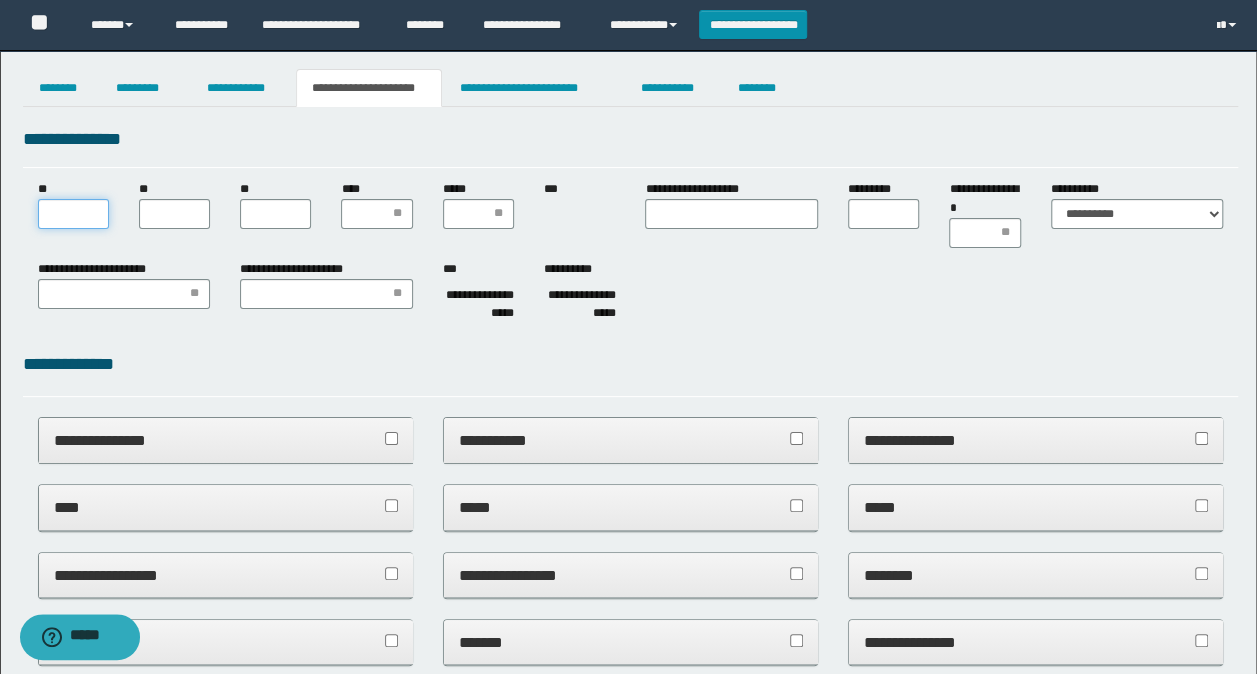 click on "**" at bounding box center [73, 214] 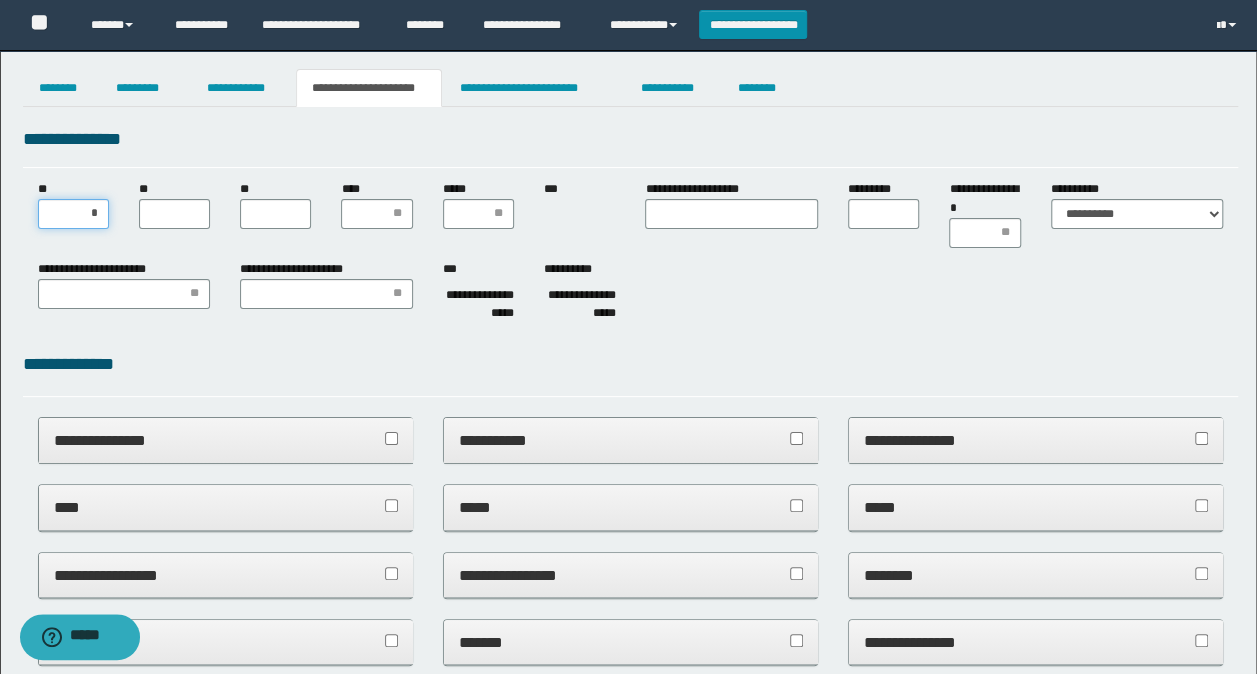 type on "**" 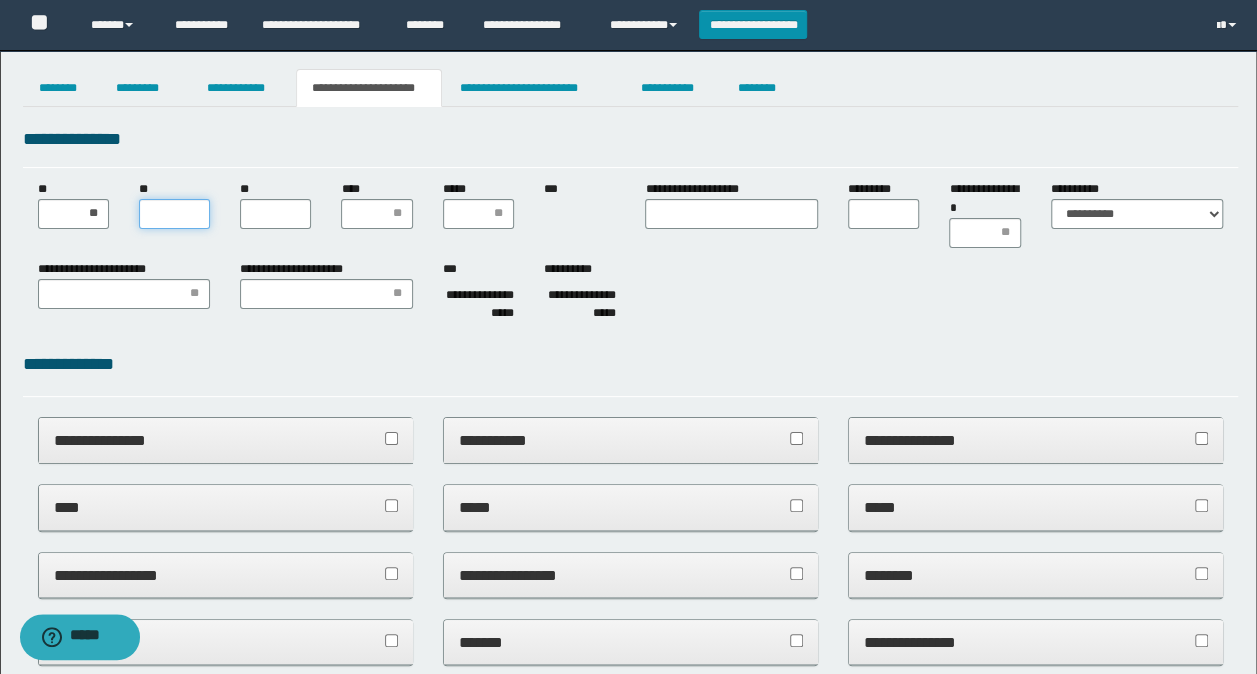 click on "**" at bounding box center [174, 214] 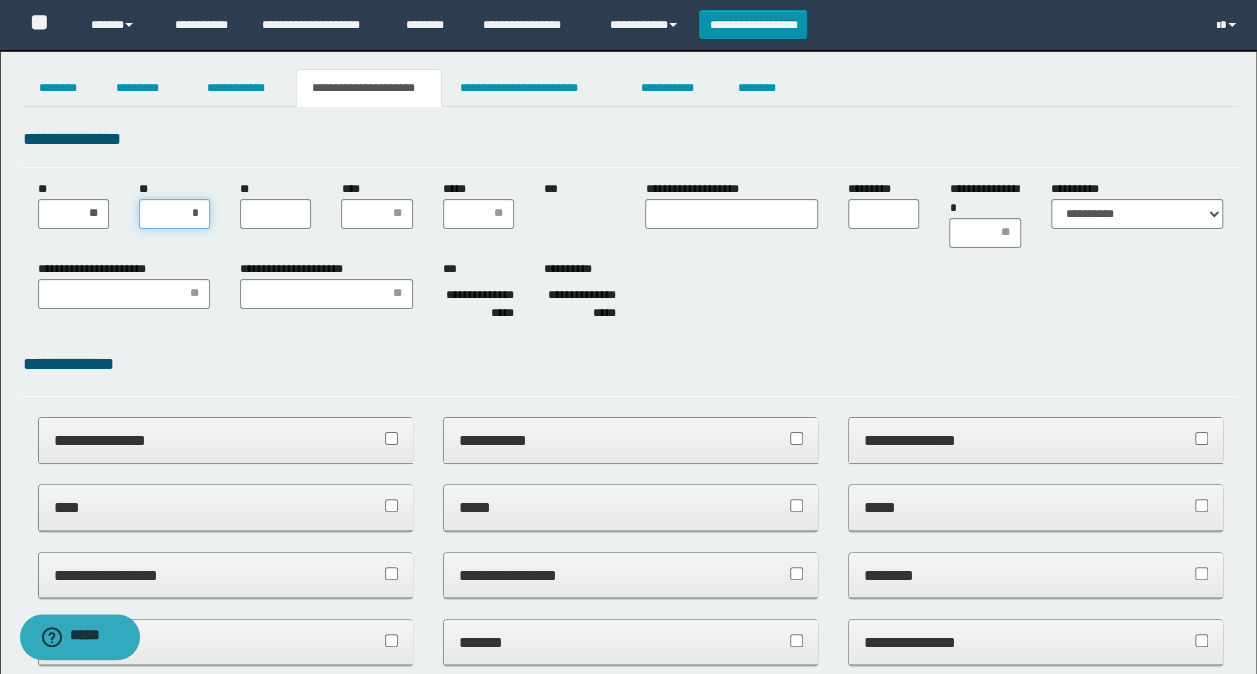type on "**" 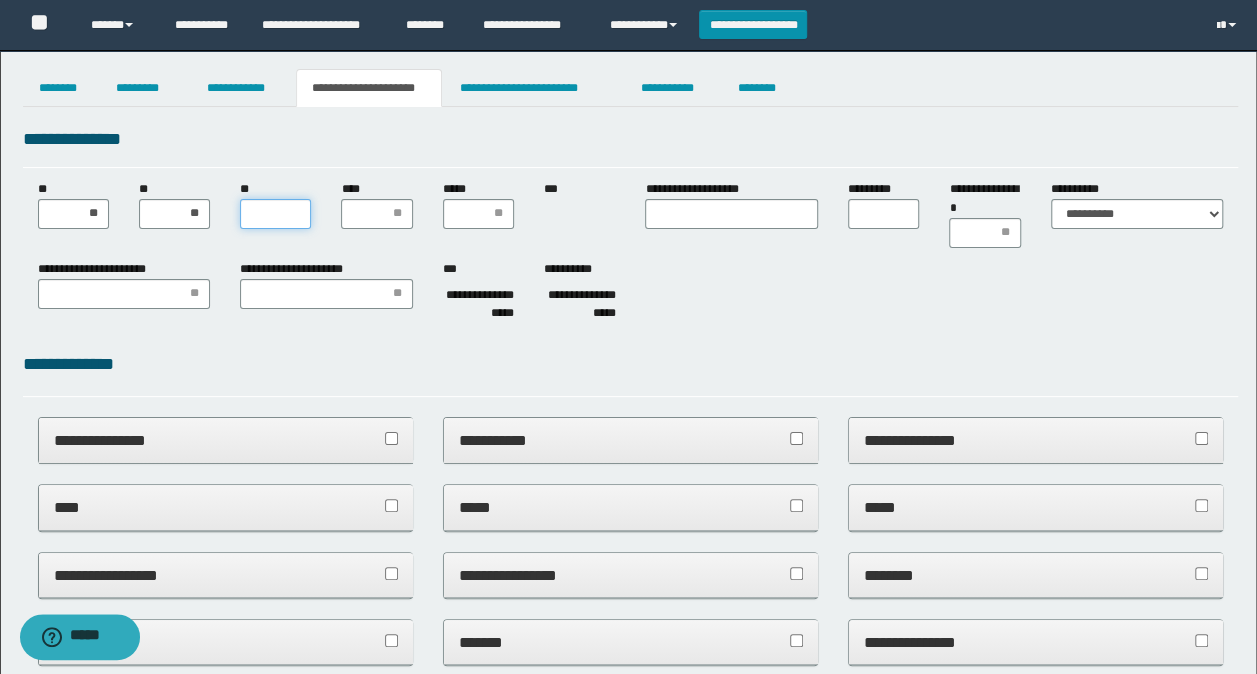 click on "**" at bounding box center (275, 214) 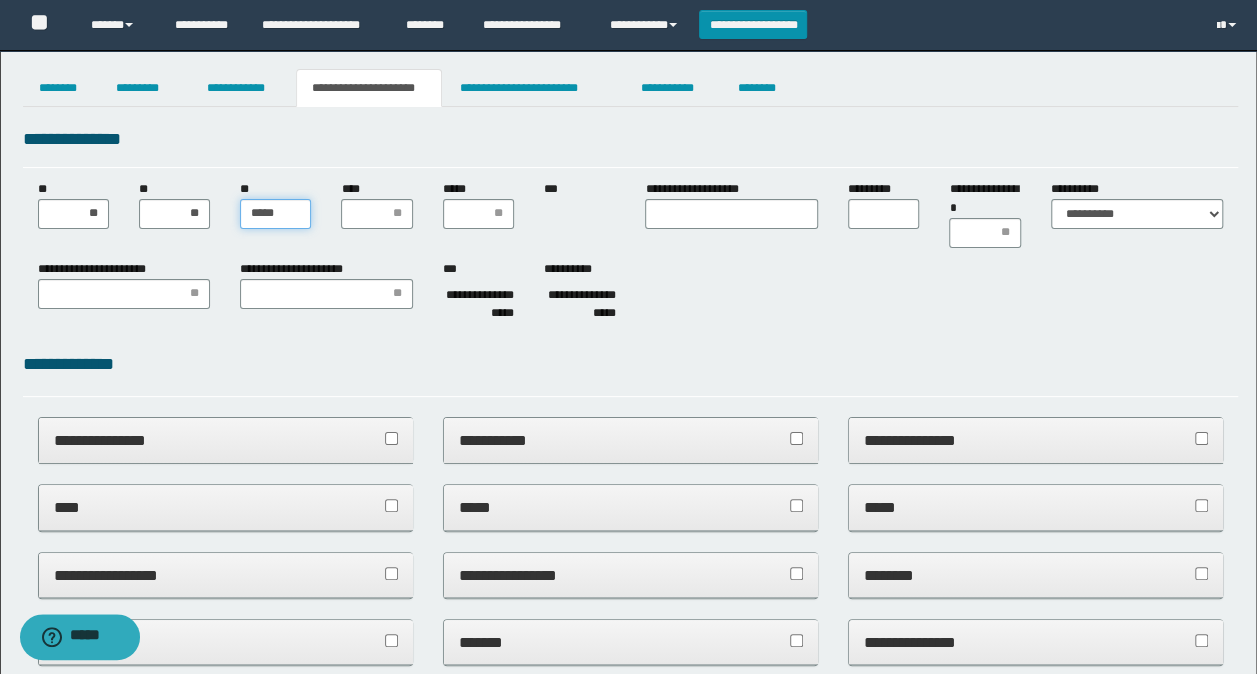 type on "******" 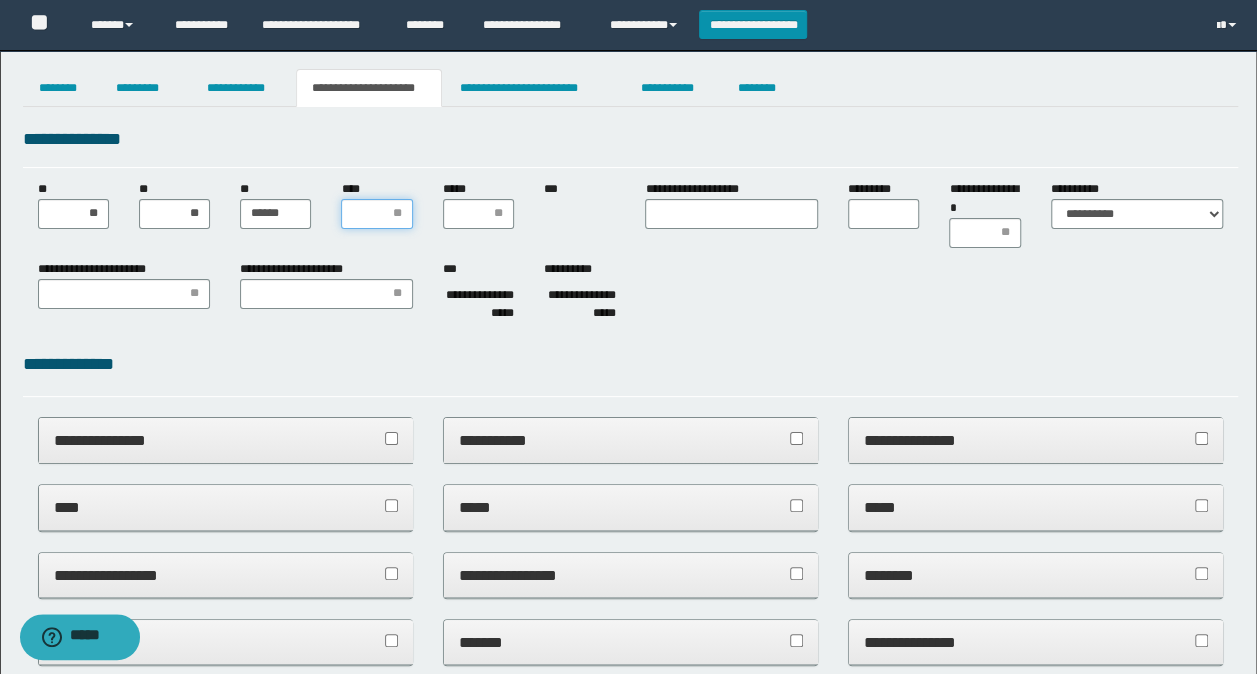 click on "****" at bounding box center (376, 214) 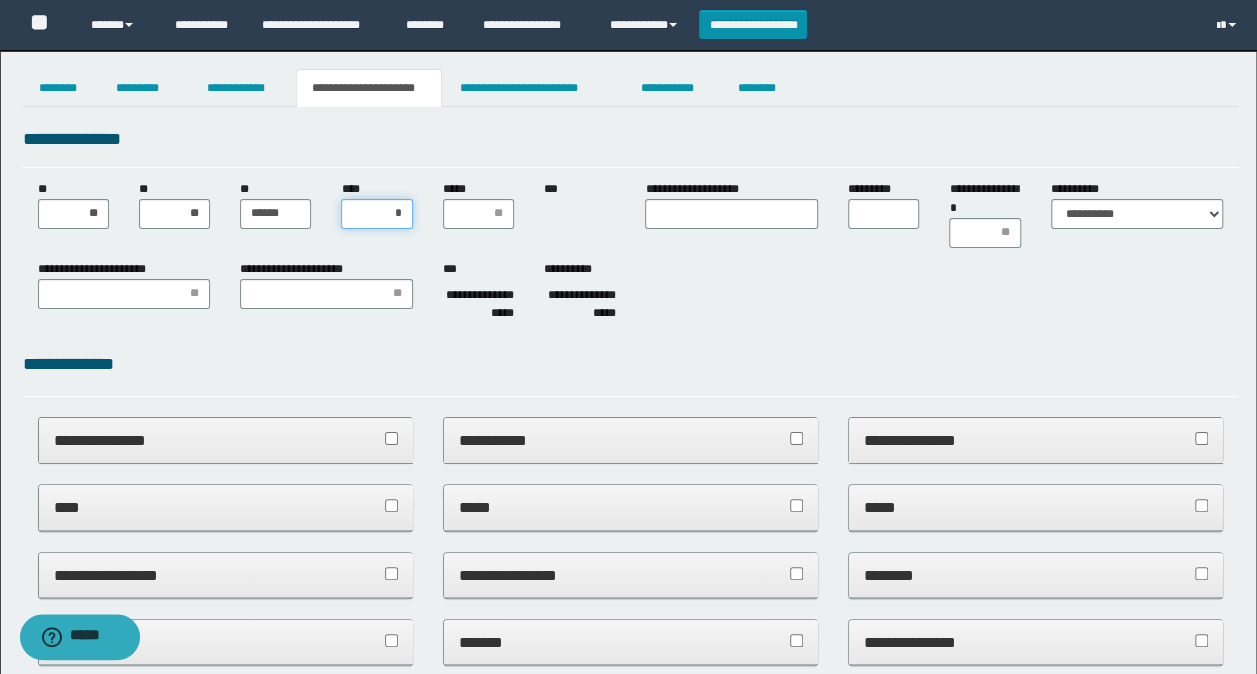type on "**" 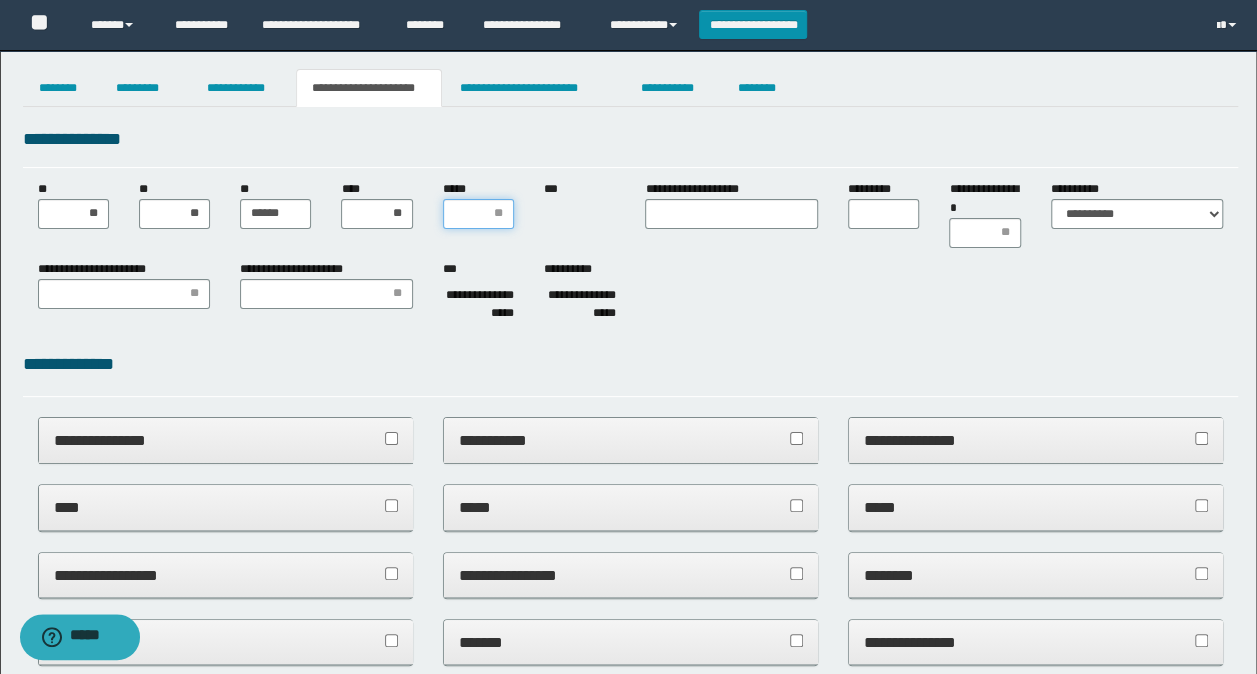 click on "*****" at bounding box center (478, 214) 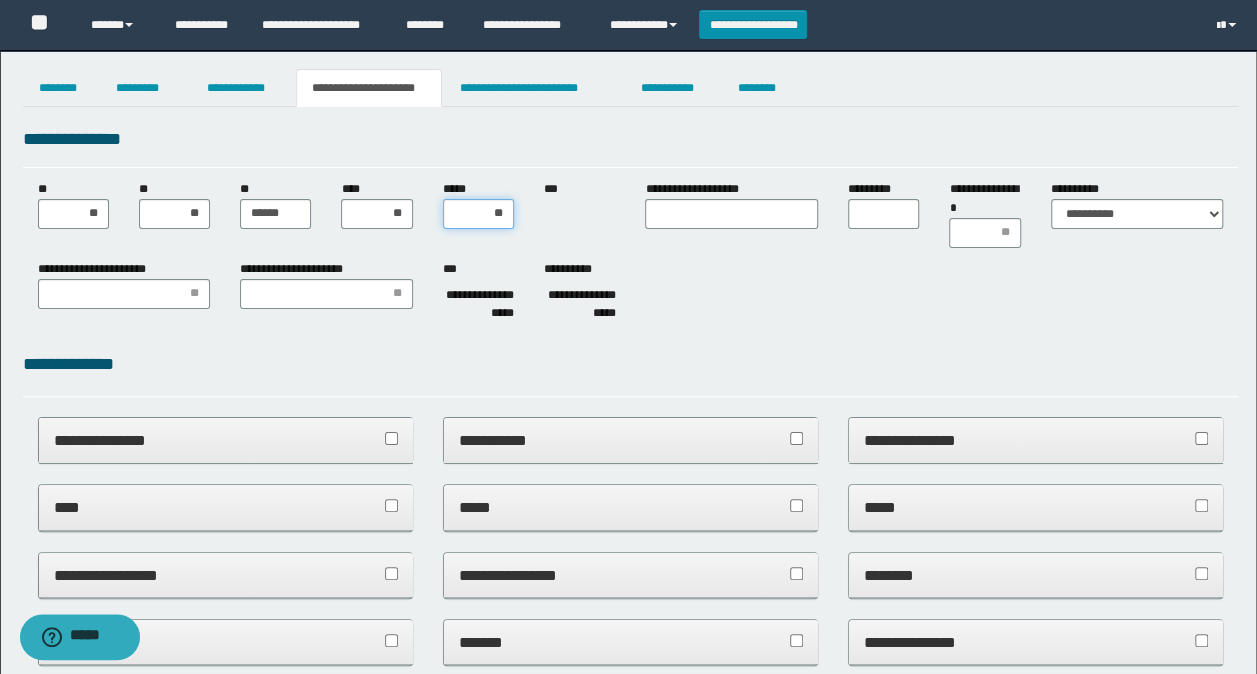 type on "***" 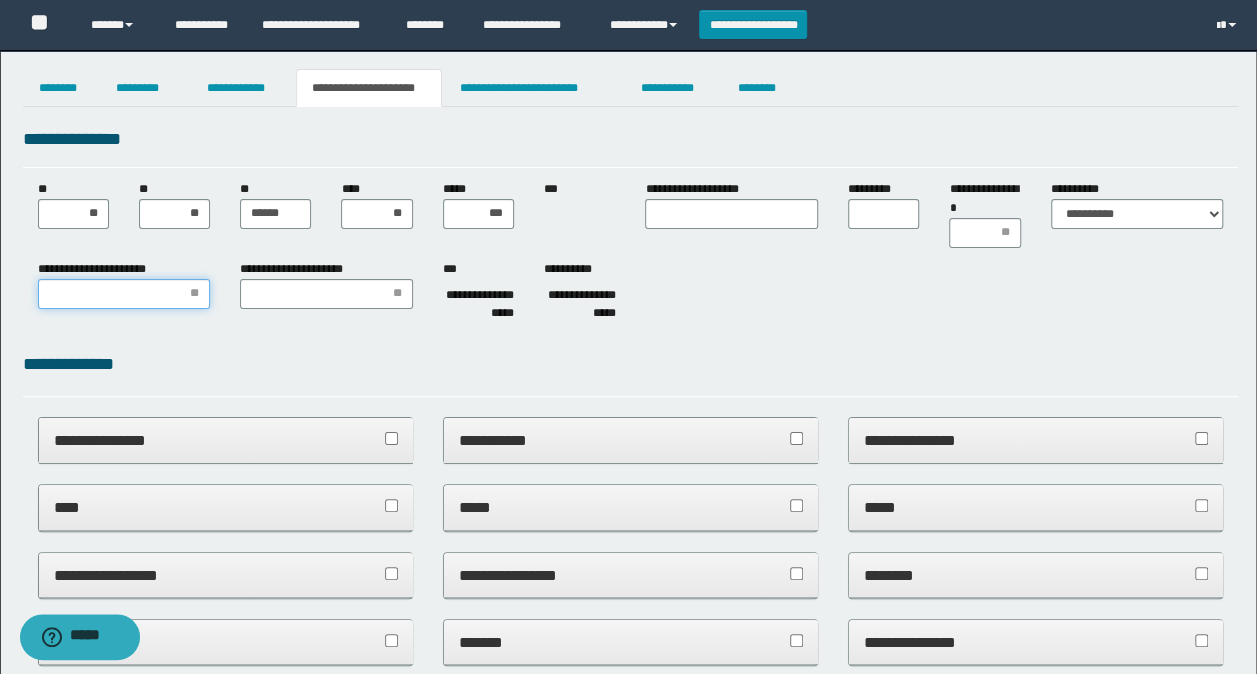 click on "**********" at bounding box center [124, 294] 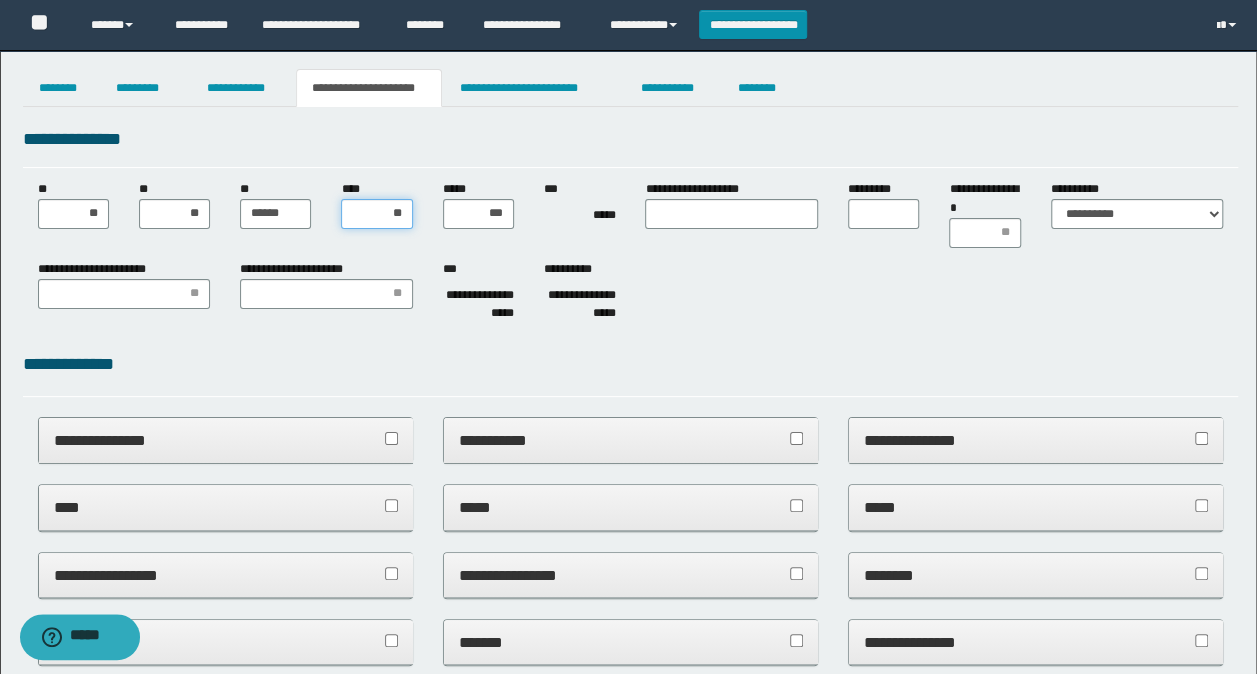 click on "**" at bounding box center [376, 214] 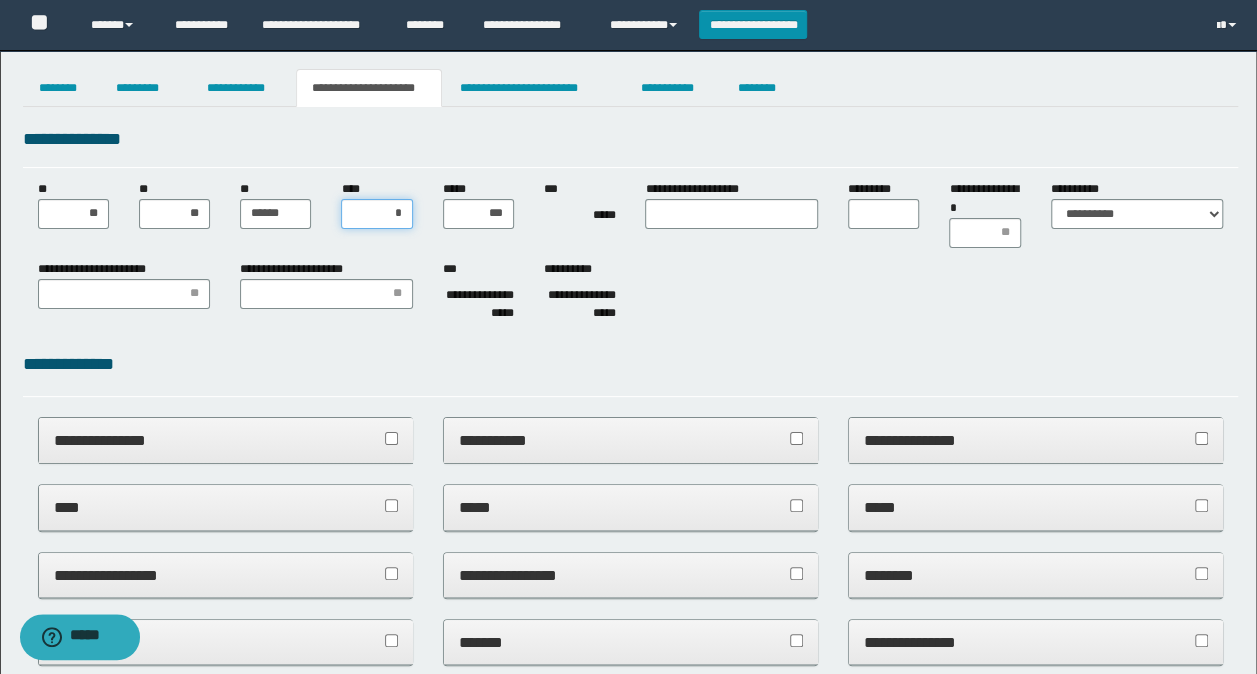 type on "**" 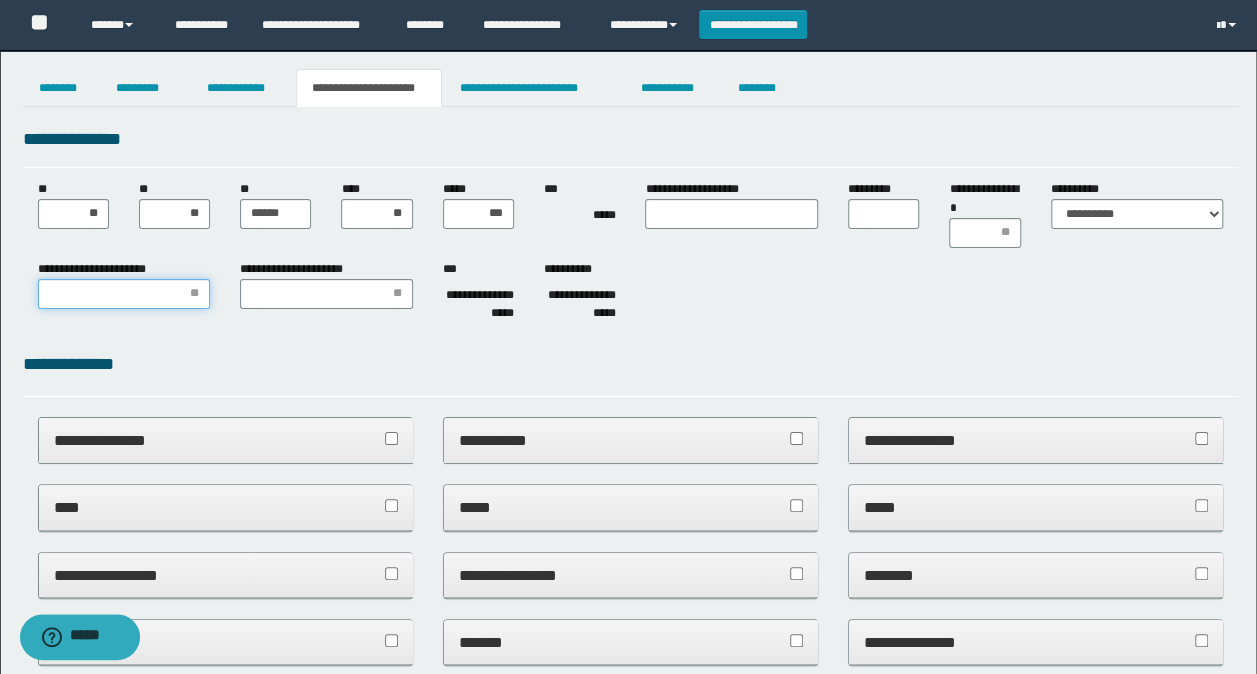 click on "**********" at bounding box center [124, 294] 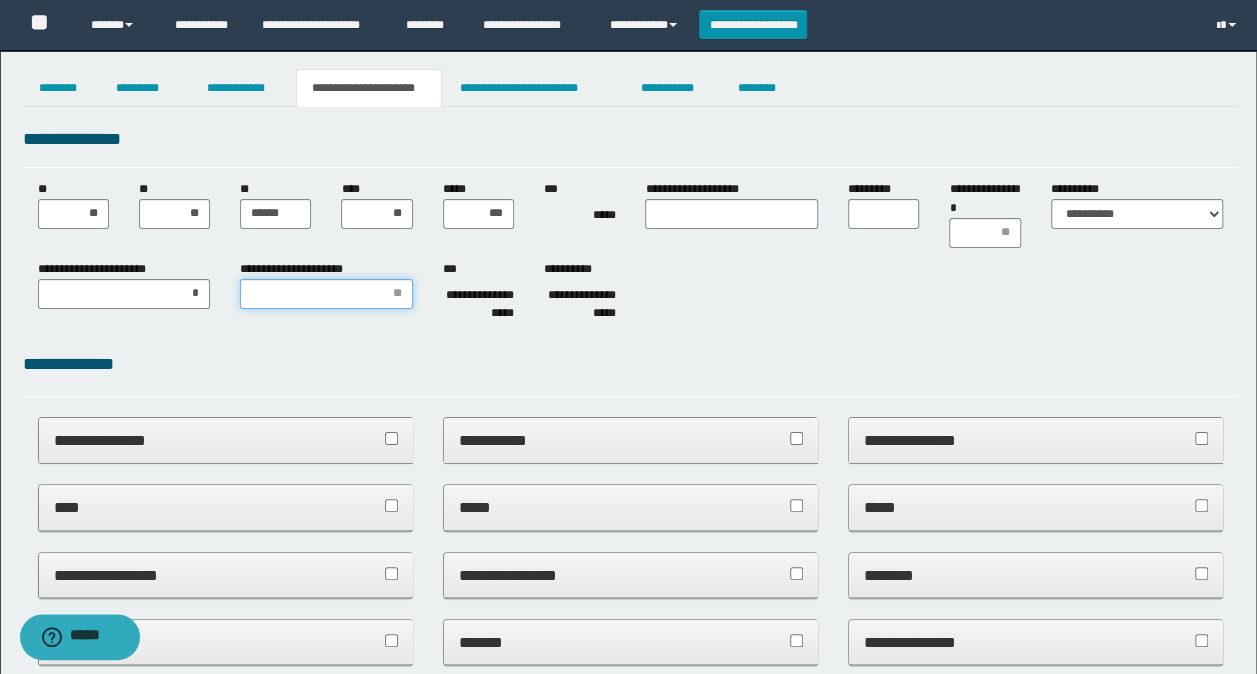 type on "*" 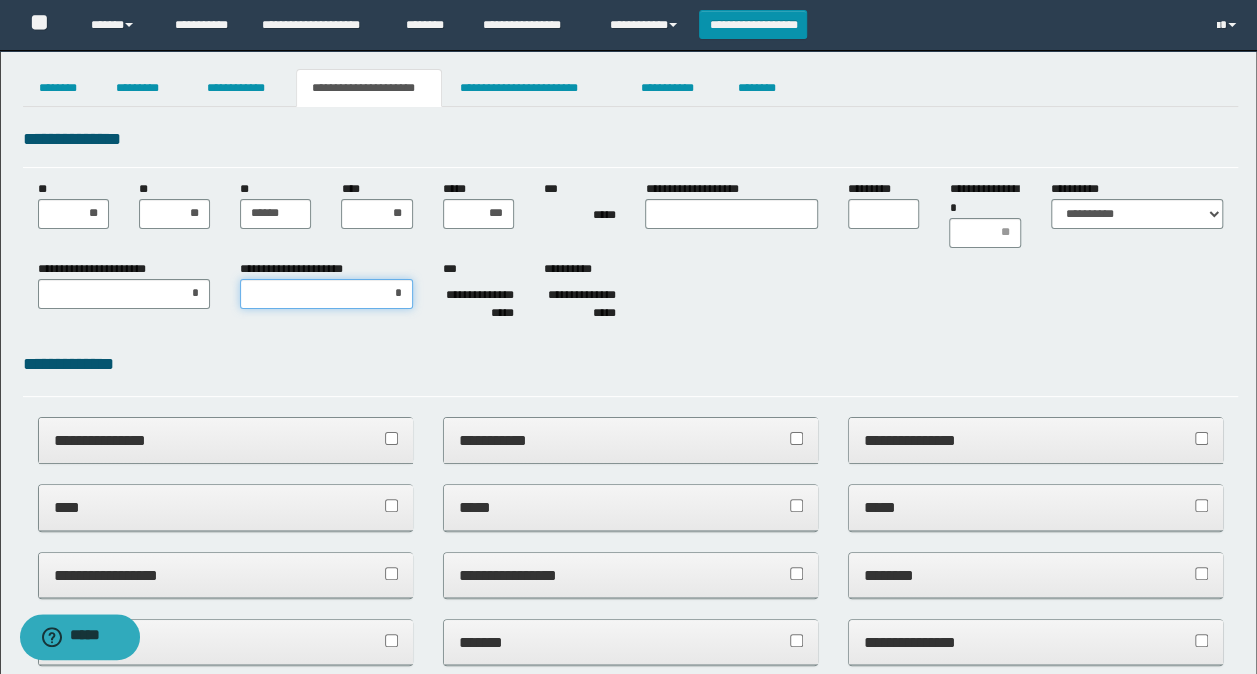 click on "*" at bounding box center [326, 294] 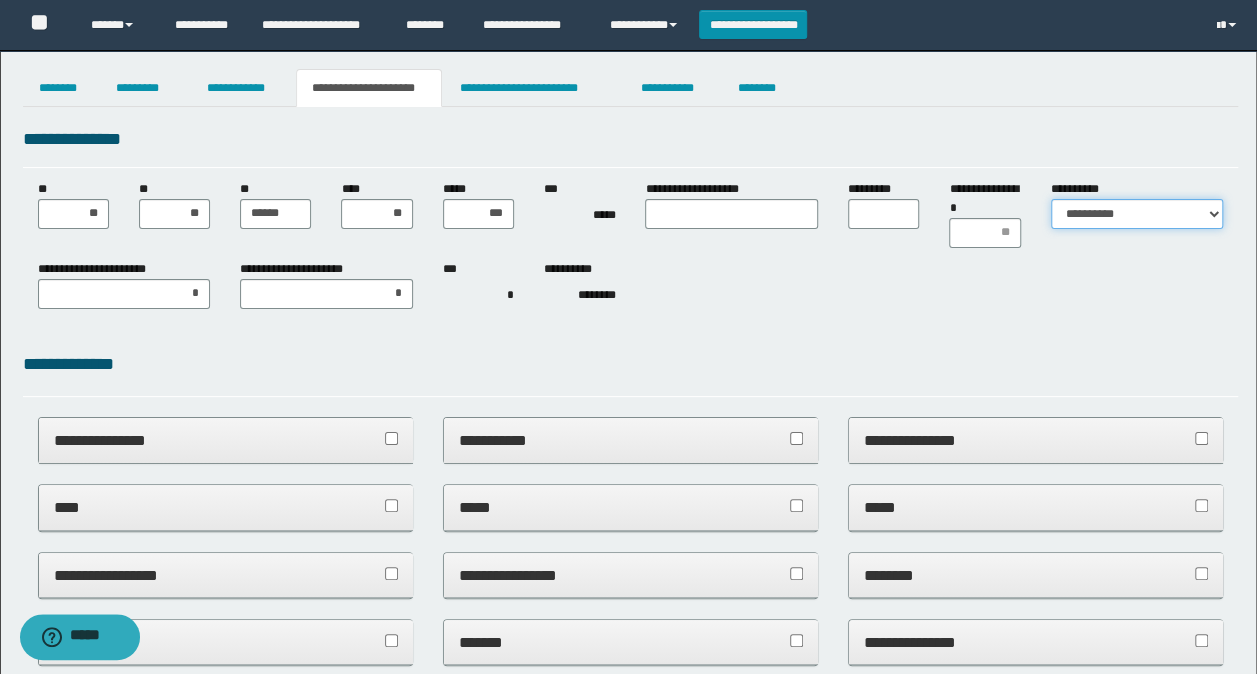 click on "**********" at bounding box center [1137, 214] 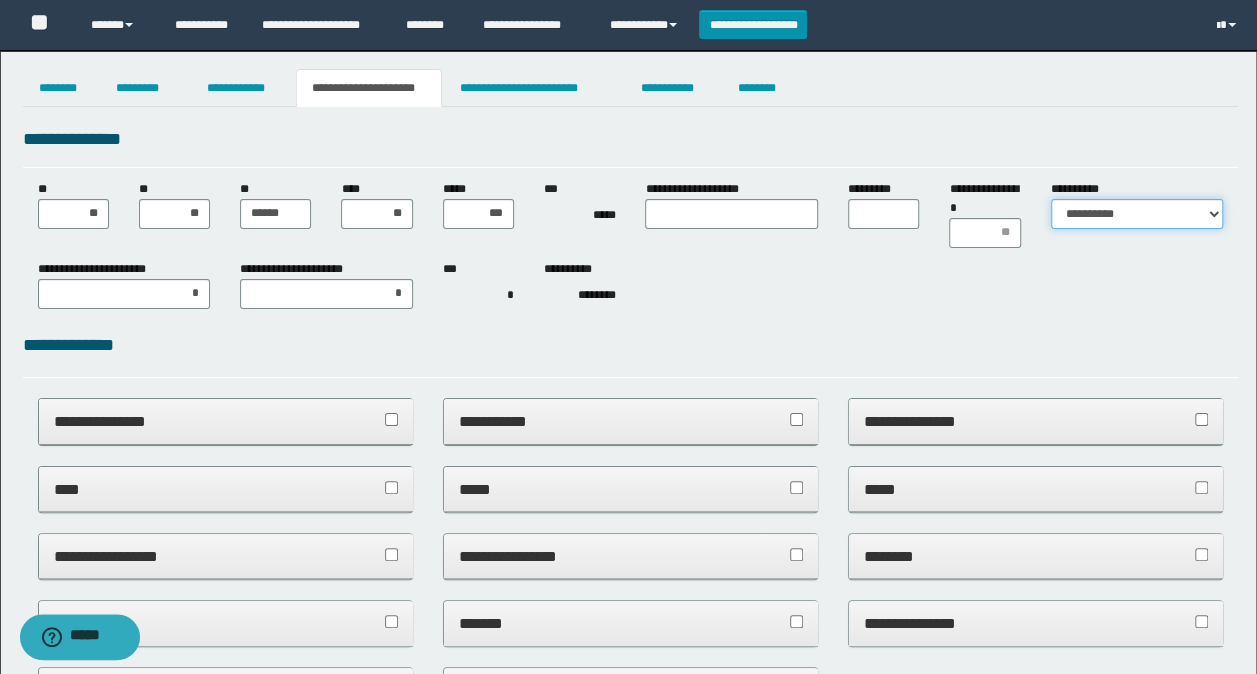 select on "*" 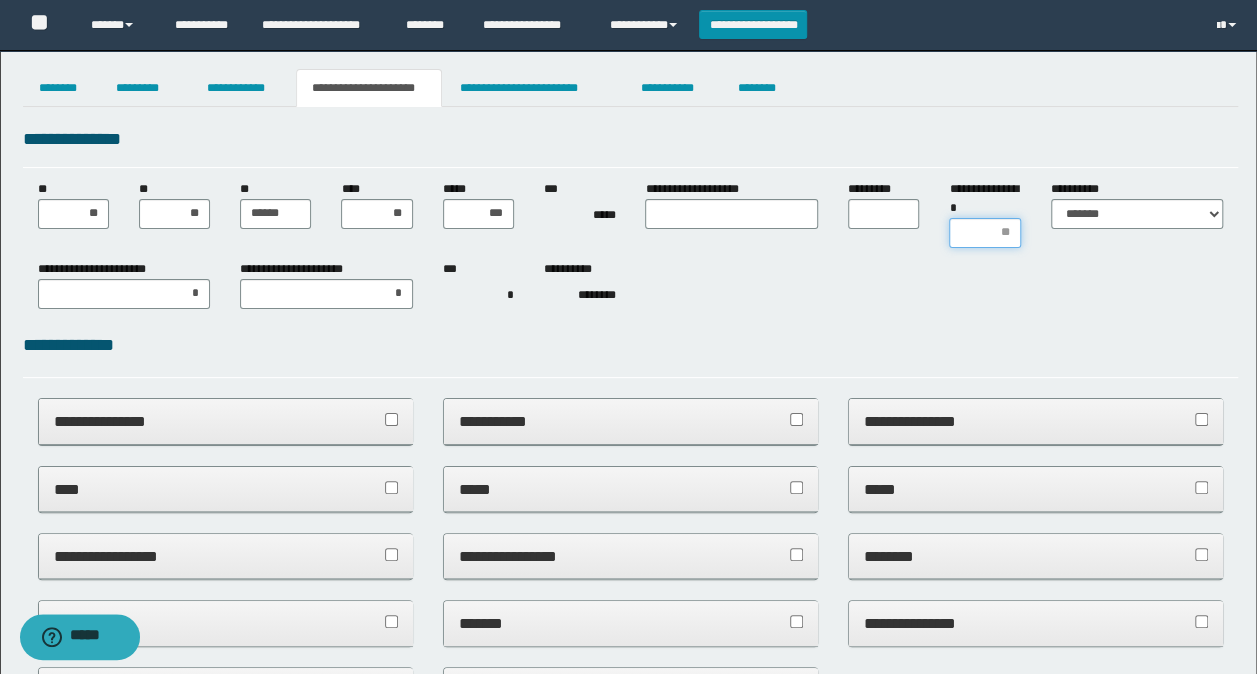 click on "**********" at bounding box center (984, 233) 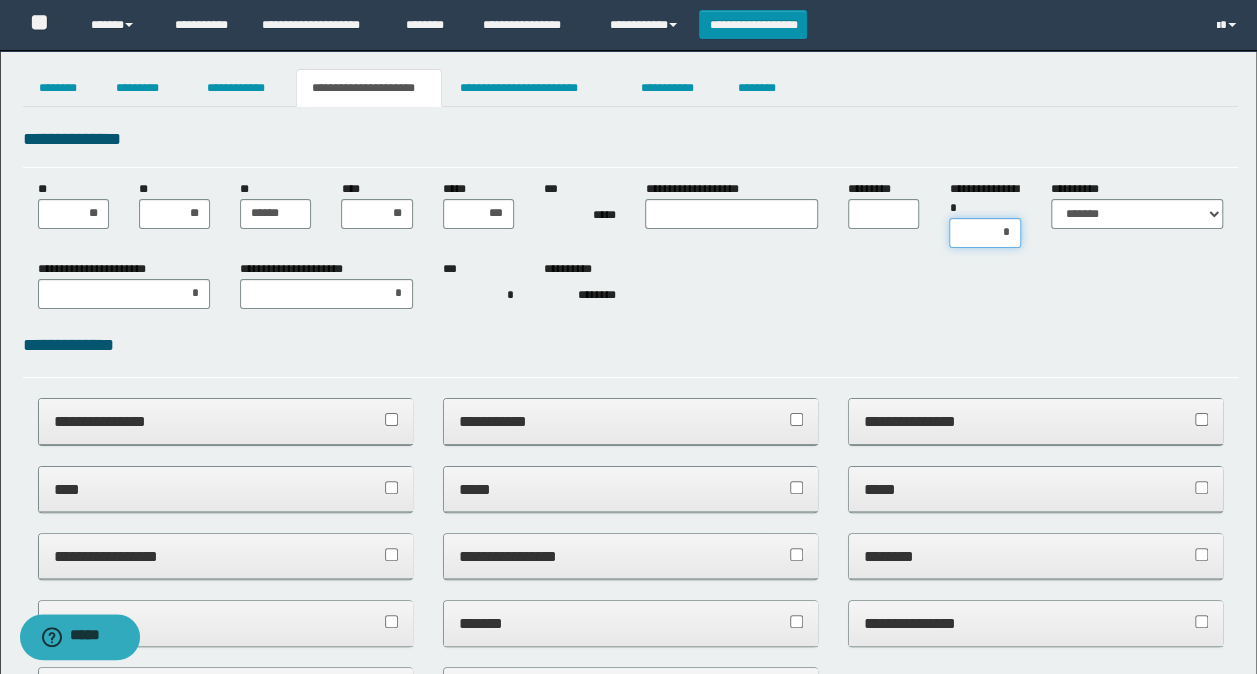 type on "**" 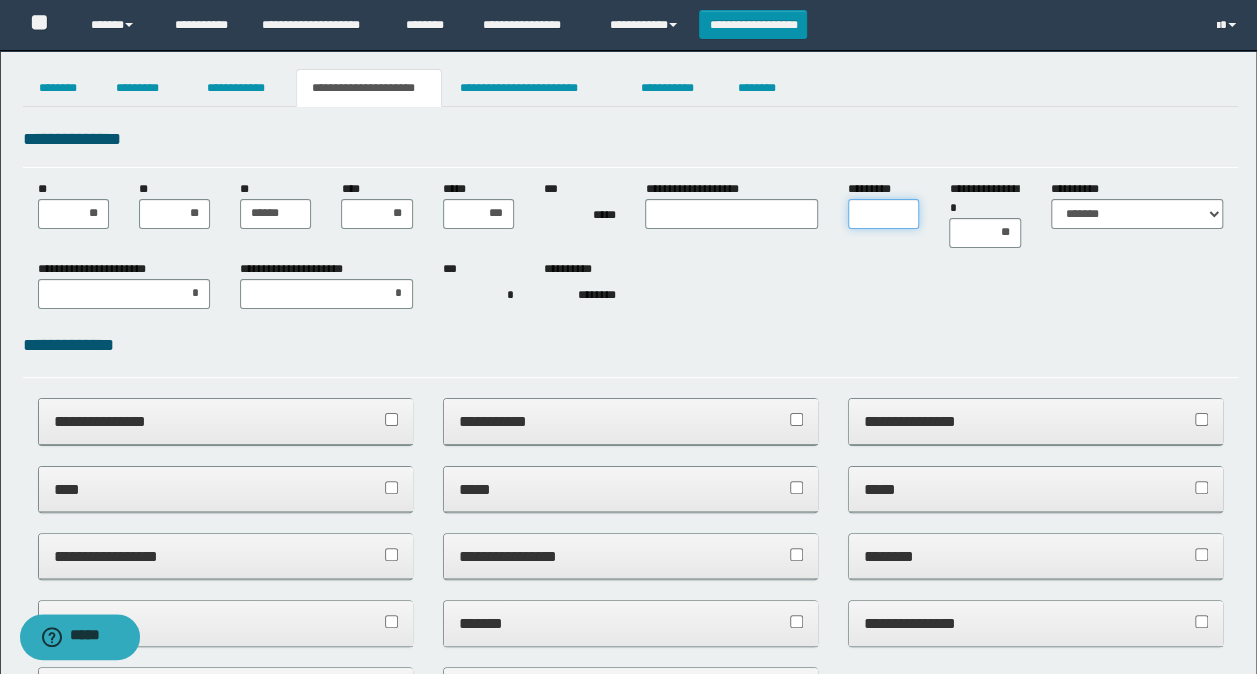click on "*********" at bounding box center [883, 214] 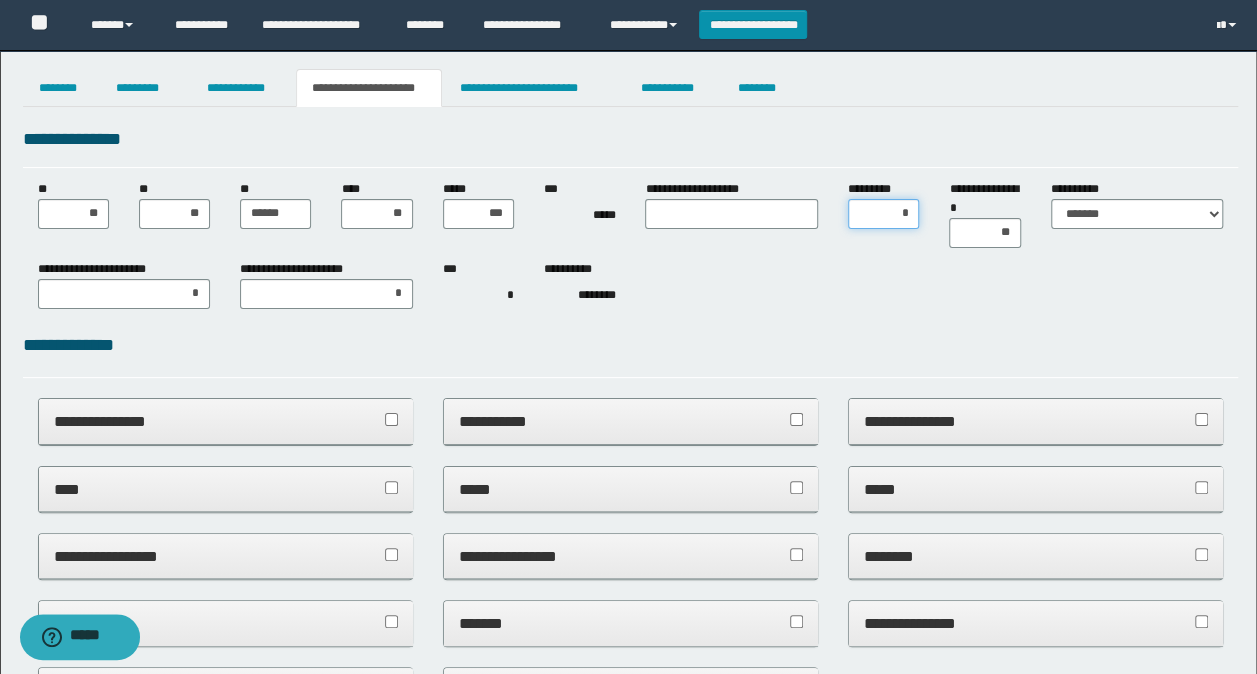 type on "**" 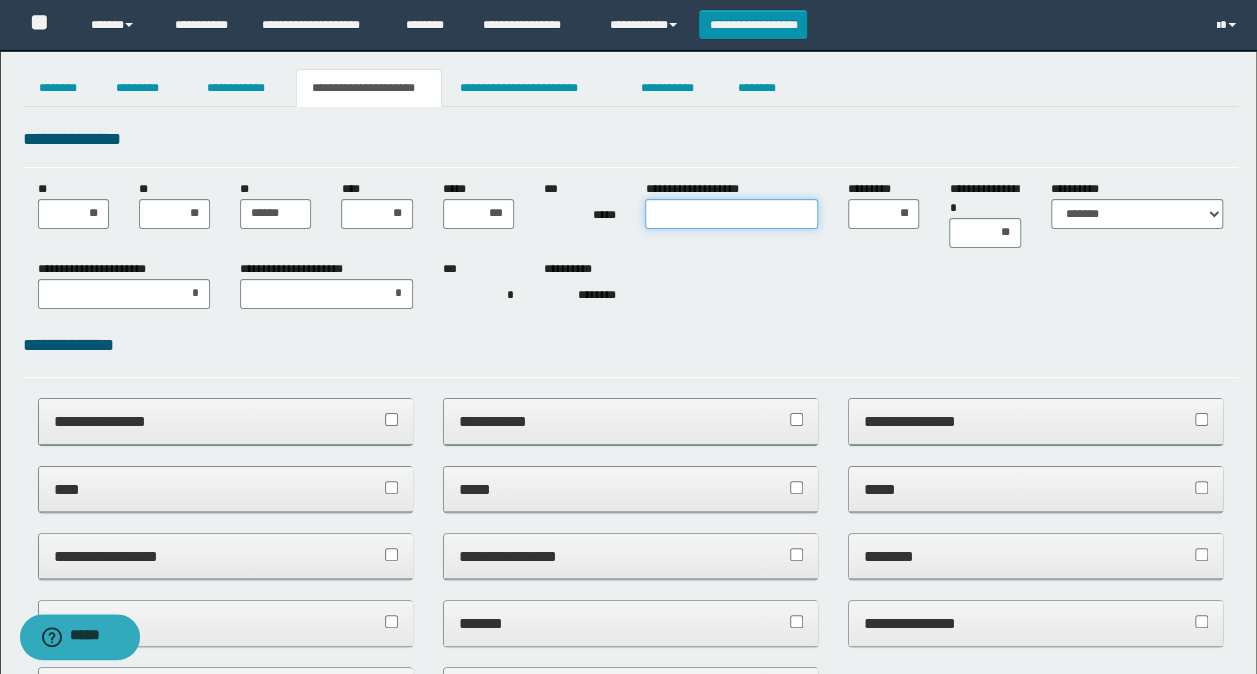 click on "**********" at bounding box center [731, 214] 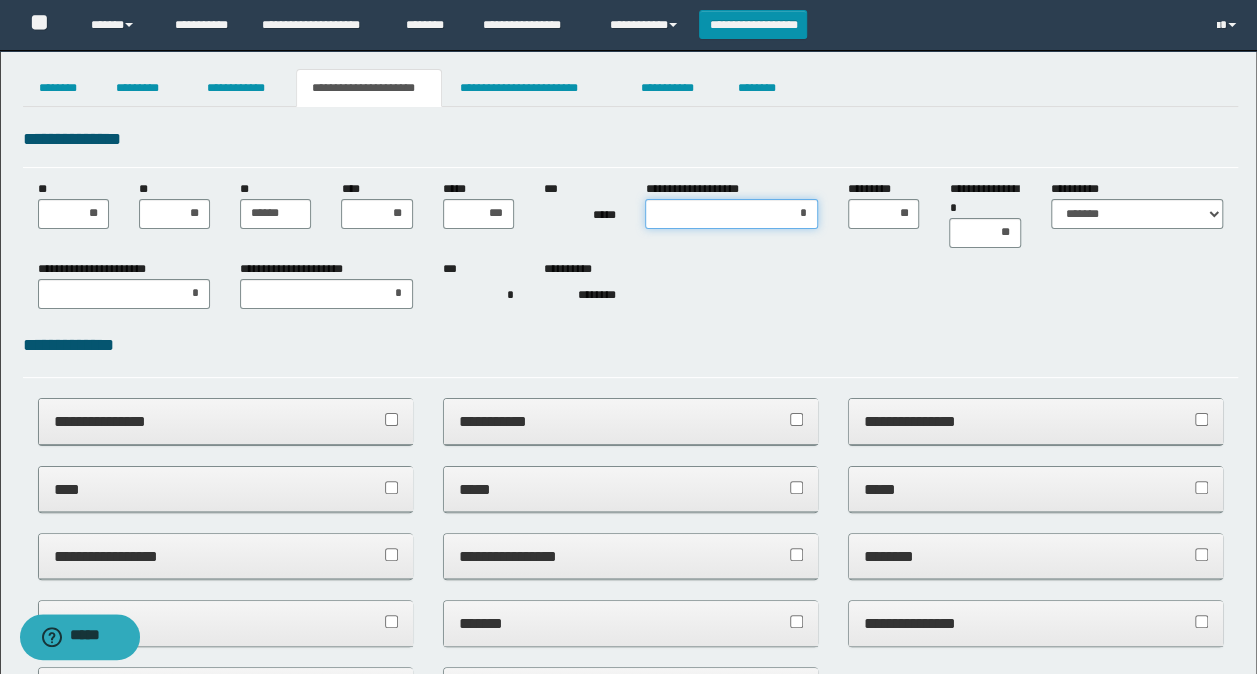 type on "**" 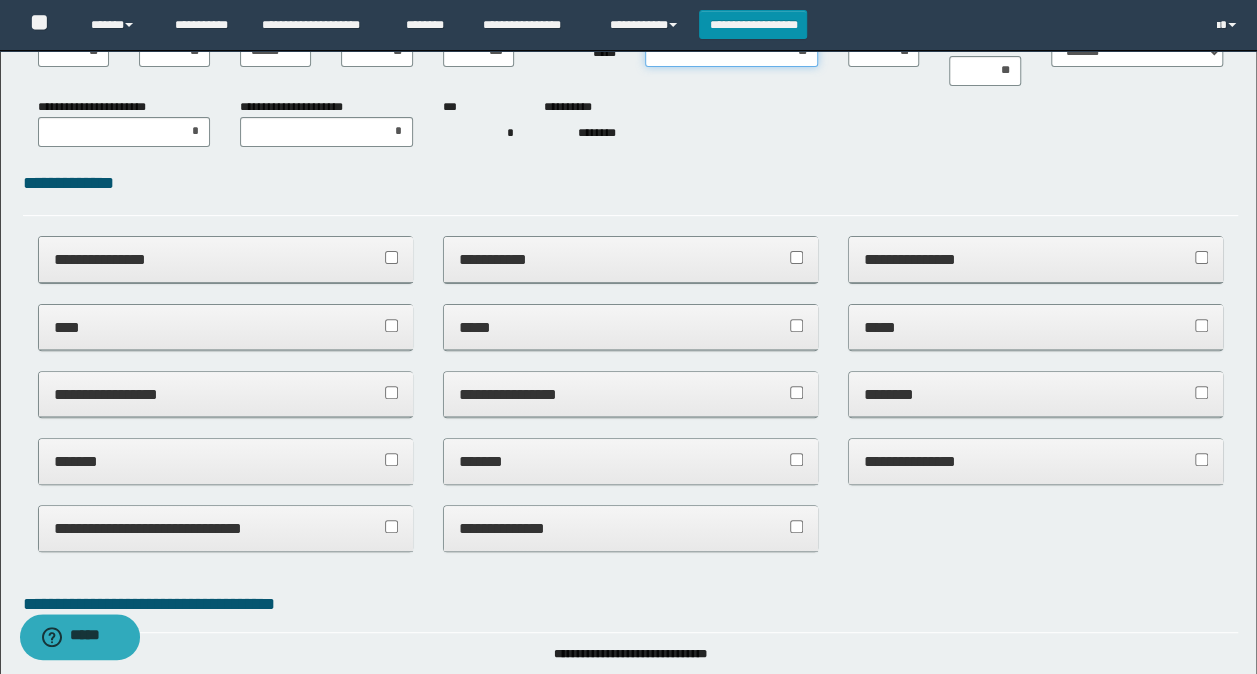 scroll, scrollTop: 200, scrollLeft: 0, axis: vertical 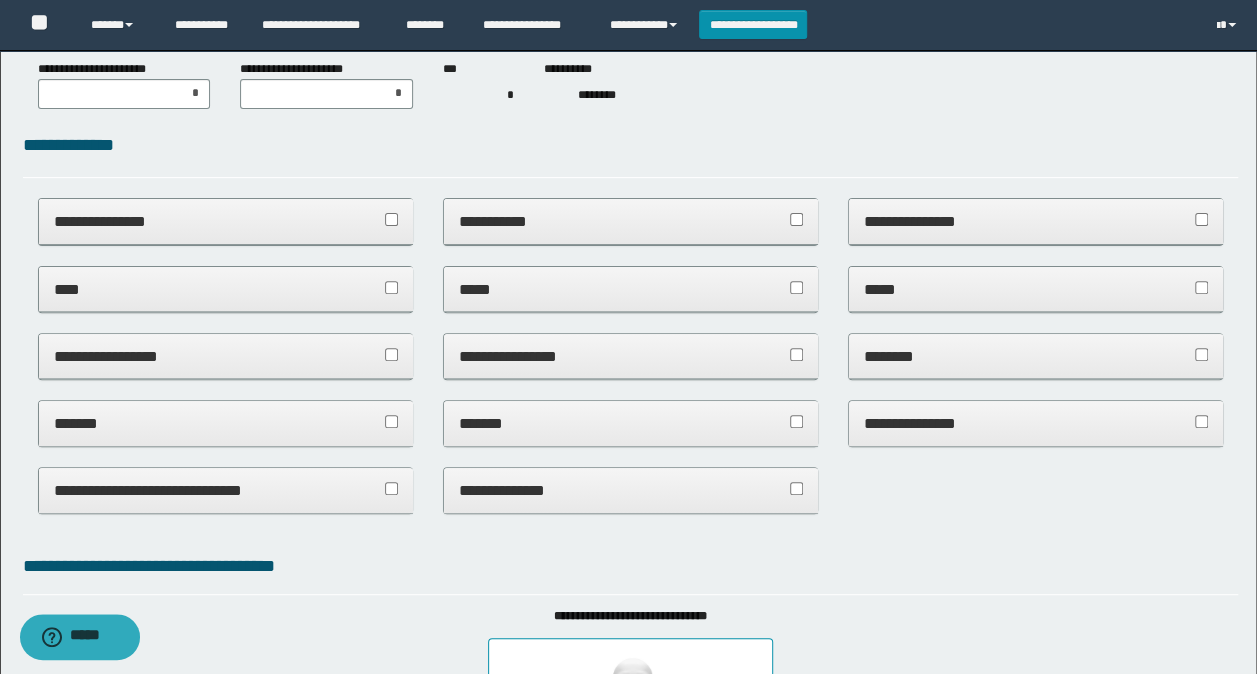click on "**********" at bounding box center (226, 221) 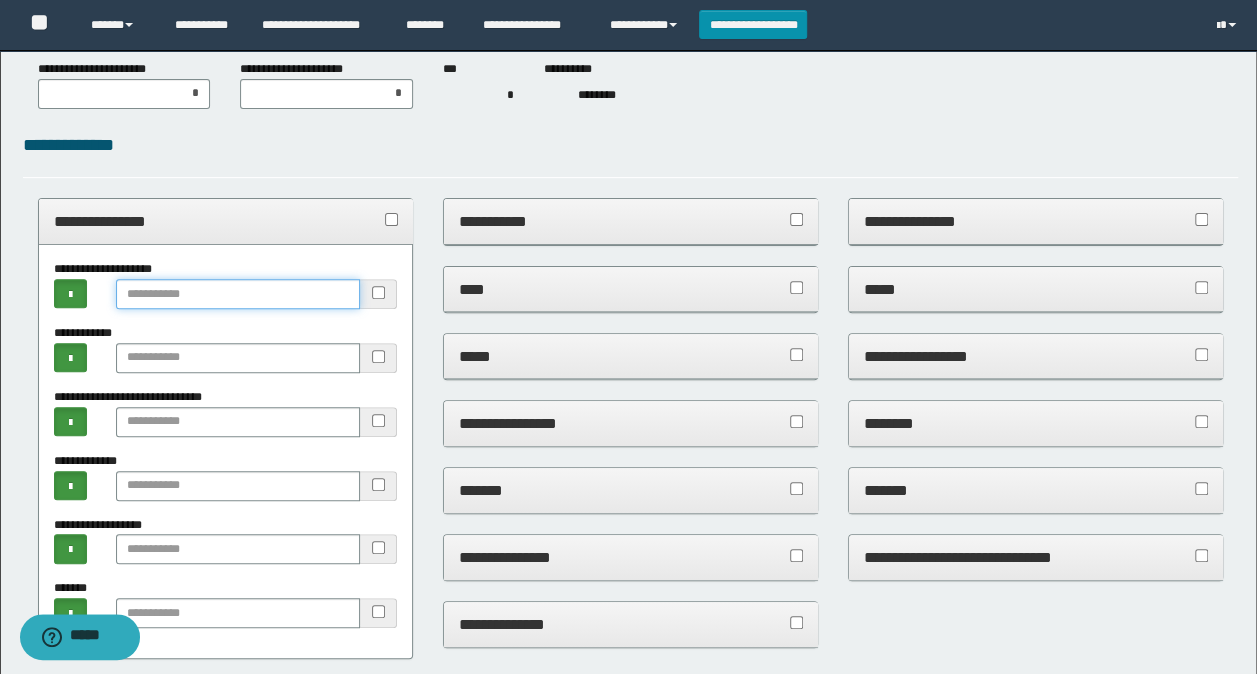 click at bounding box center [238, 294] 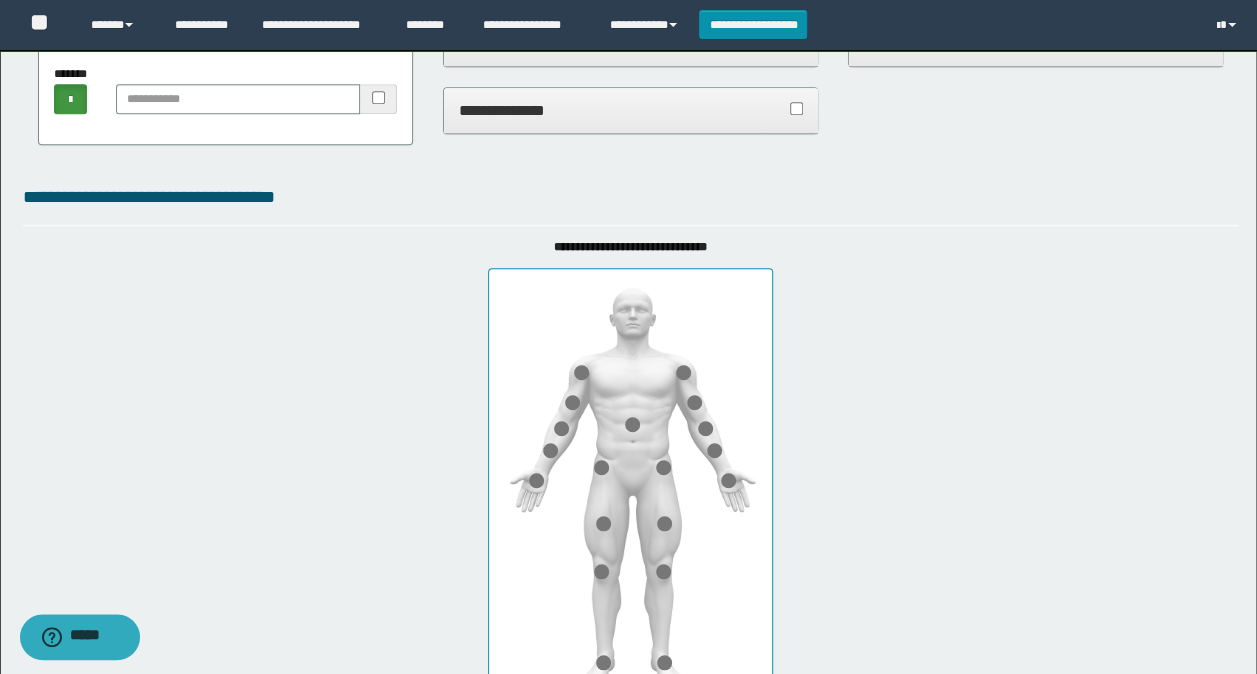 scroll, scrollTop: 800, scrollLeft: 0, axis: vertical 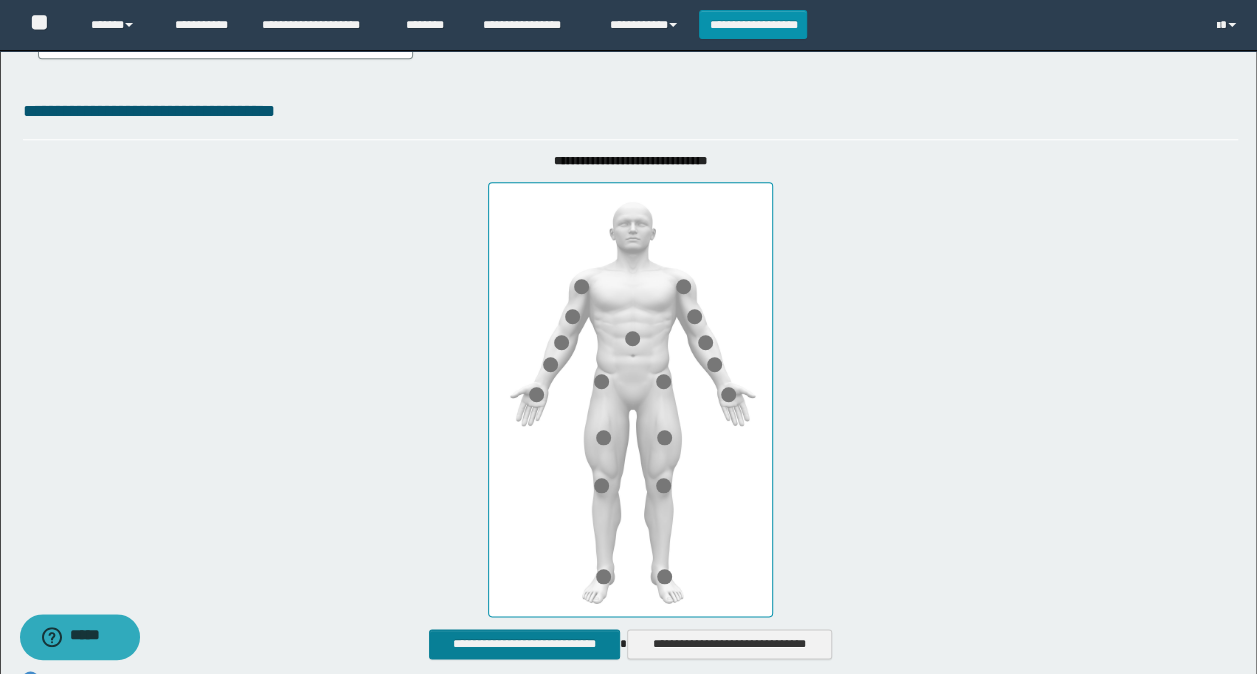 type on "******" 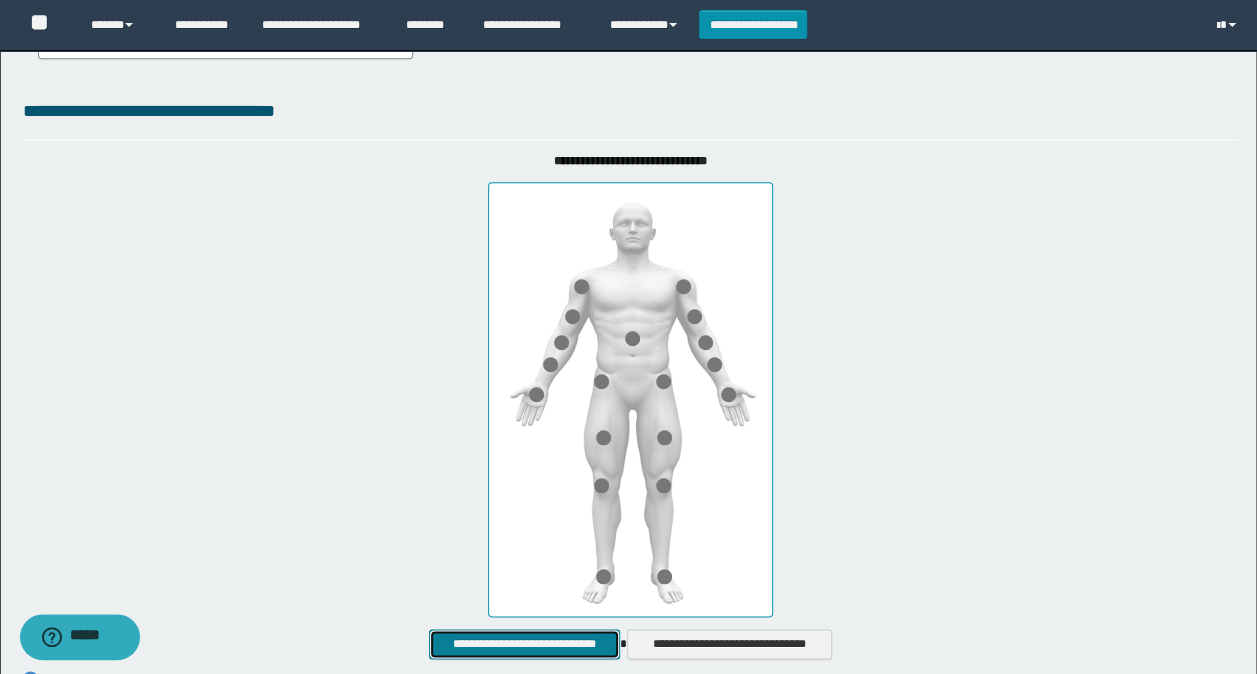 click on "**********" at bounding box center [524, 643] 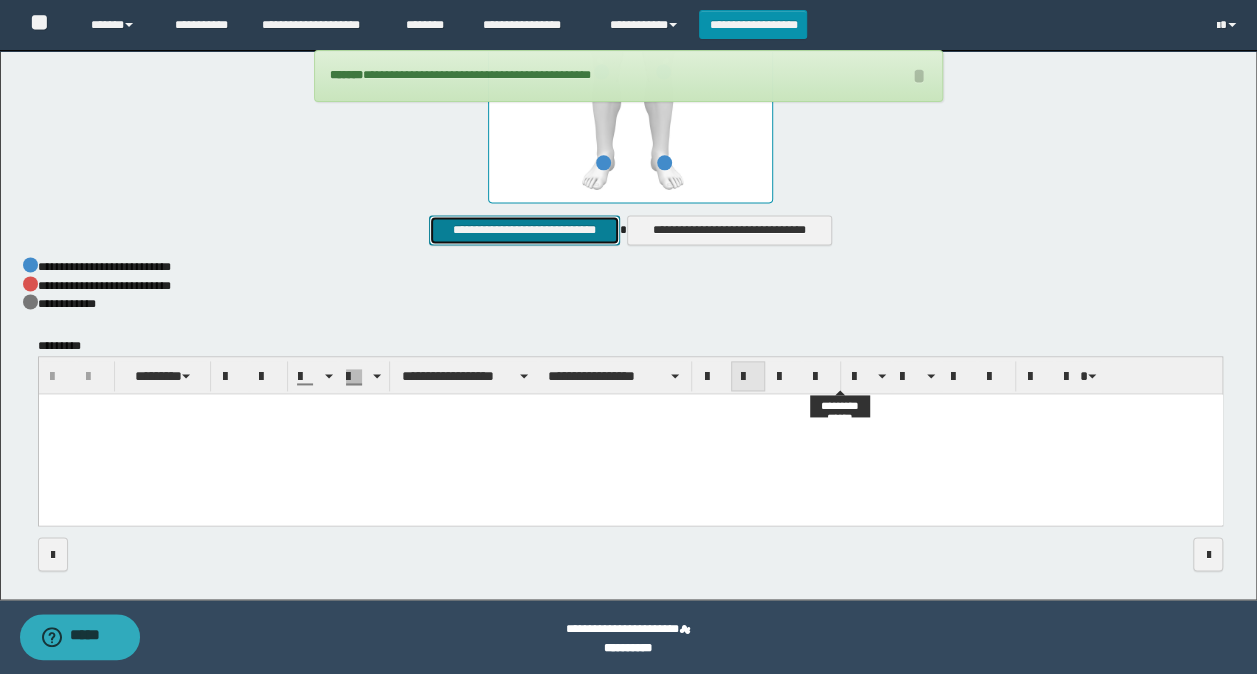 scroll, scrollTop: 1218, scrollLeft: 0, axis: vertical 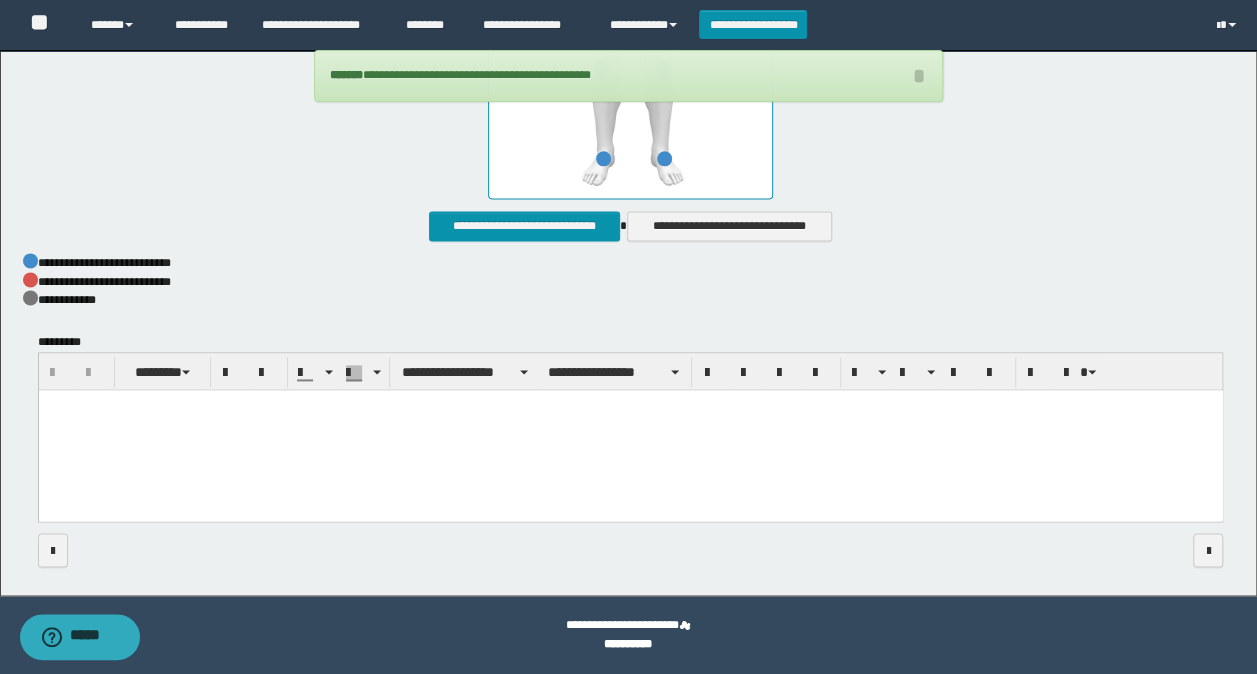 click at bounding box center (630, 431) 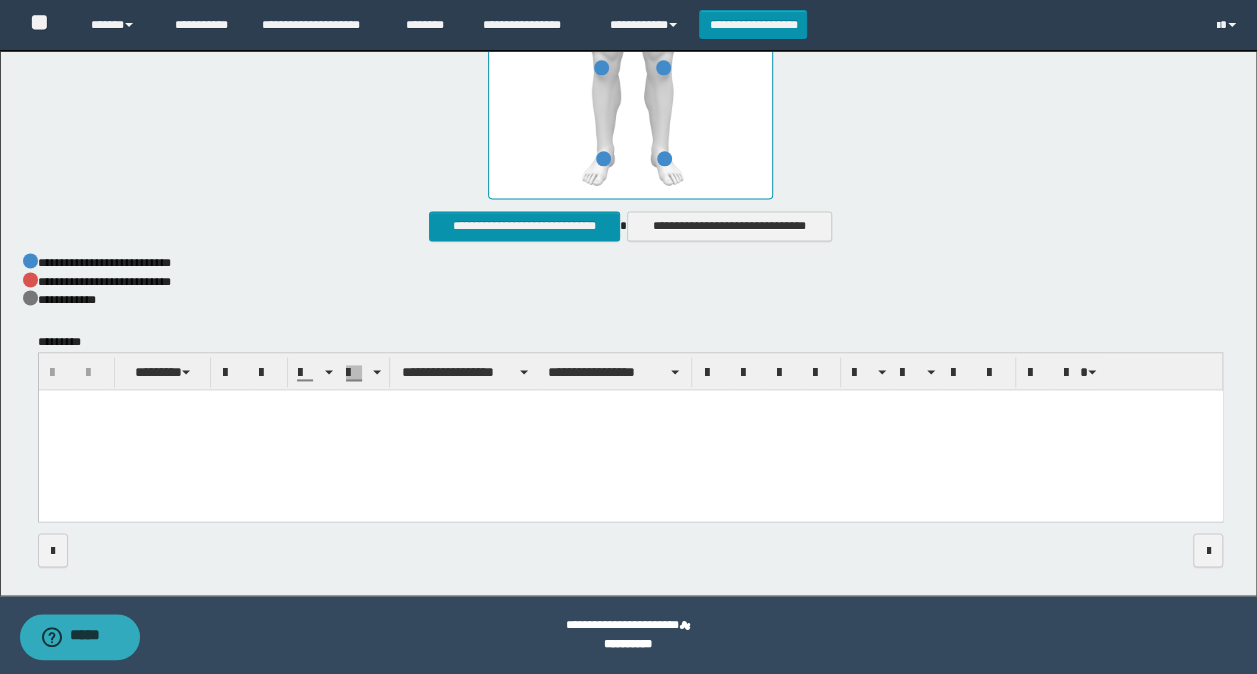 click at bounding box center (630, 431) 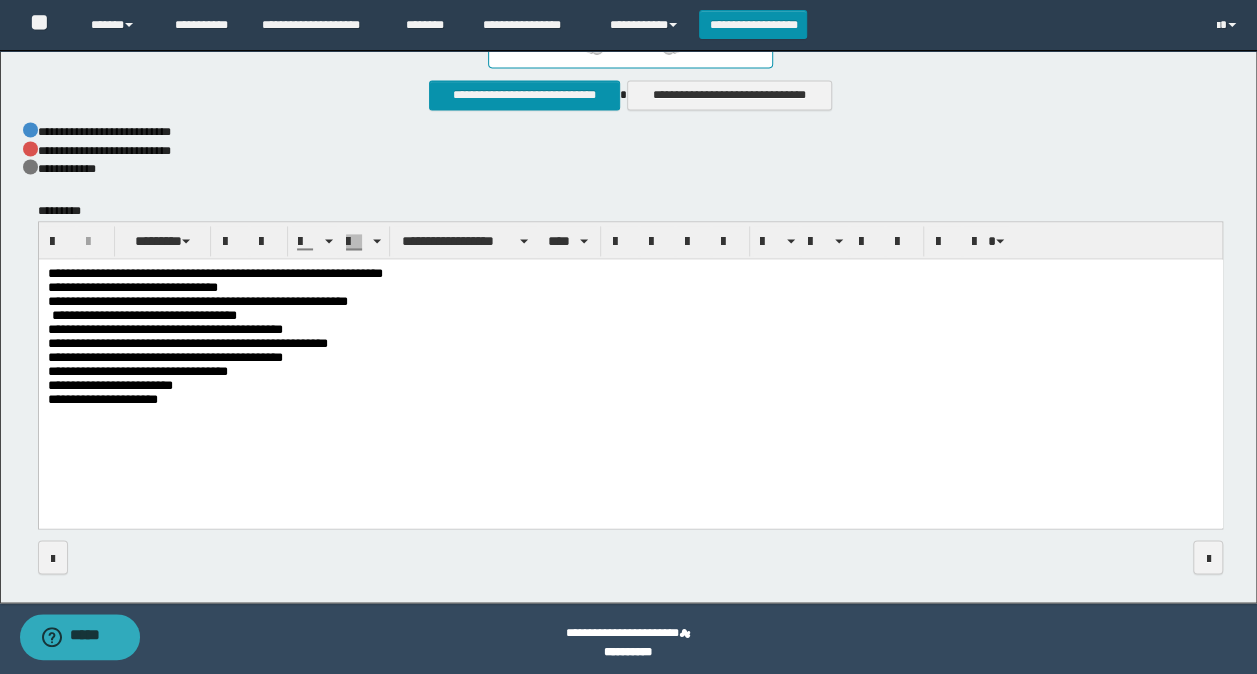 scroll, scrollTop: 1356, scrollLeft: 0, axis: vertical 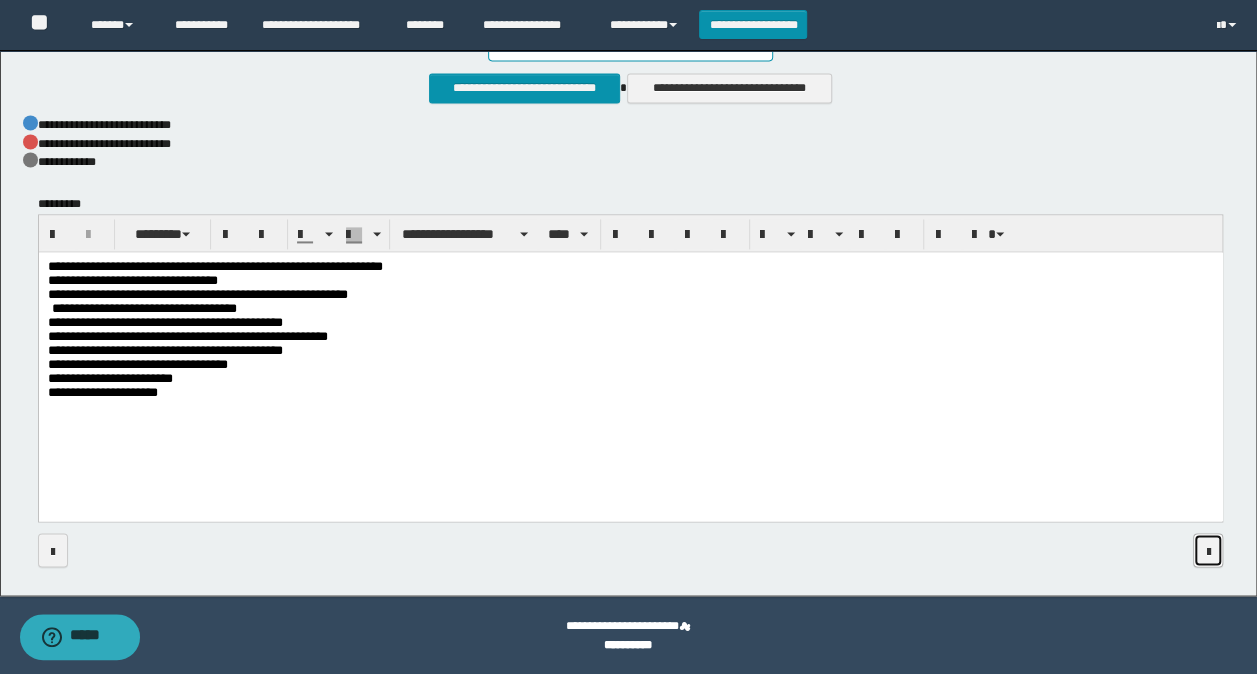 click at bounding box center [1208, 551] 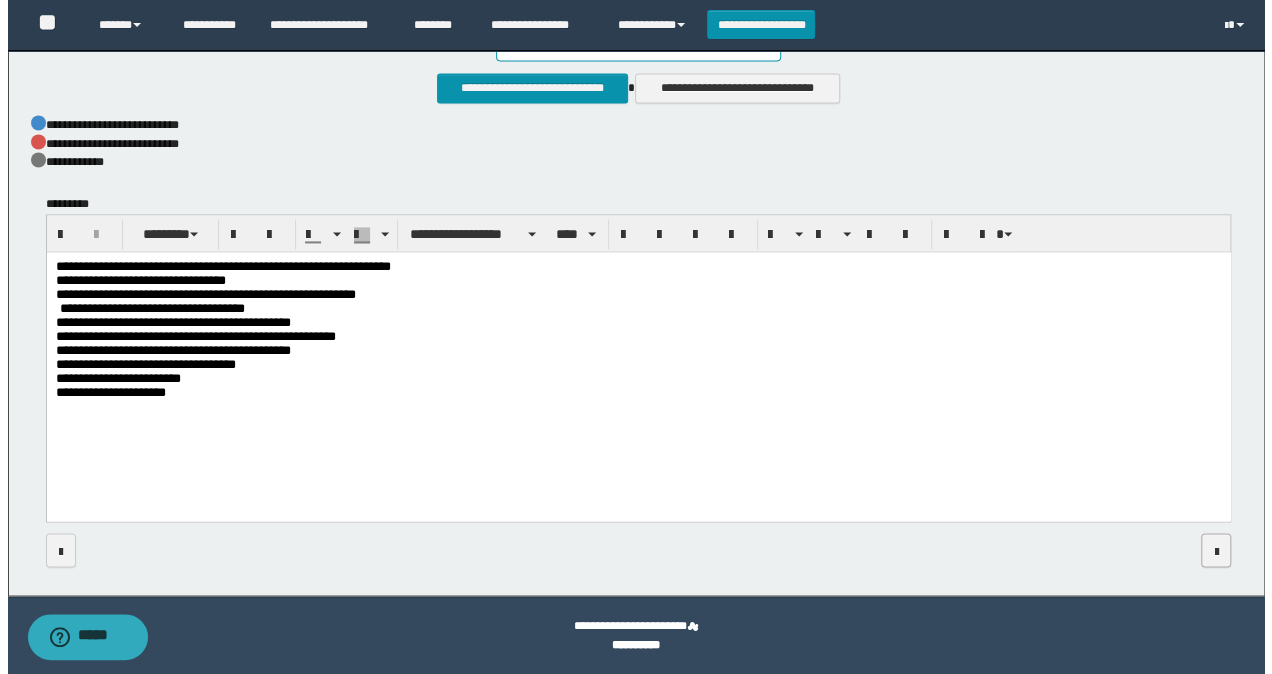 scroll, scrollTop: 0, scrollLeft: 0, axis: both 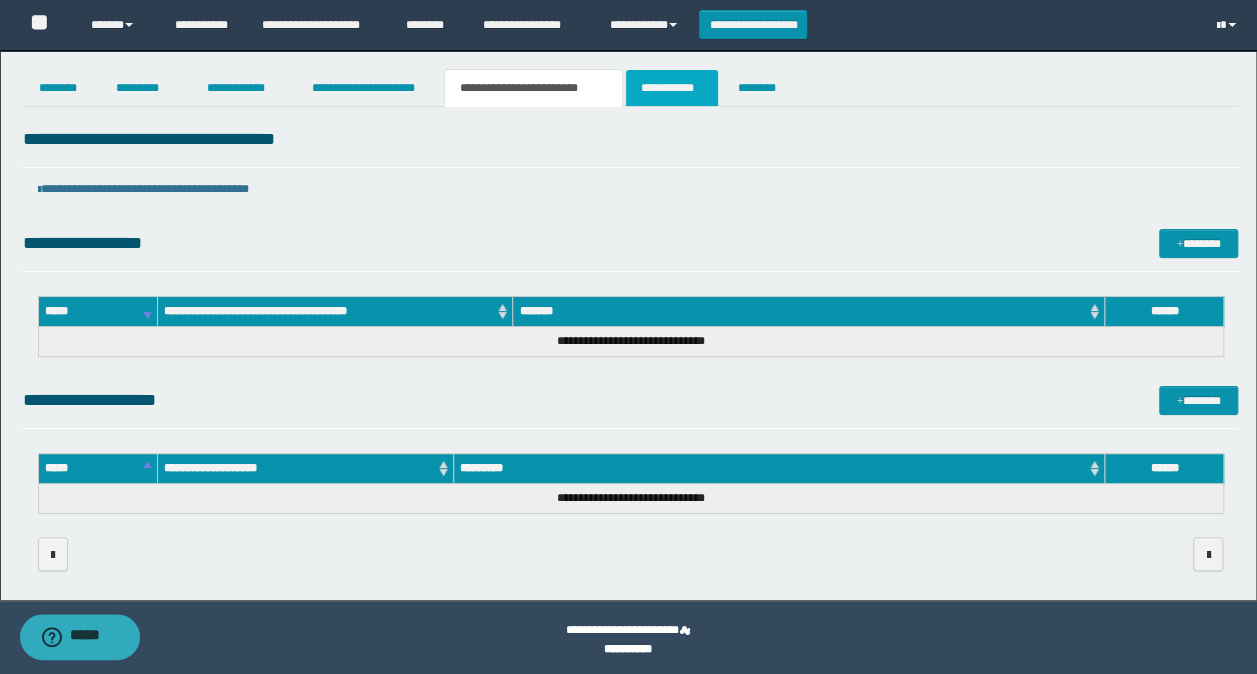 click on "**********" at bounding box center (672, 88) 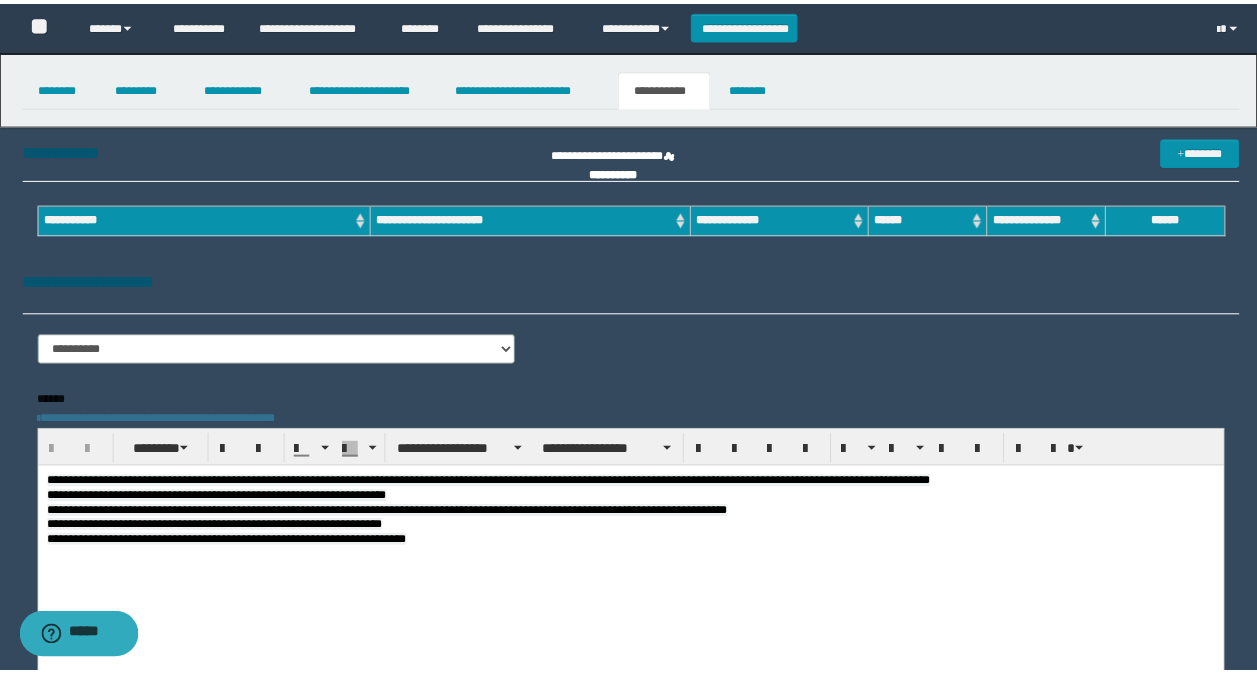 scroll, scrollTop: 0, scrollLeft: 0, axis: both 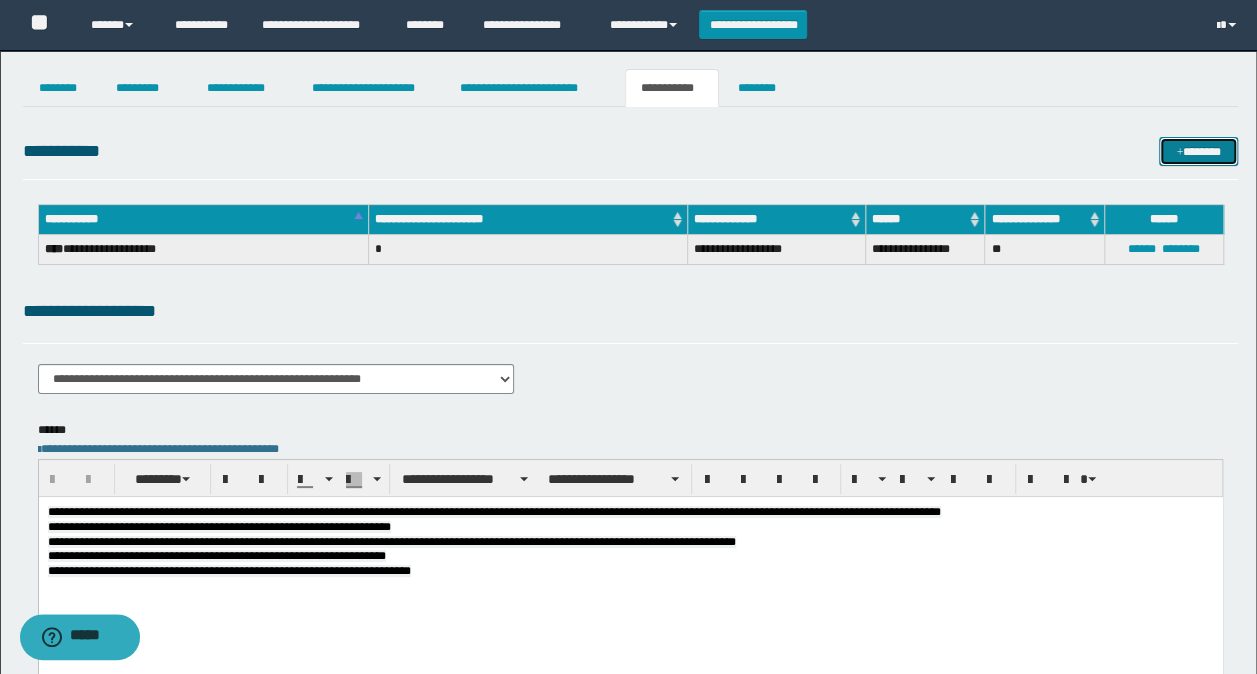 click on "*******" at bounding box center [1198, 151] 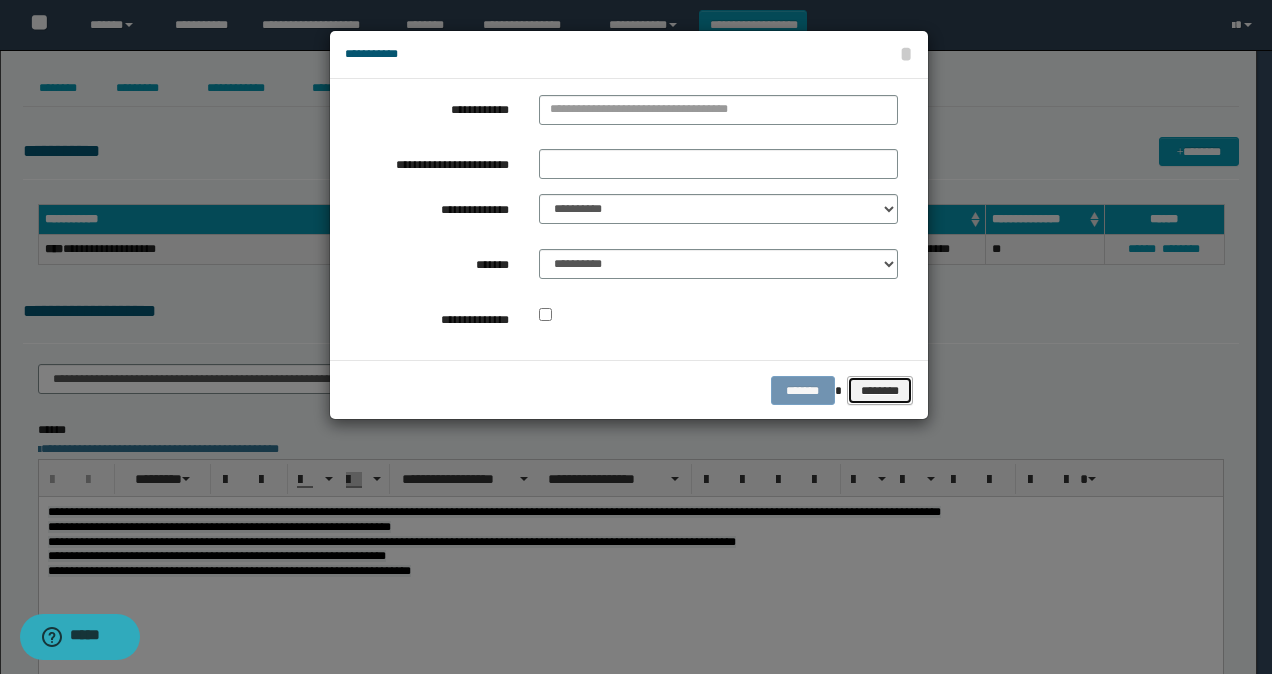 click on "********" at bounding box center [880, 390] 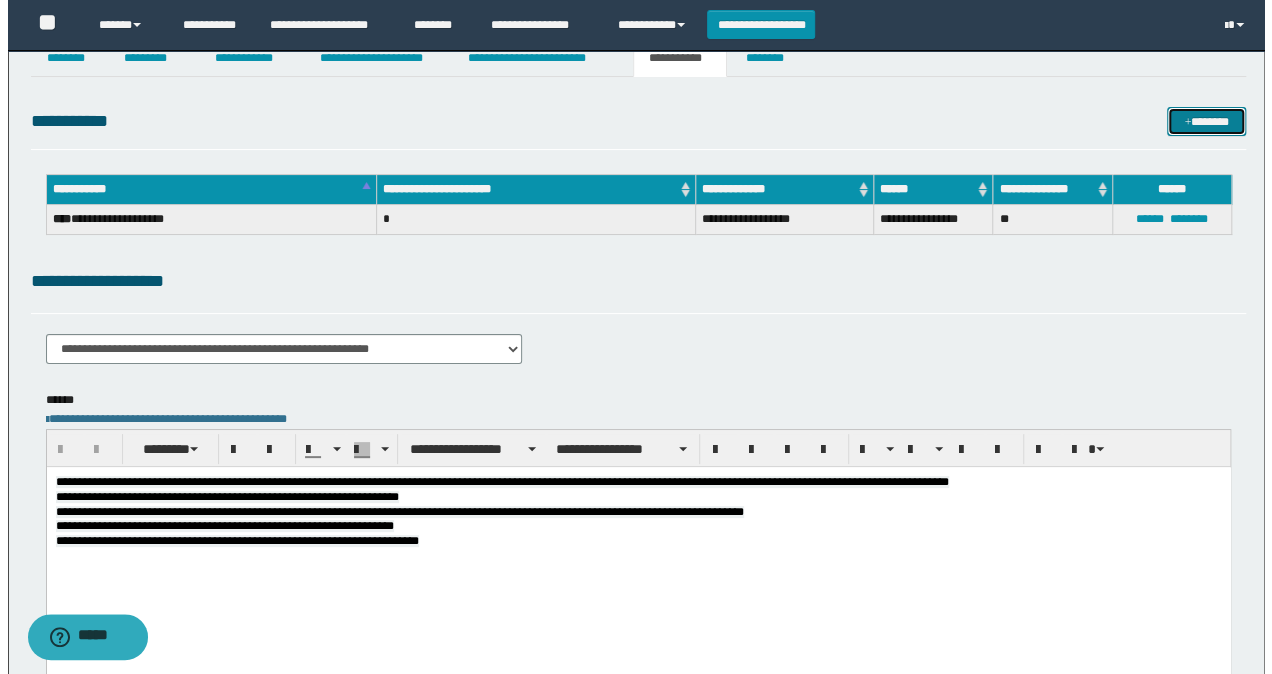 scroll, scrollTop: 0, scrollLeft: 0, axis: both 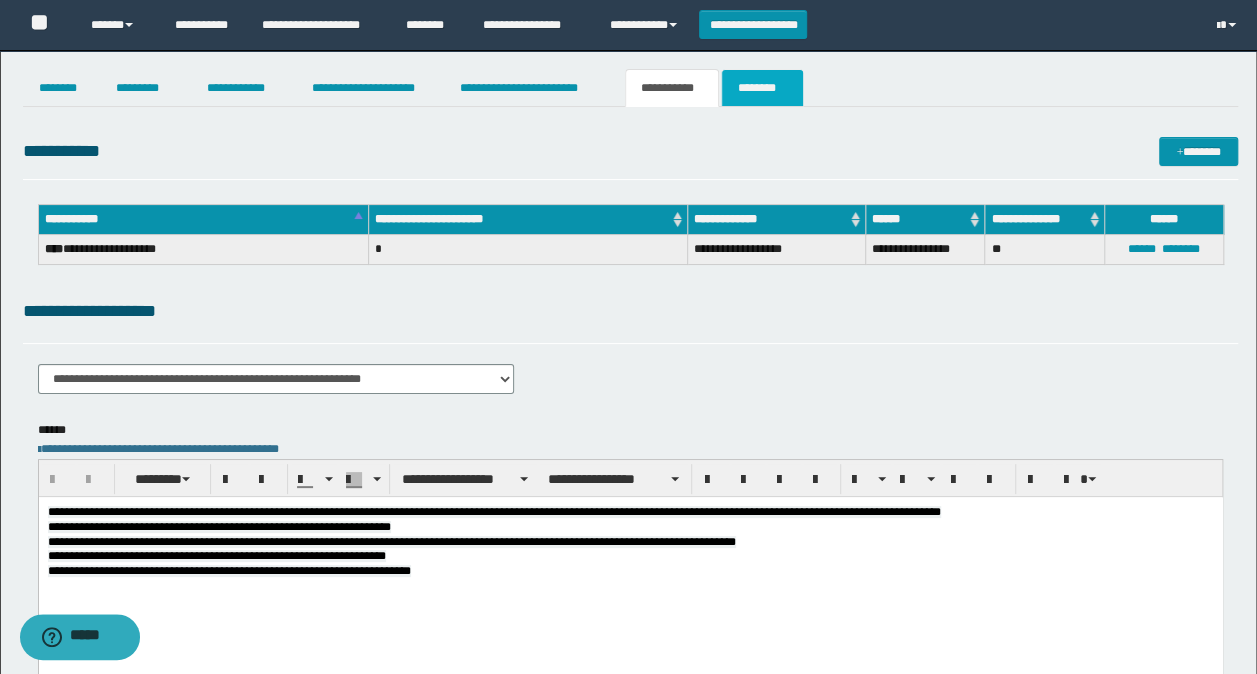 click on "********" at bounding box center (762, 88) 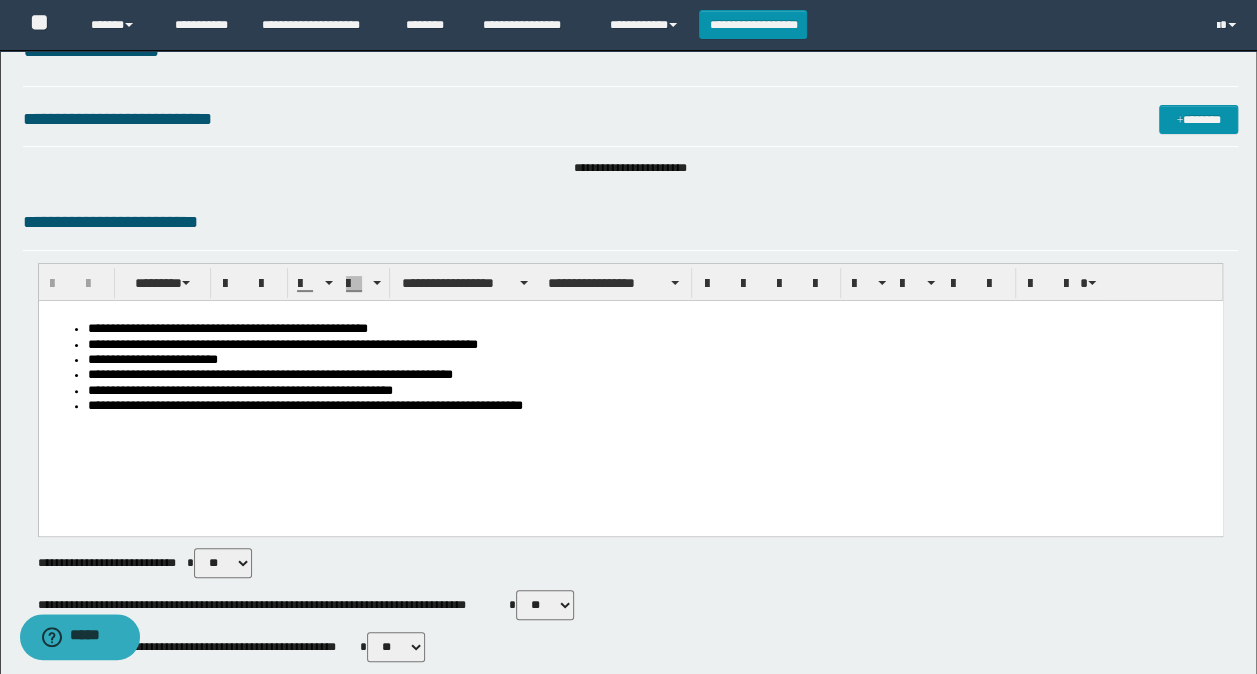 scroll, scrollTop: 0, scrollLeft: 0, axis: both 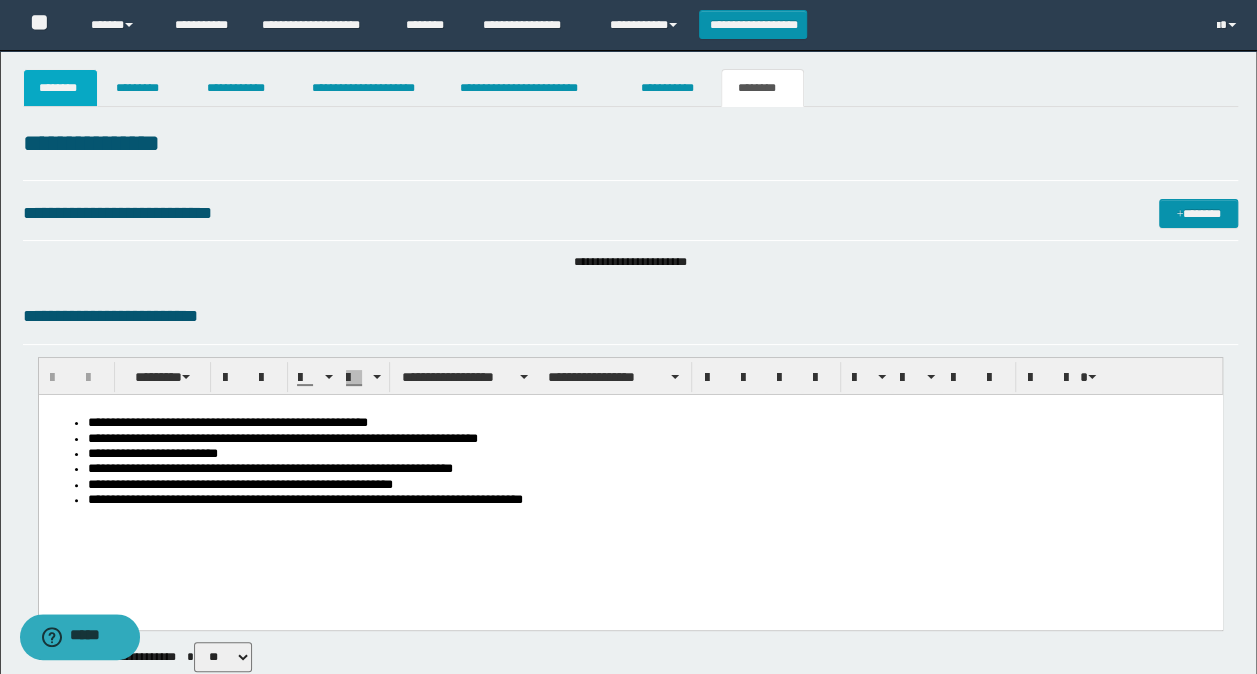 click on "********" at bounding box center (61, 88) 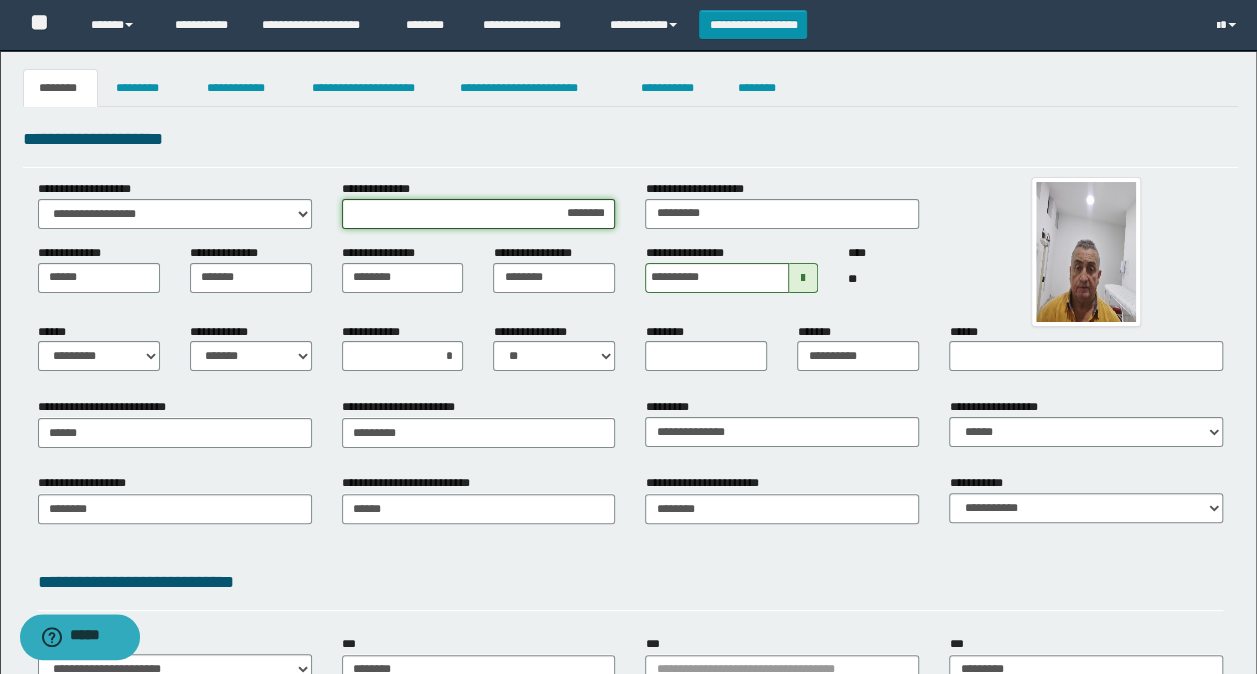 drag, startPoint x: 524, startPoint y: 210, endPoint x: 643, endPoint y: 221, distance: 119.507324 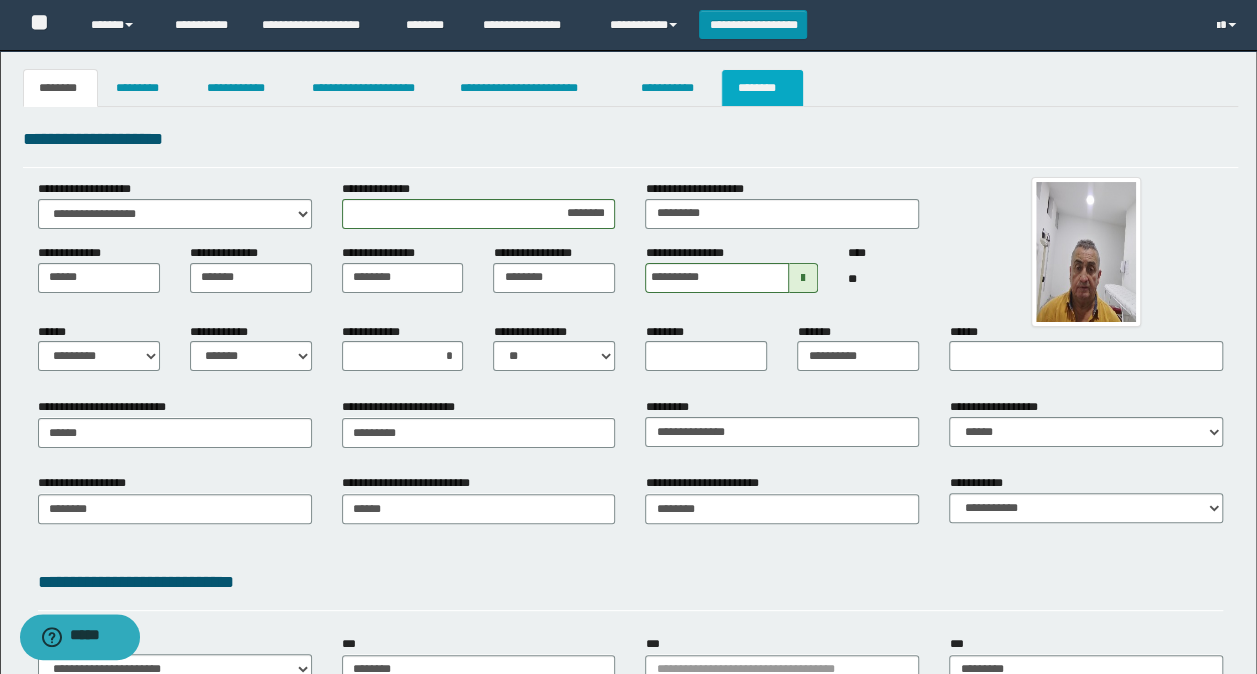 click on "********" at bounding box center (762, 88) 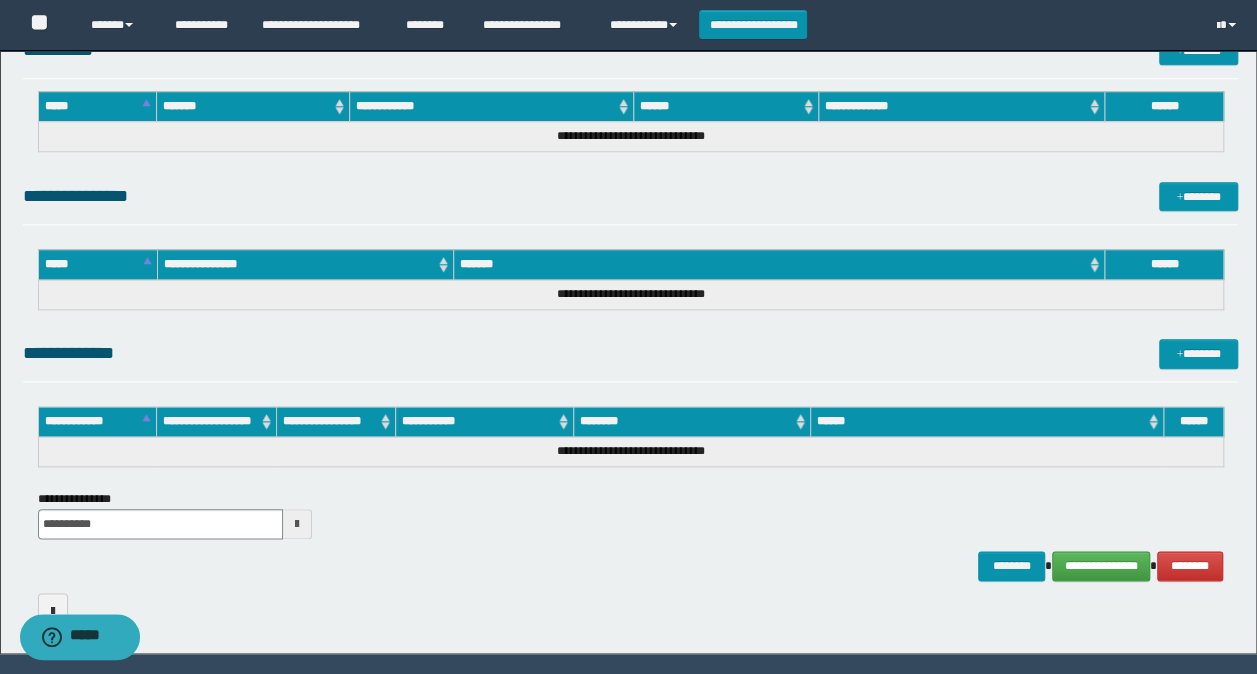scroll, scrollTop: 942, scrollLeft: 0, axis: vertical 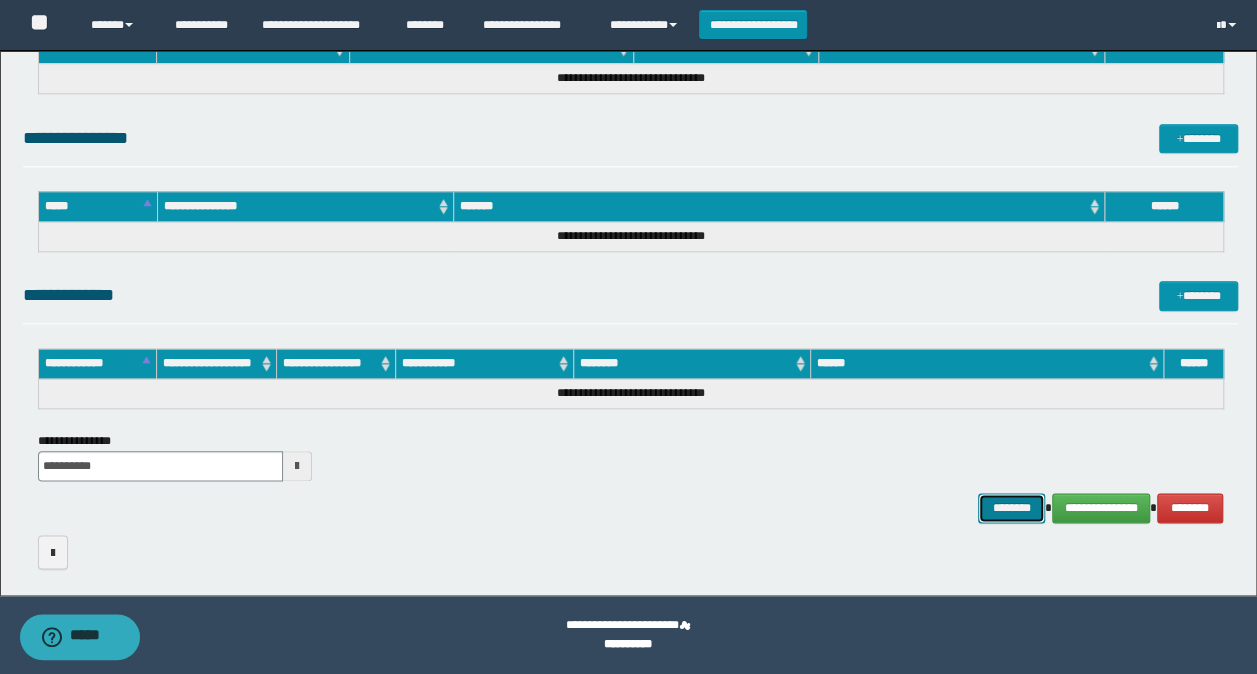 click on "********" at bounding box center (1011, 507) 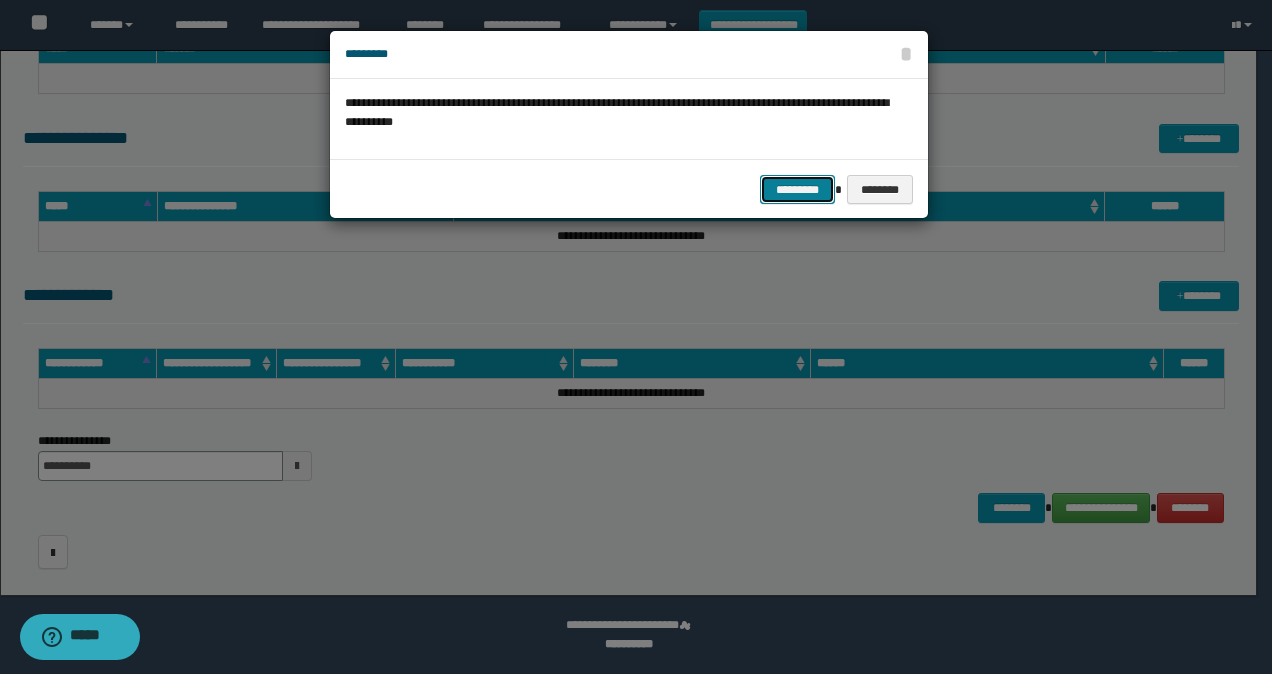 click on "*********" at bounding box center (797, 189) 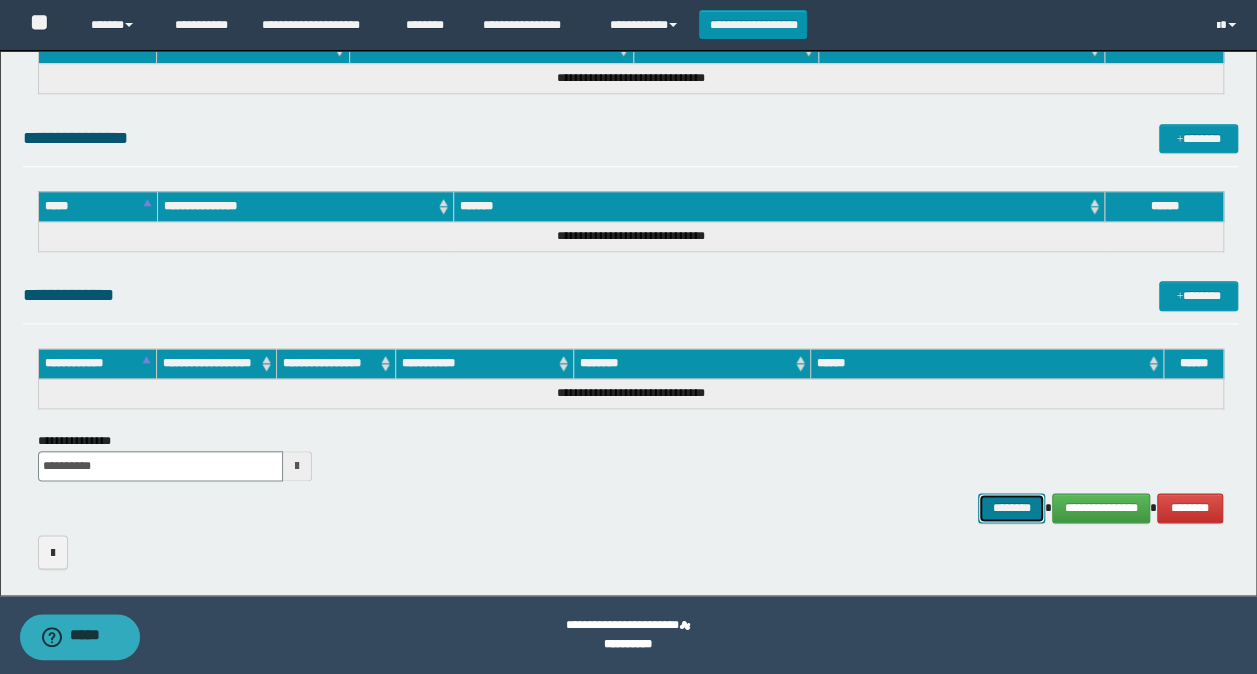 click on "********" at bounding box center [1011, 507] 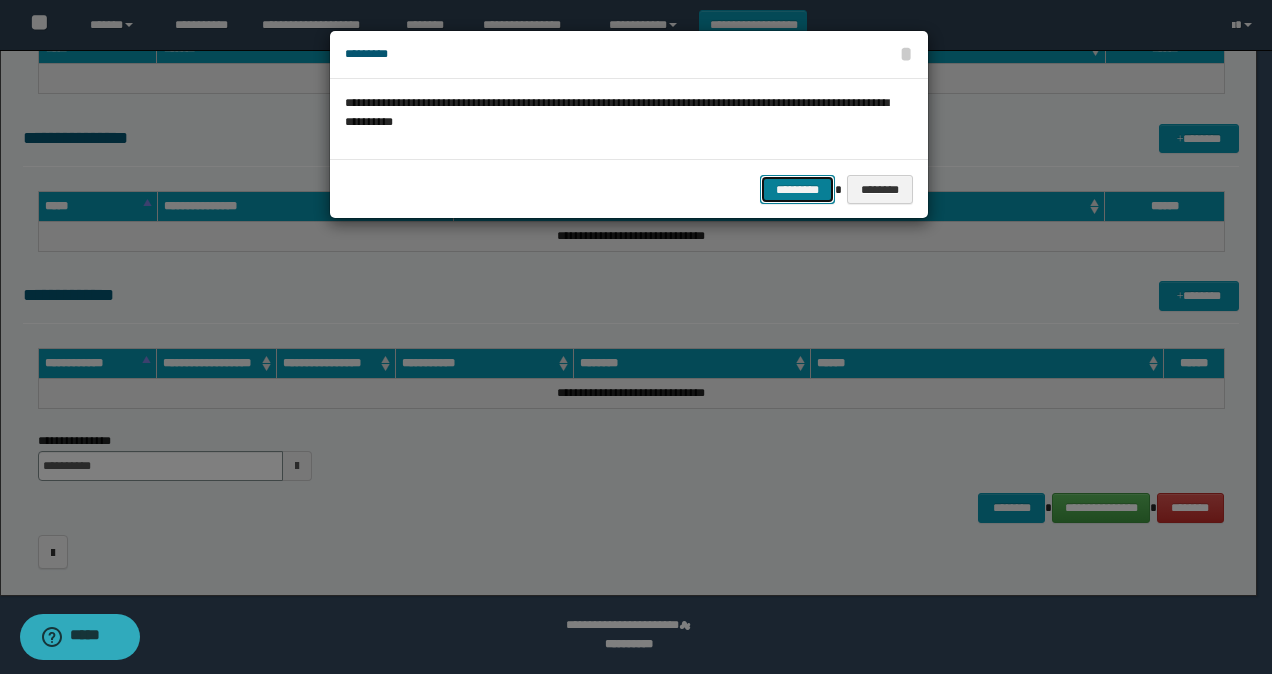 click on "*********" at bounding box center (797, 189) 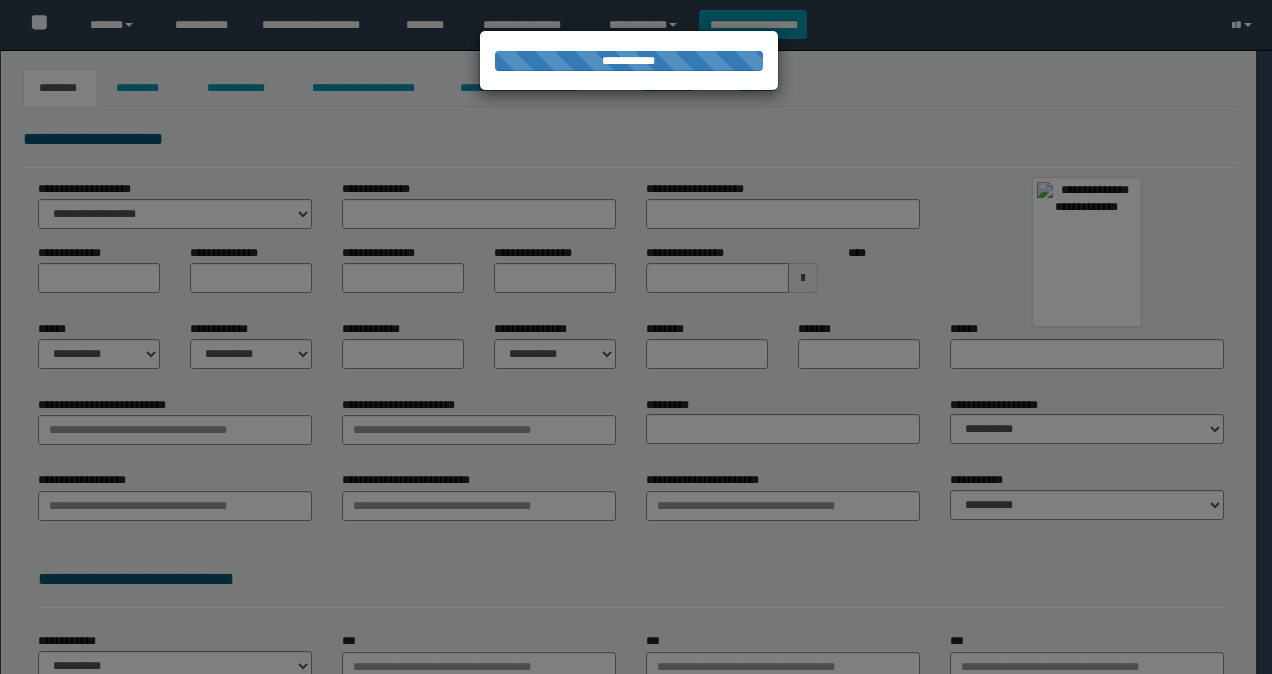 scroll, scrollTop: 0, scrollLeft: 0, axis: both 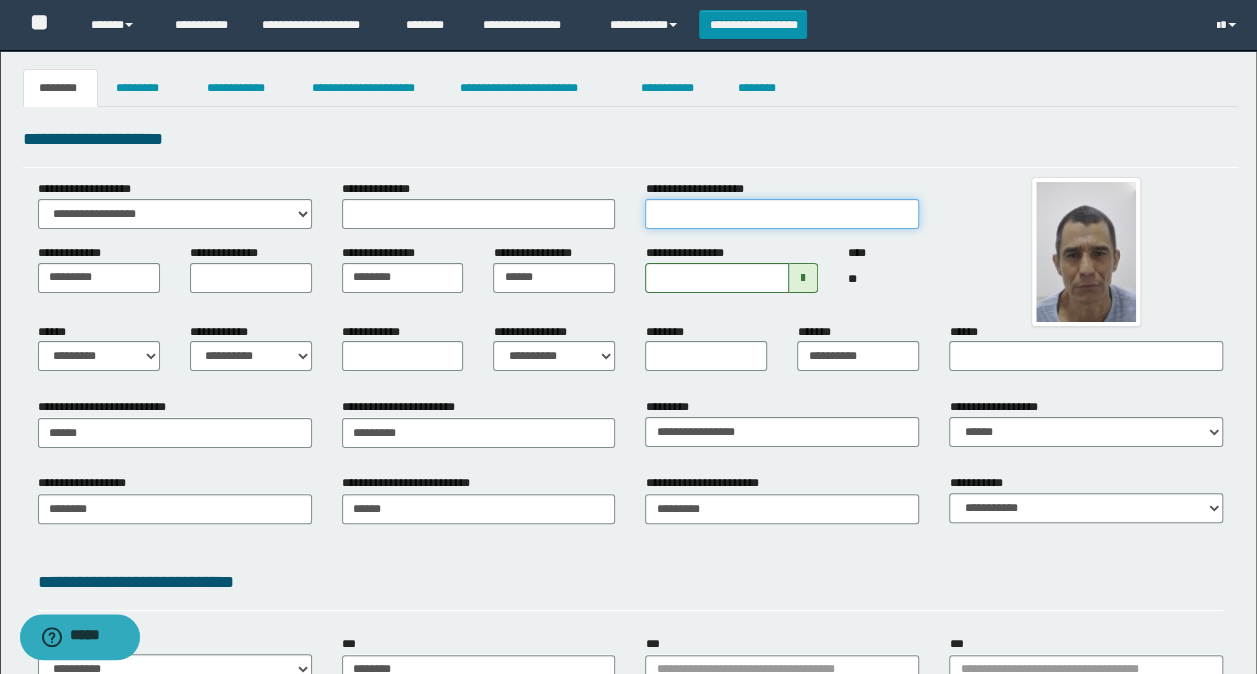 click on "**********" at bounding box center [782, 214] 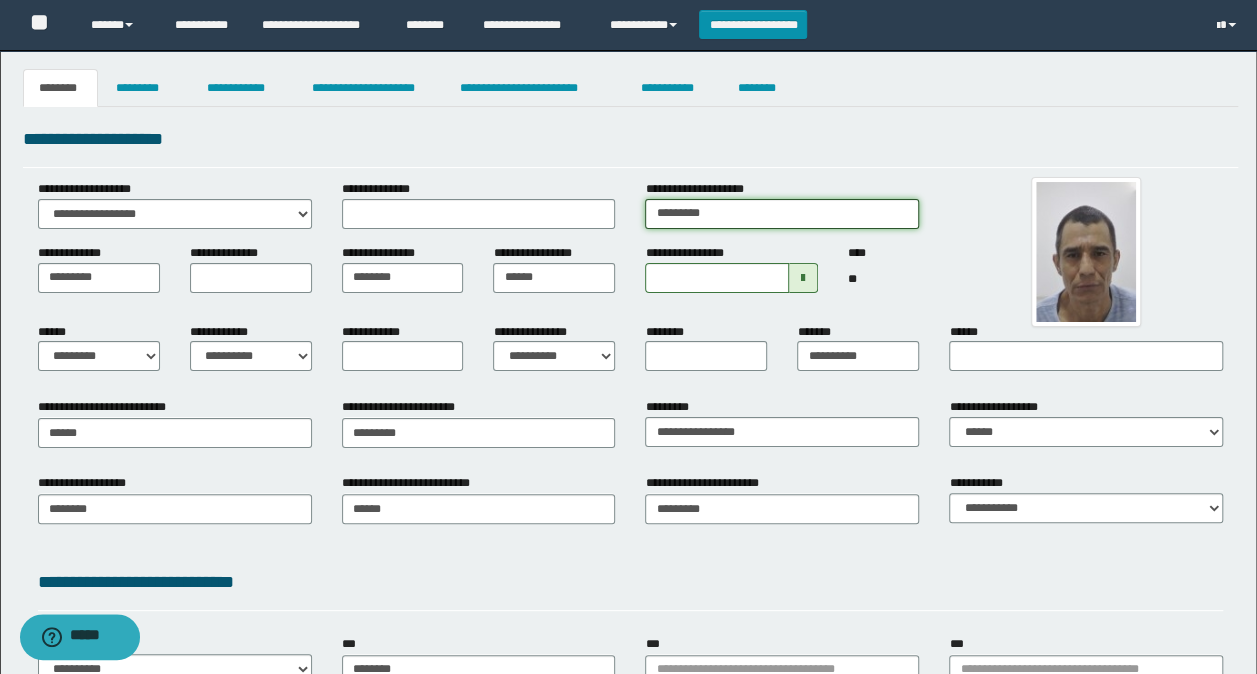 type on "*********" 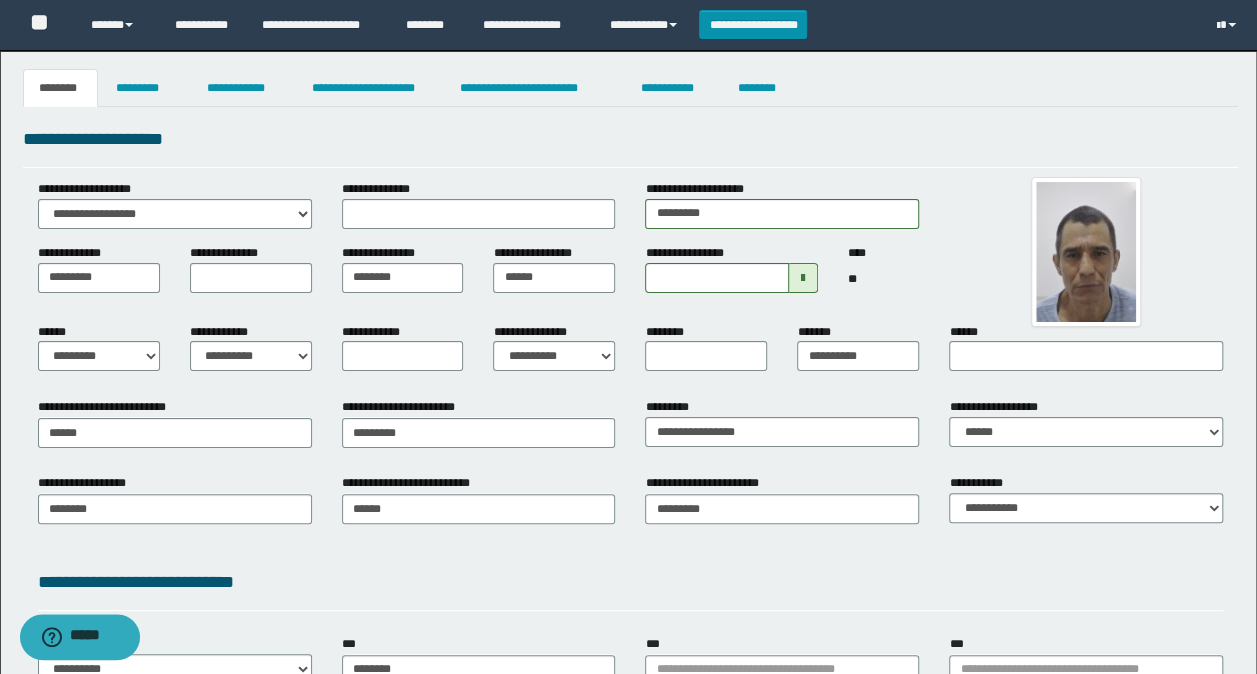 click on "**********" at bounding box center (479, 277) 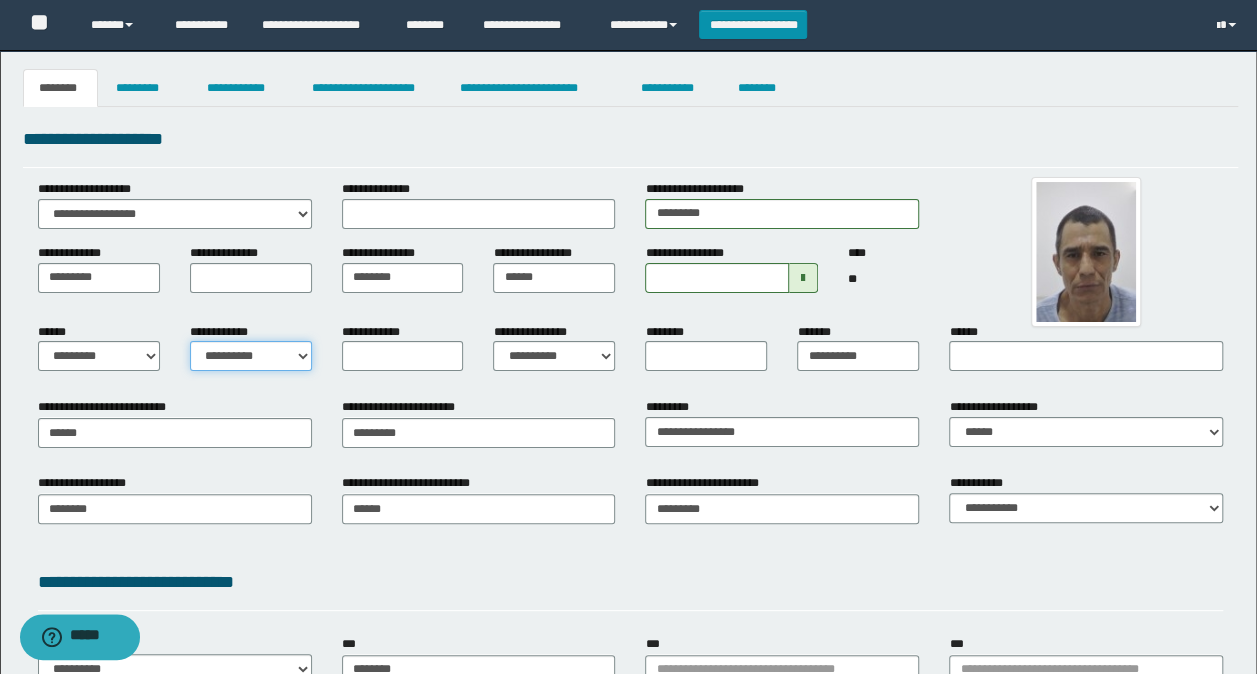 click on "**********" at bounding box center (251, 356) 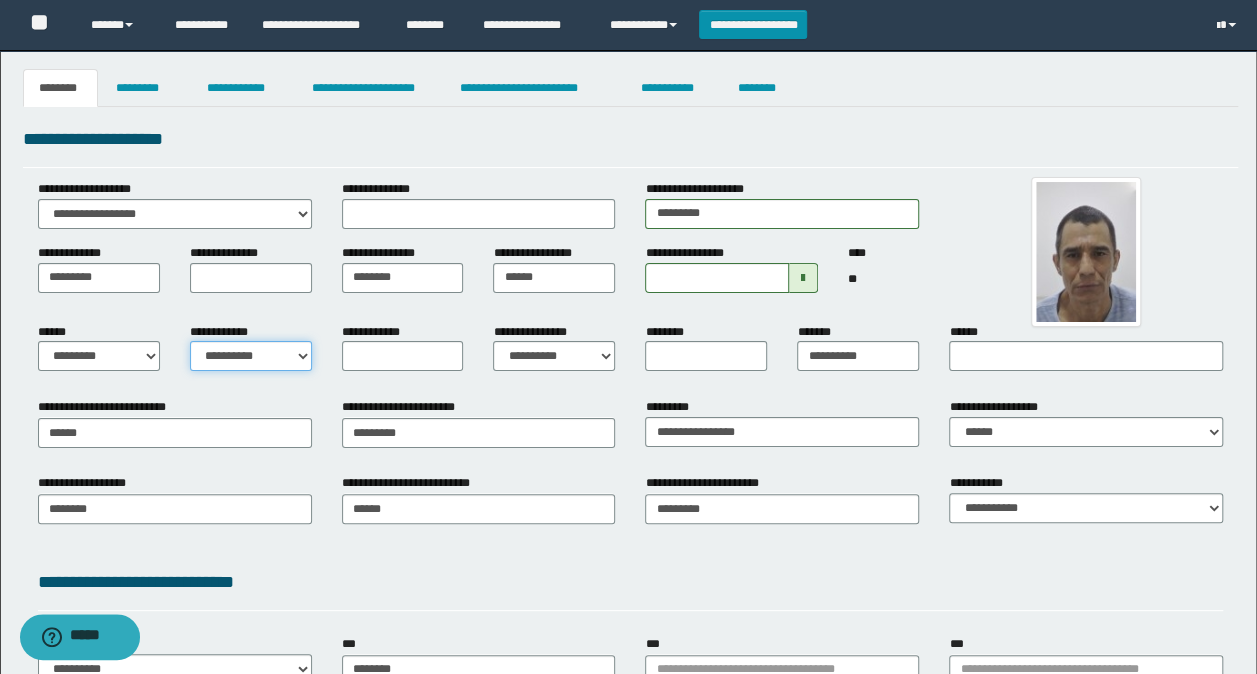 select on "*" 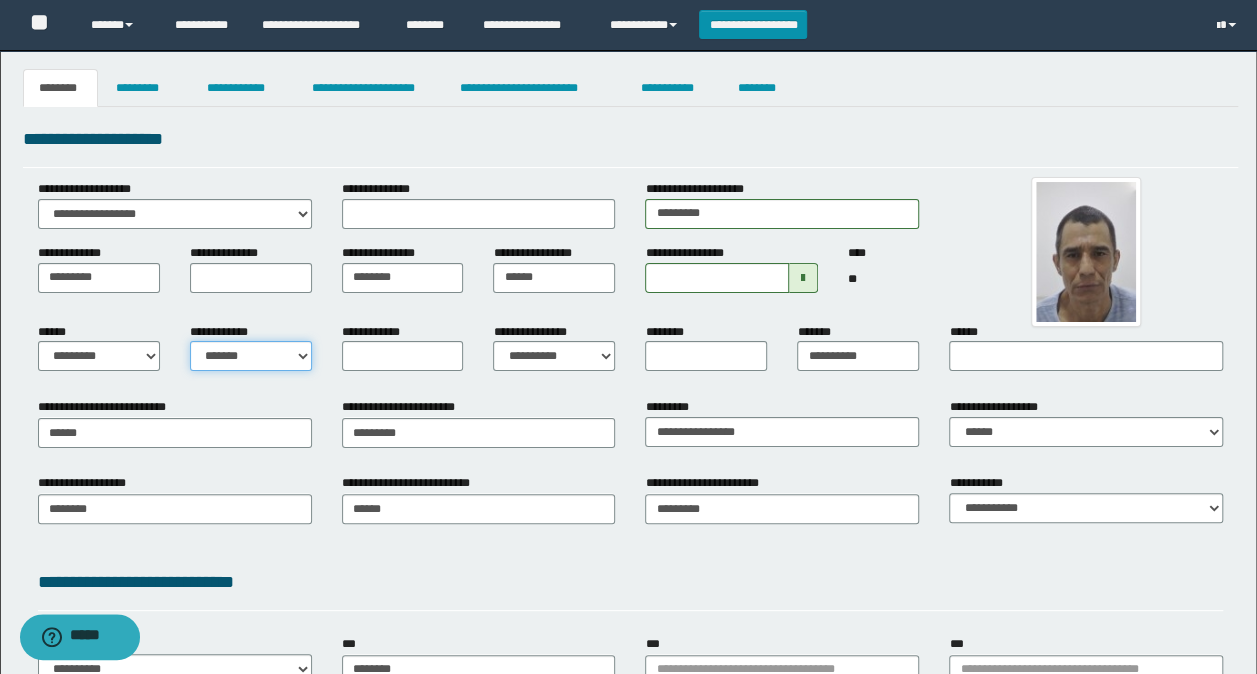 click on "**********" at bounding box center (251, 356) 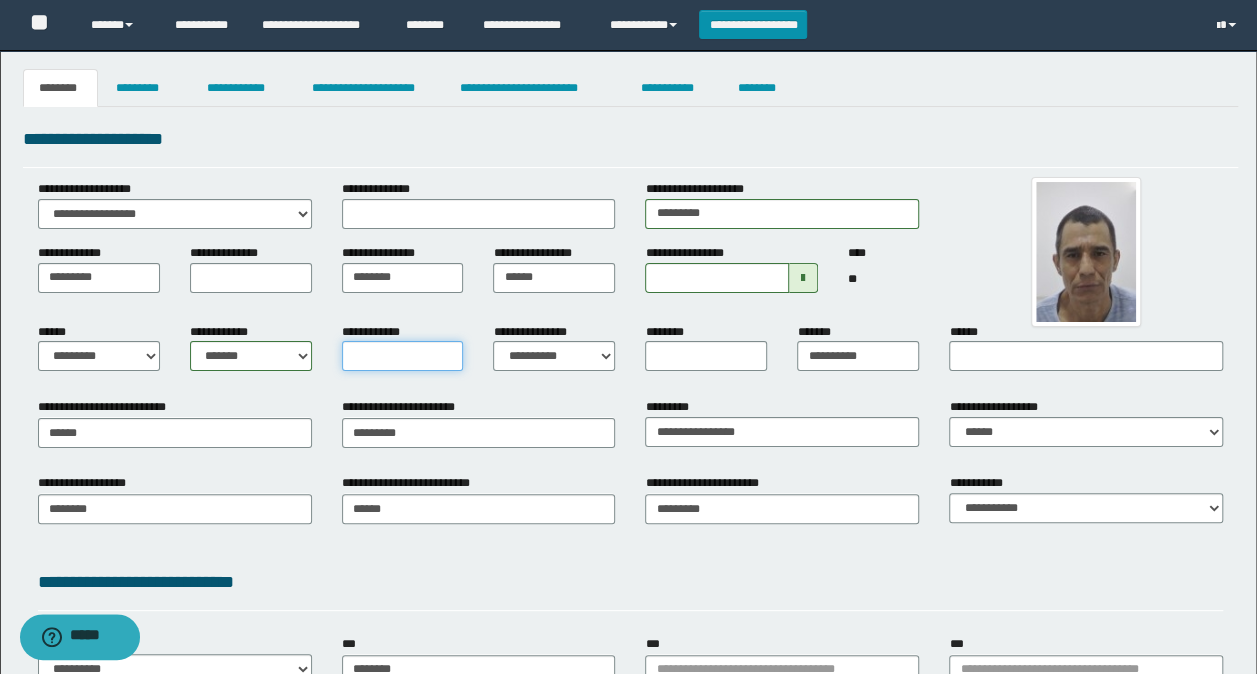 click on "**********" at bounding box center (403, 356) 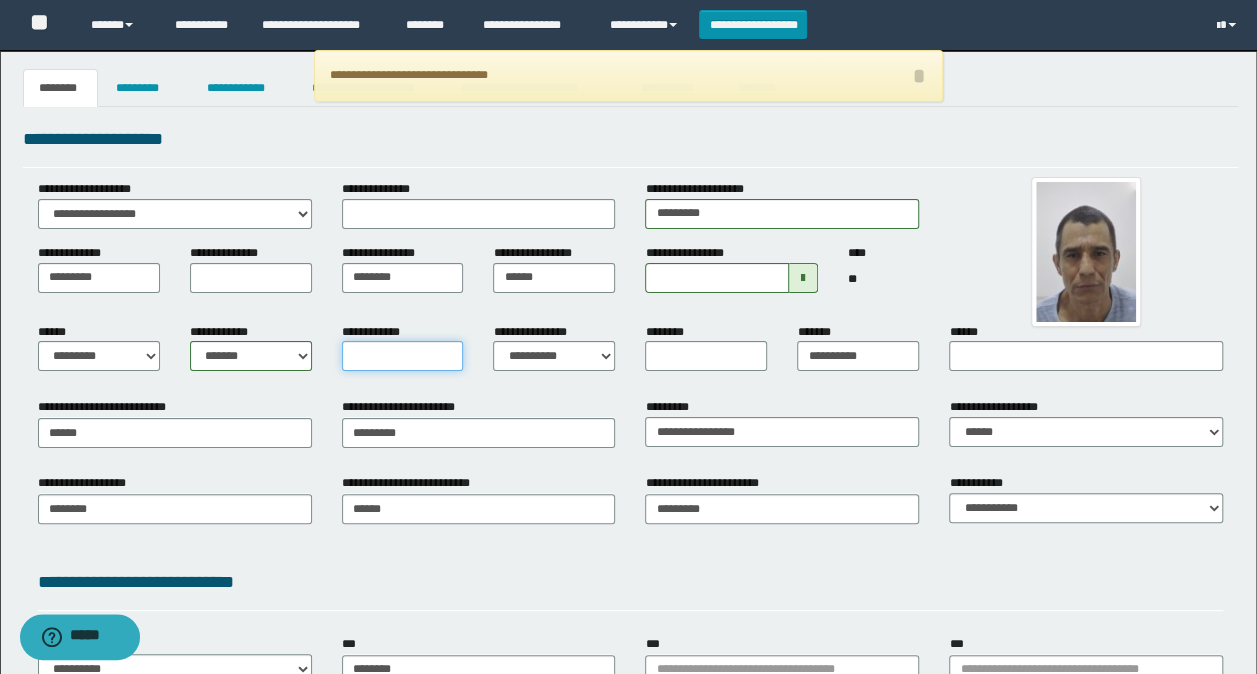 type on "*" 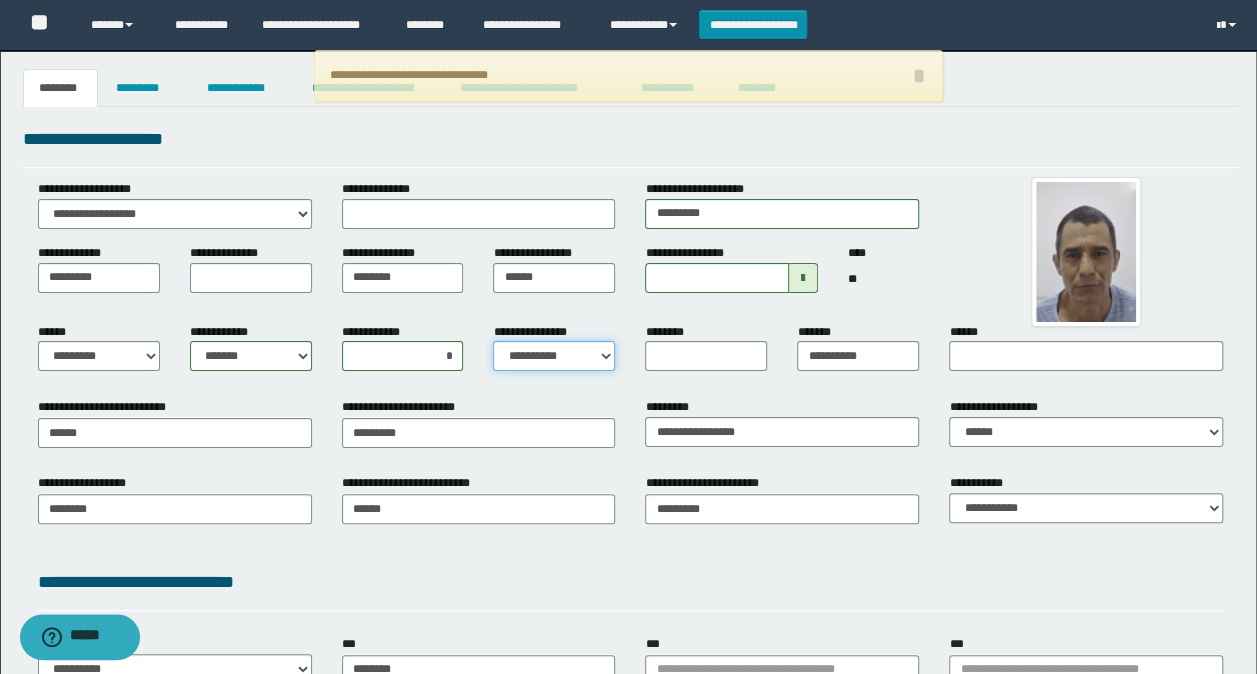 click on "**********" at bounding box center [554, 356] 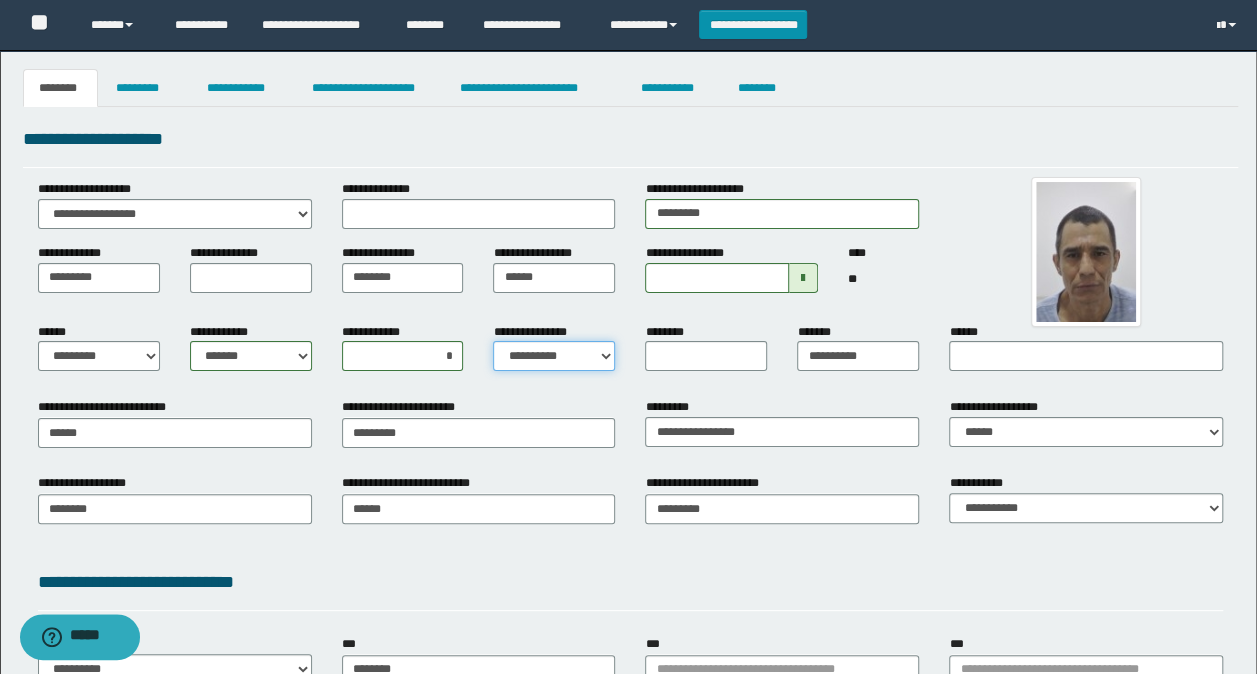 select on "*" 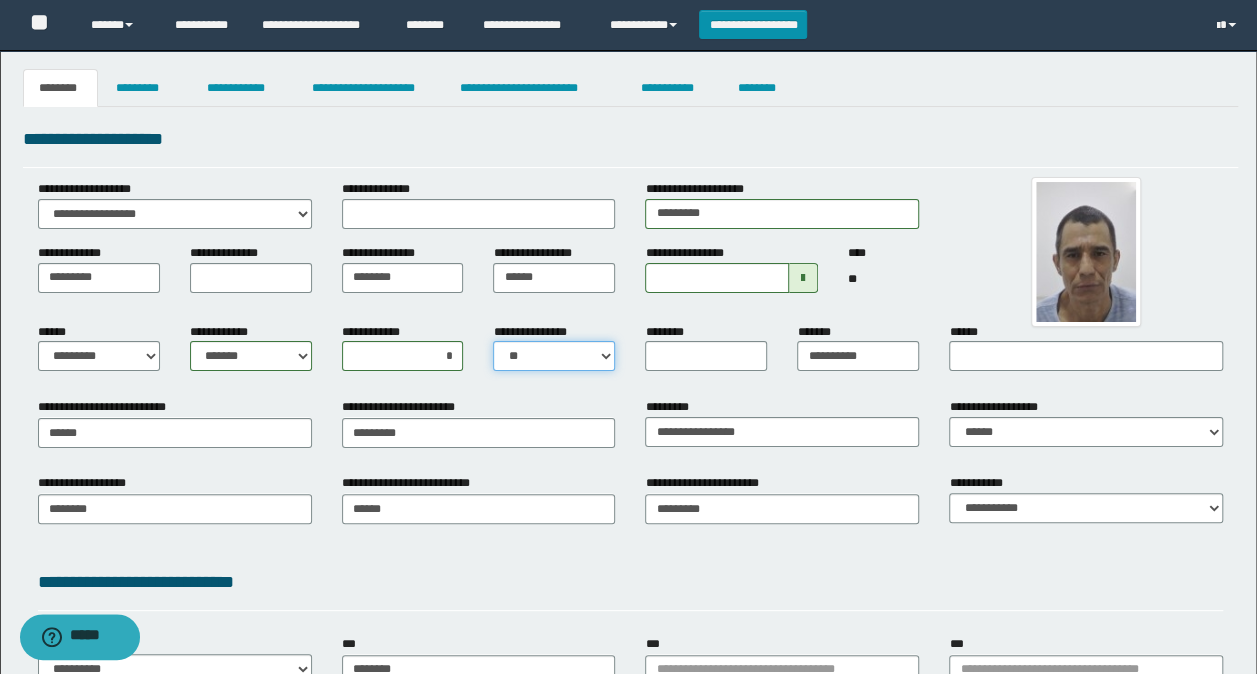 click on "**********" at bounding box center (554, 356) 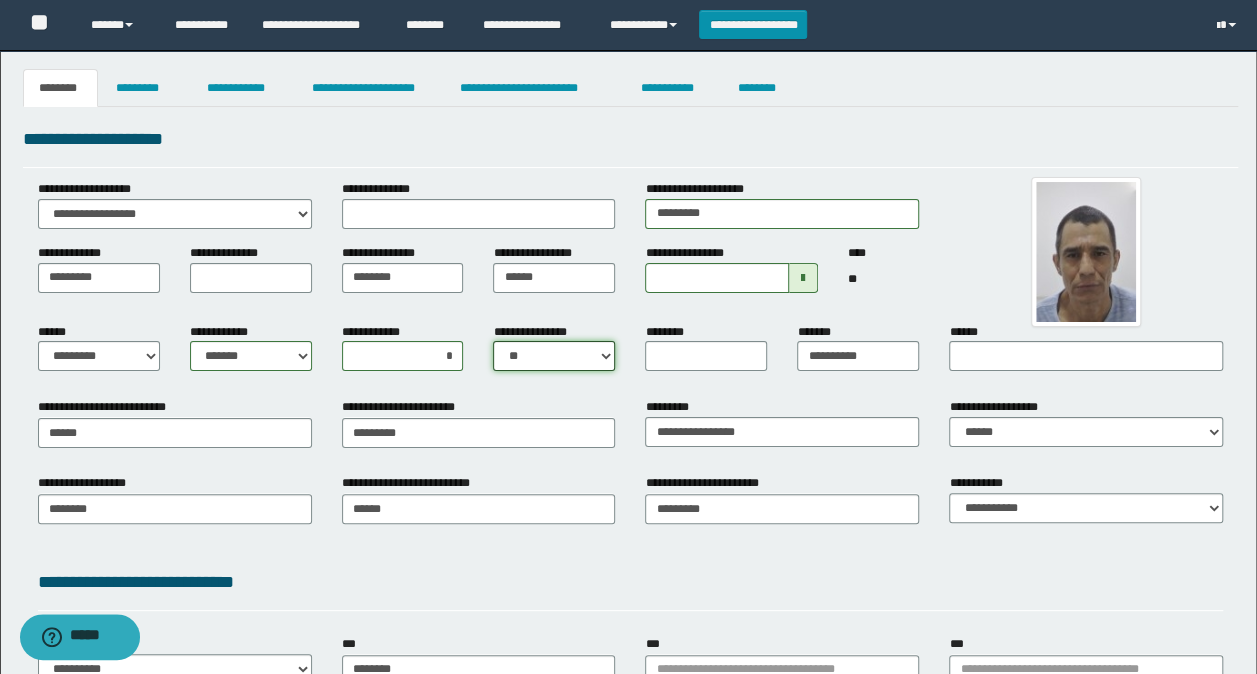 scroll, scrollTop: 100, scrollLeft: 0, axis: vertical 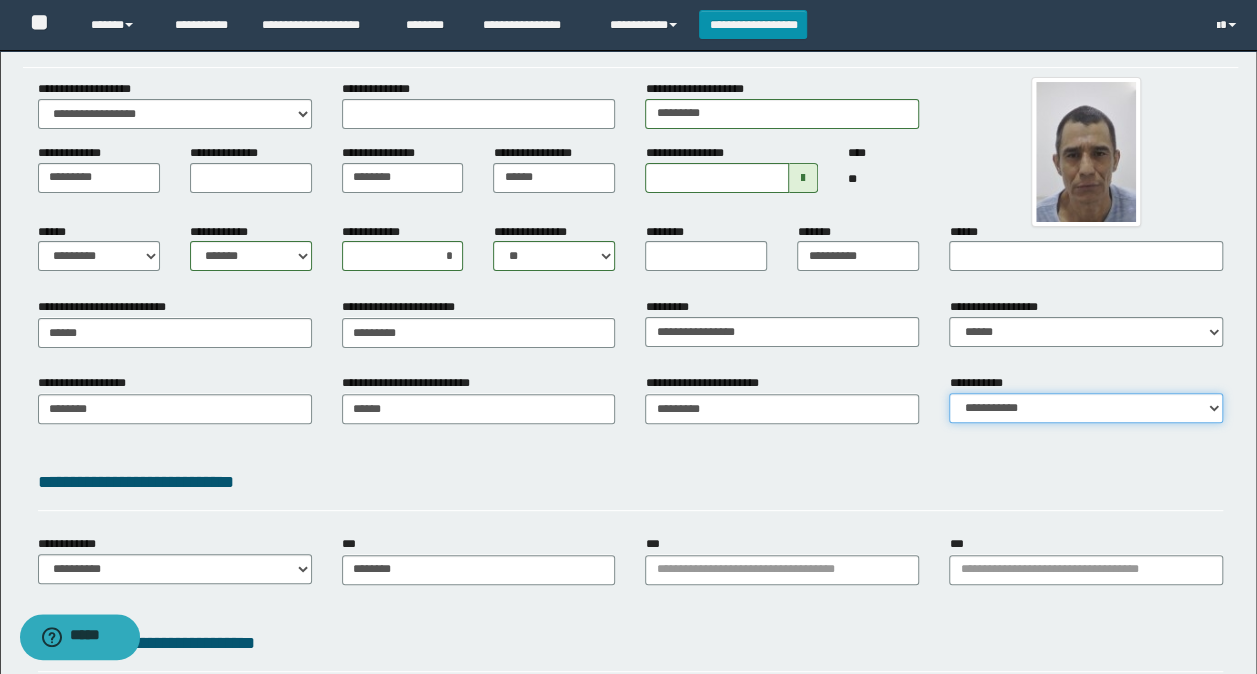click on "**********" at bounding box center [1086, 408] 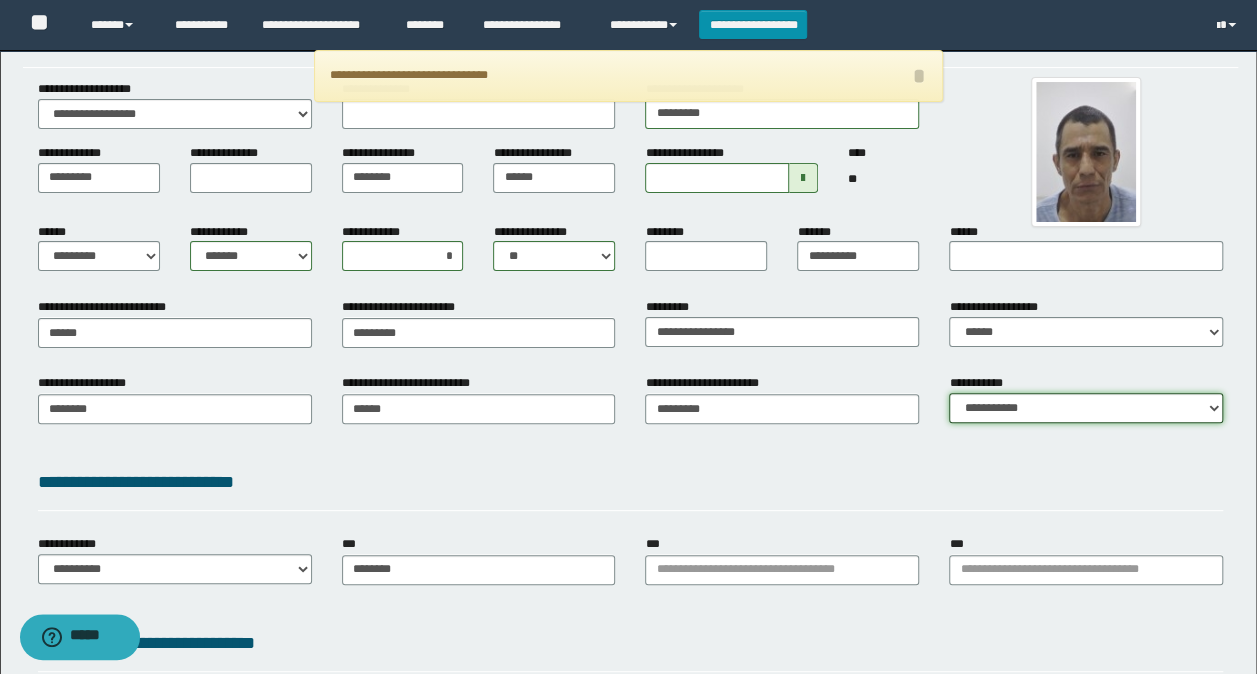 select on "*" 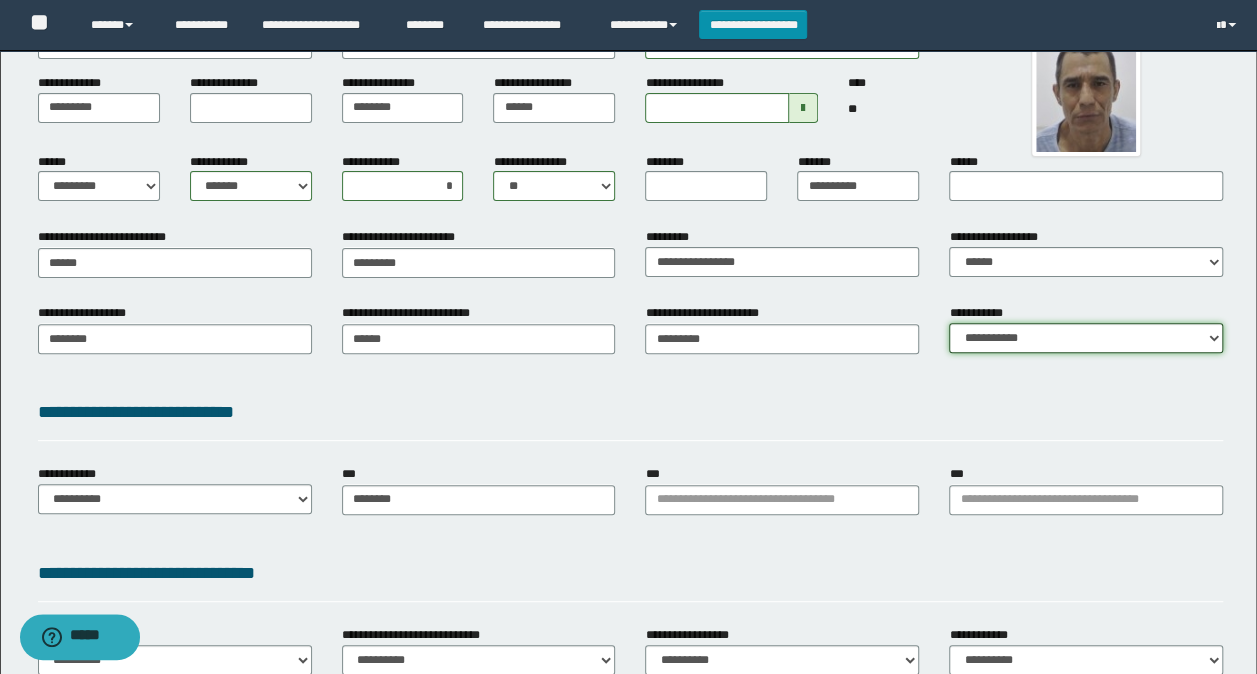 scroll, scrollTop: 200, scrollLeft: 0, axis: vertical 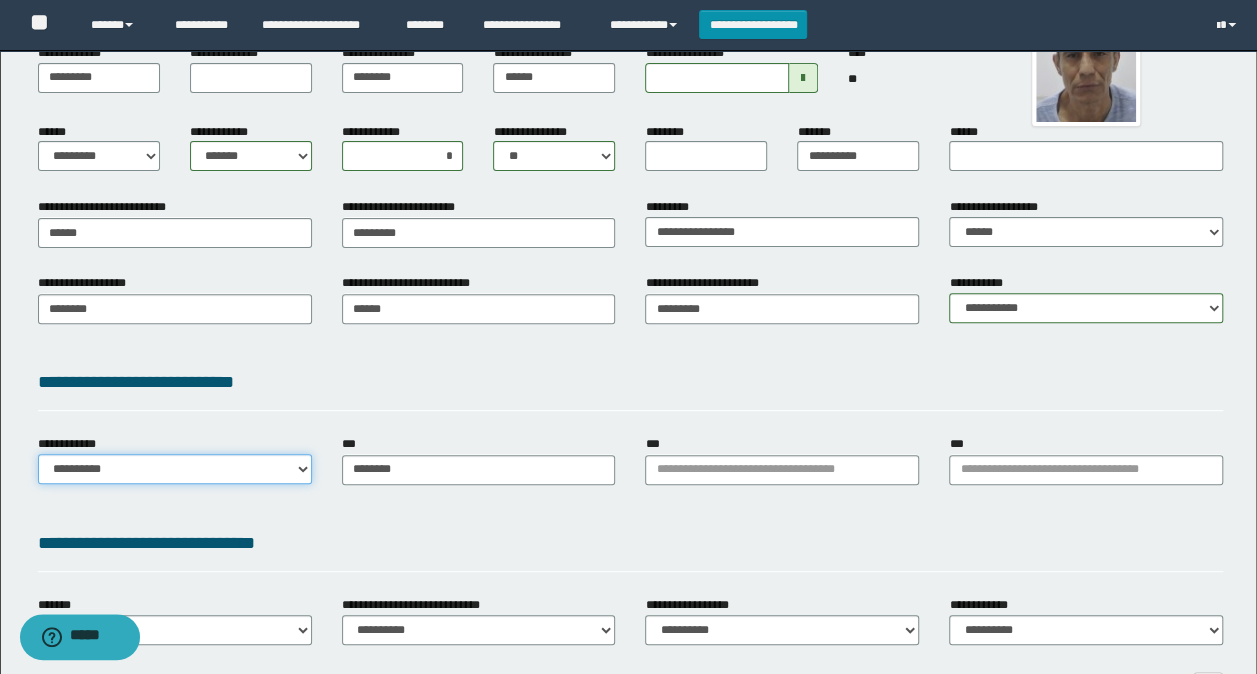 click on "**********" at bounding box center (175, 469) 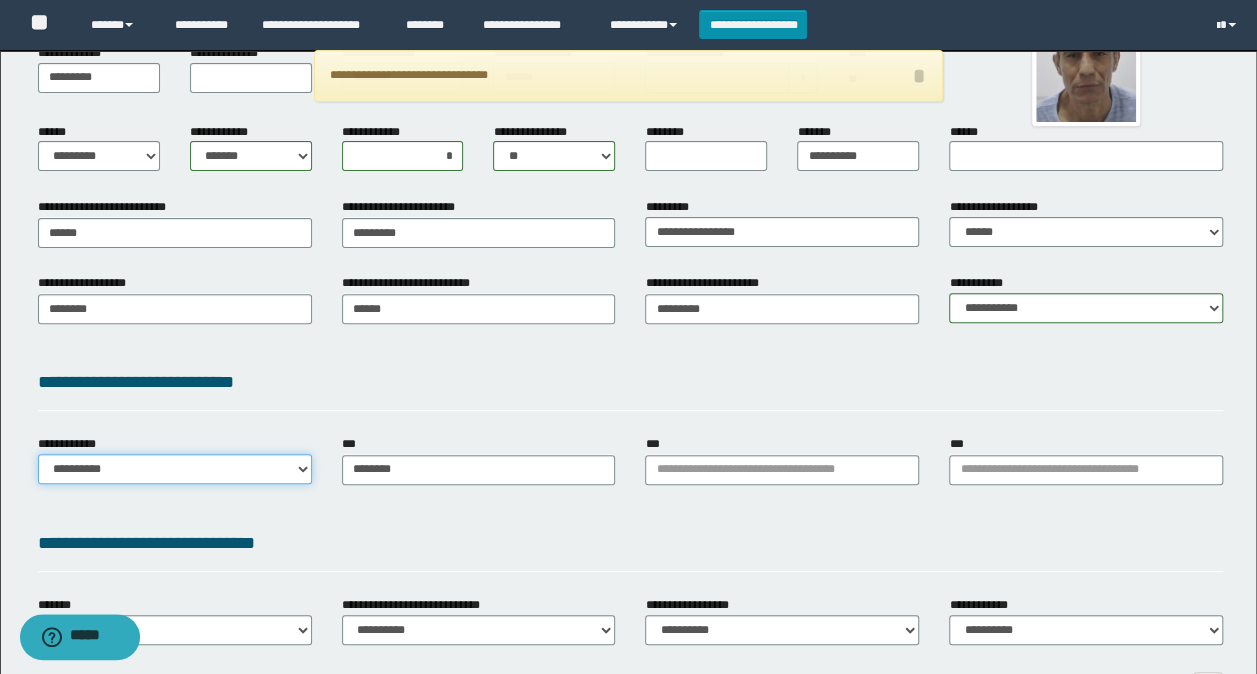 select on "**" 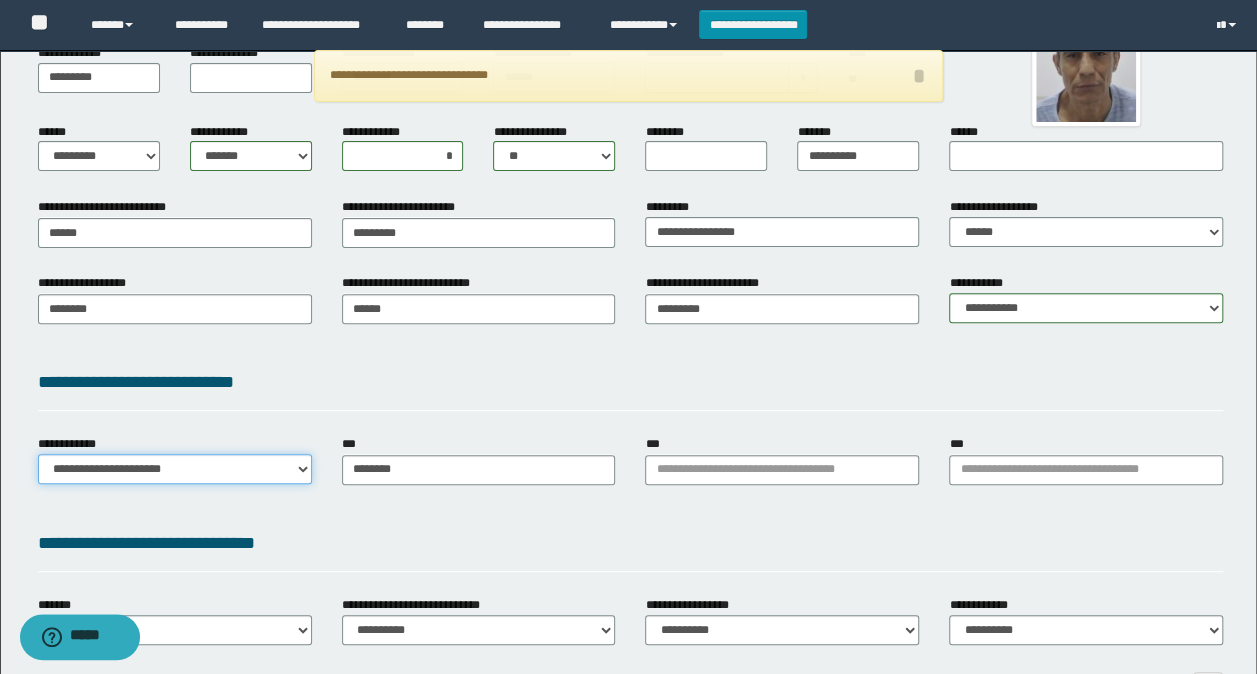 click on "**********" at bounding box center (175, 469) 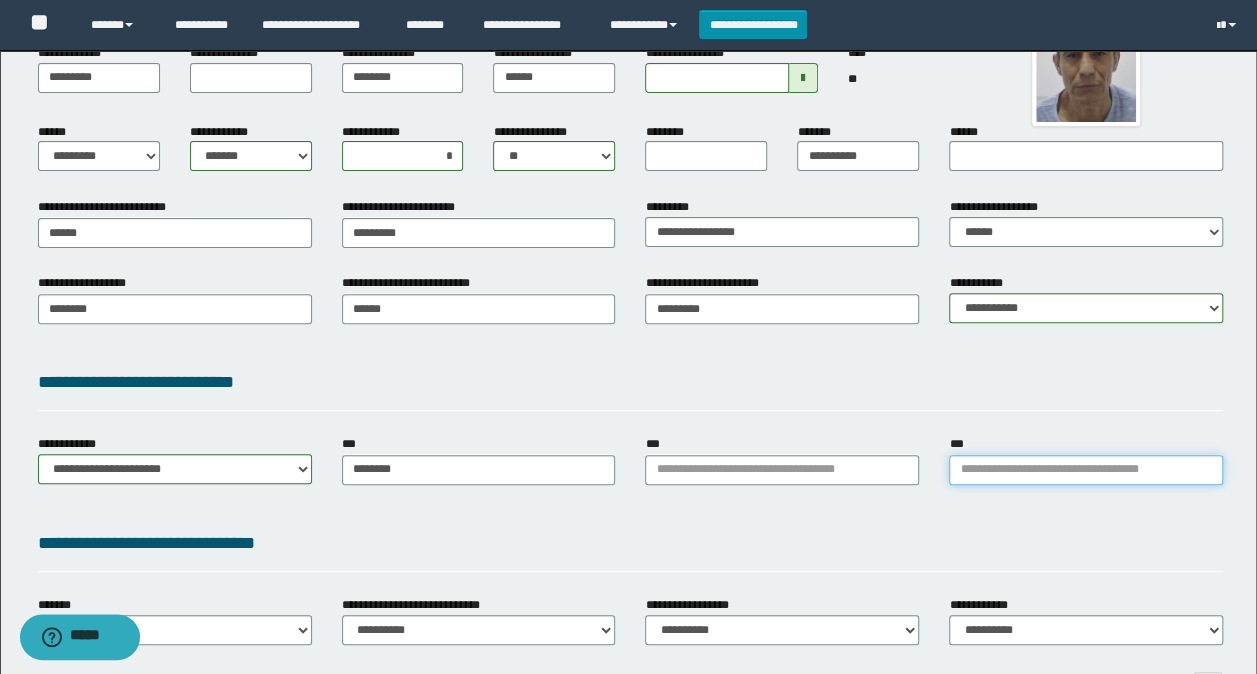 click on "***" at bounding box center (1086, 470) 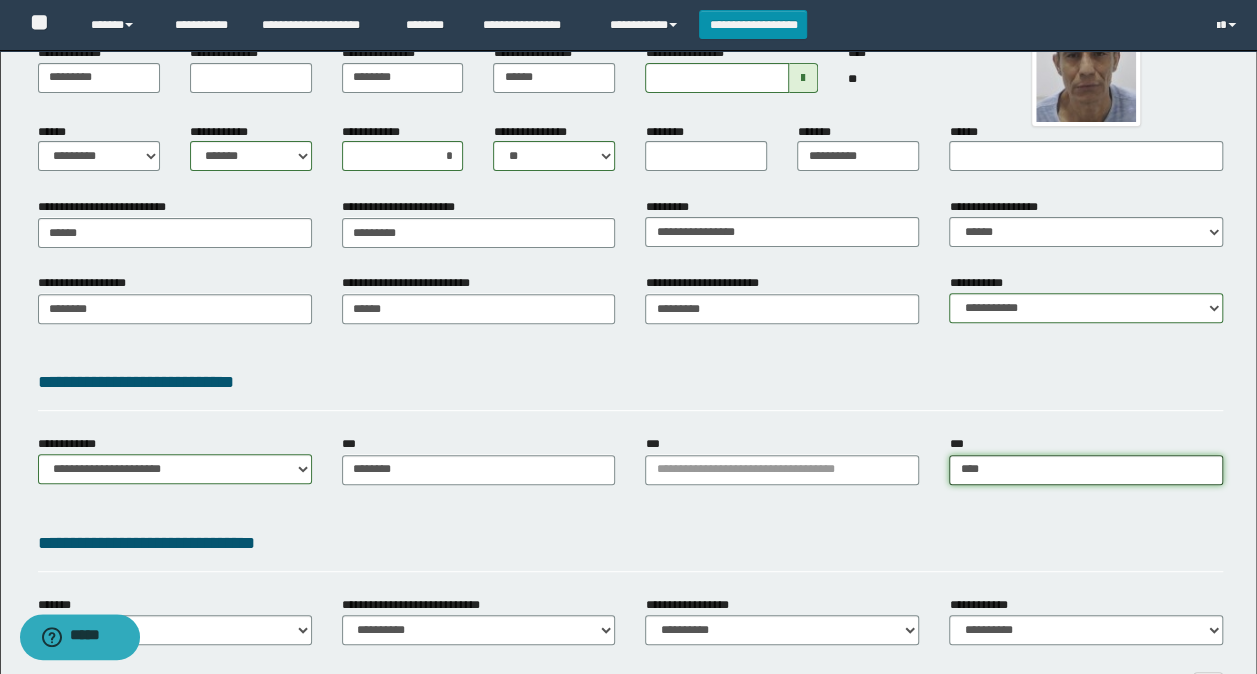 type on "*****" 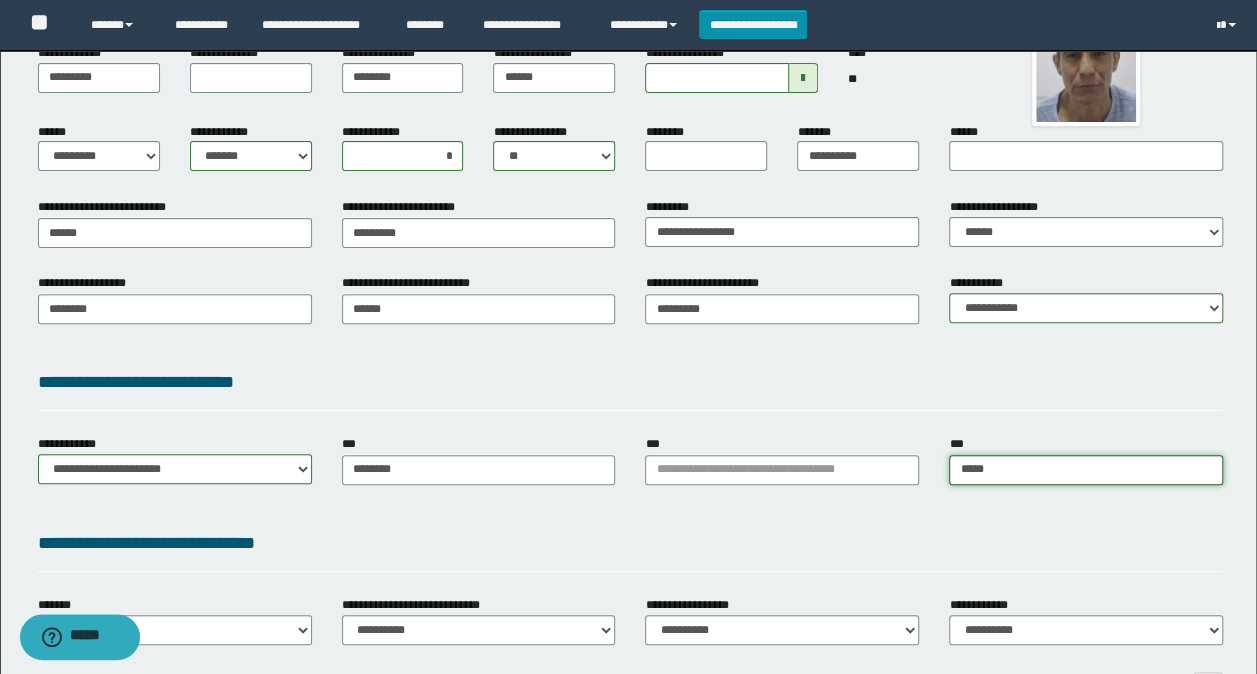 type on "*****" 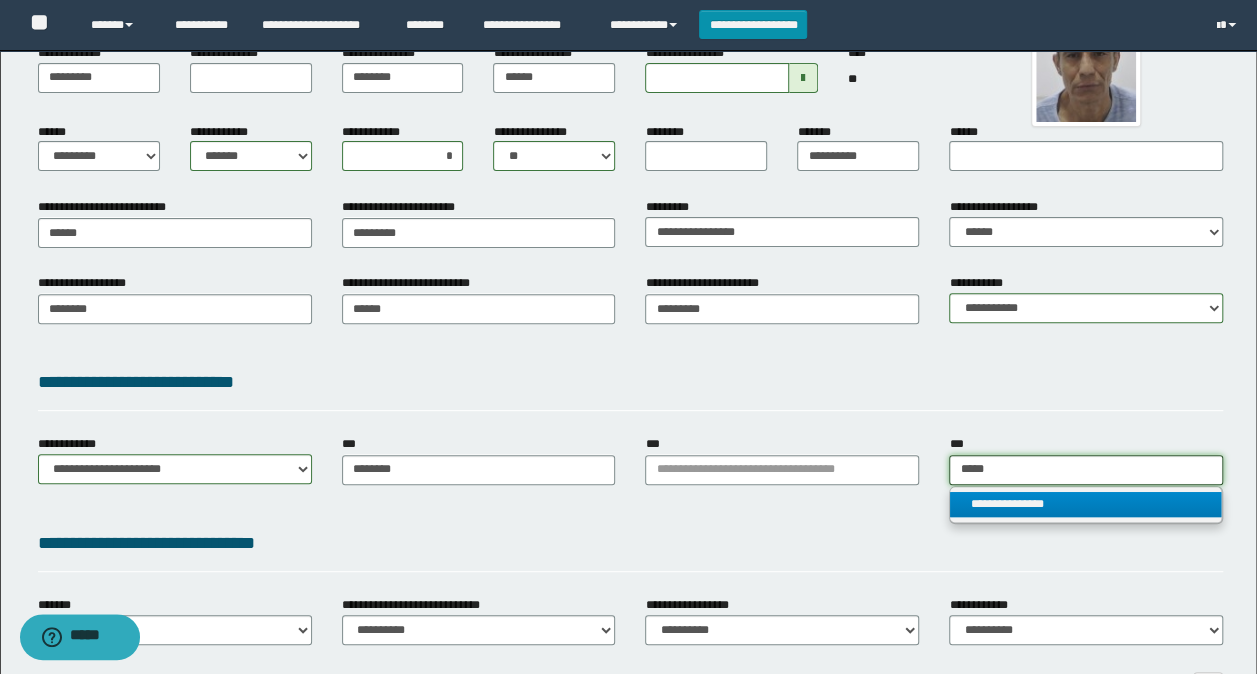 type on "*****" 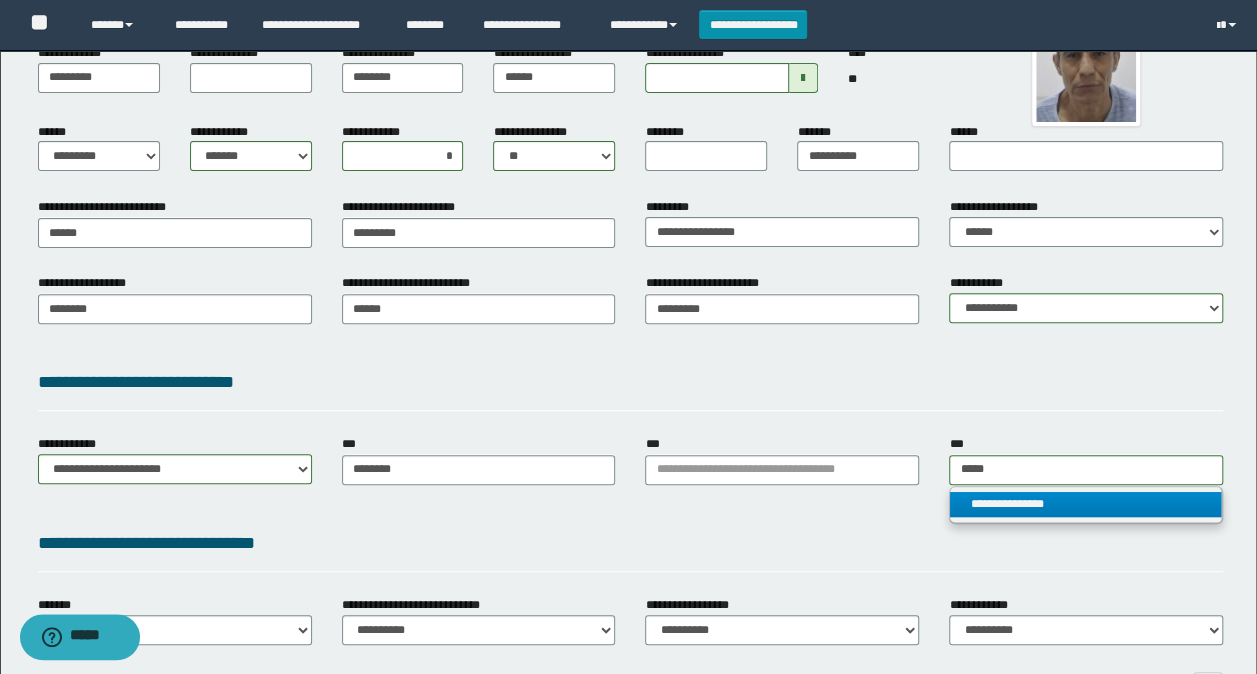 click on "**********" at bounding box center (1085, 504) 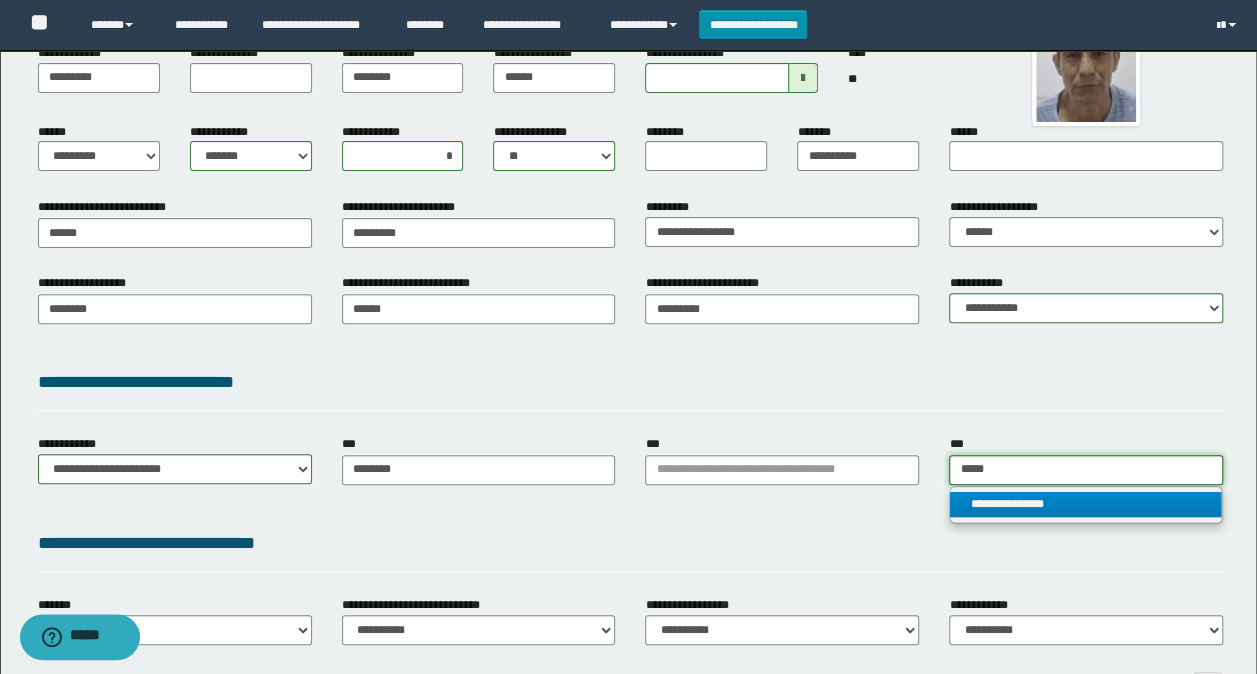 type 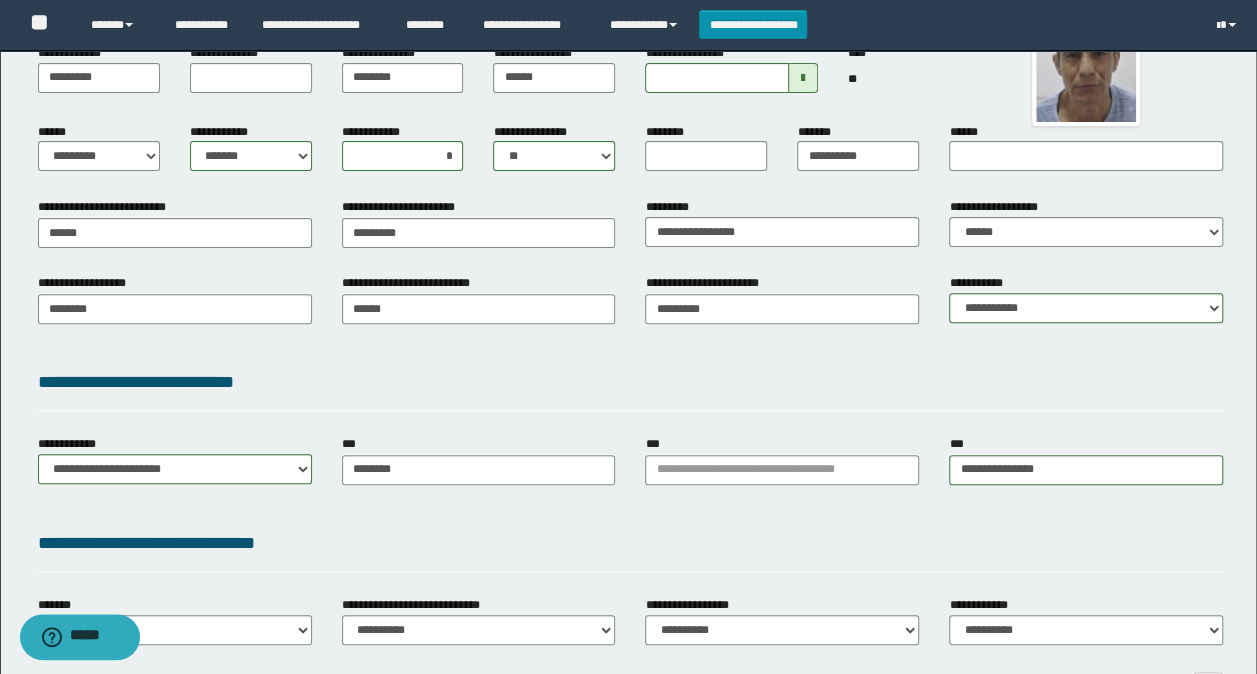 click on "**********" at bounding box center (631, 382) 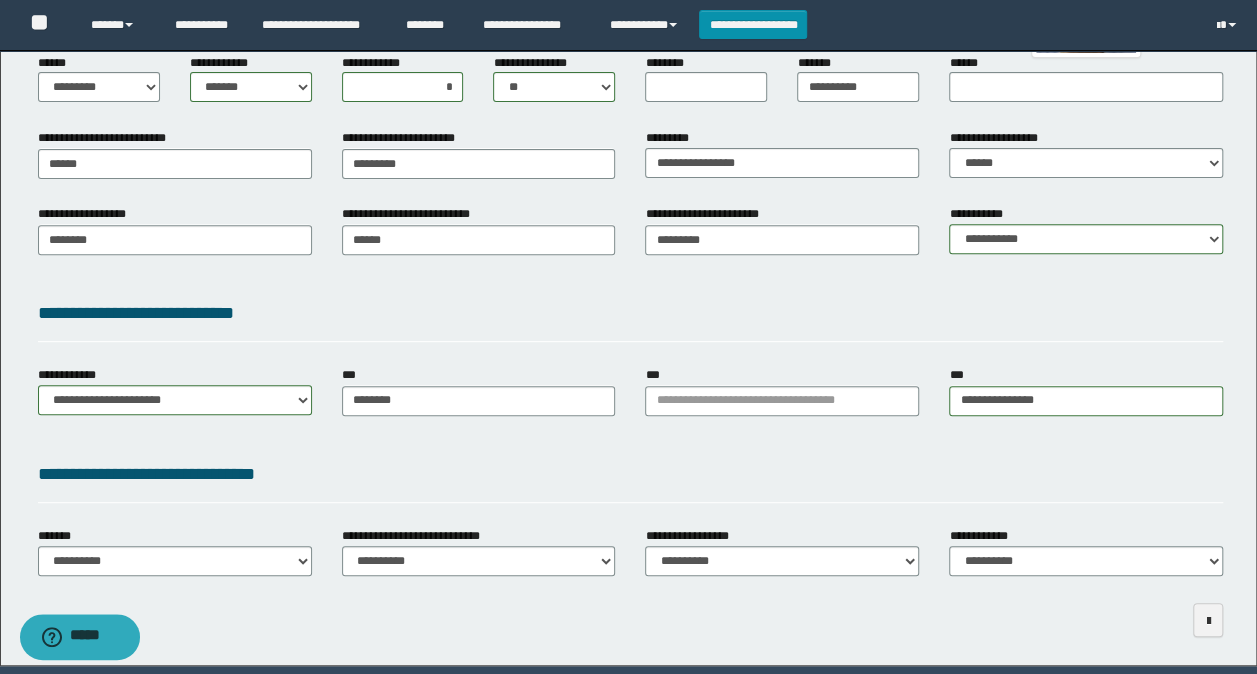 scroll, scrollTop: 300, scrollLeft: 0, axis: vertical 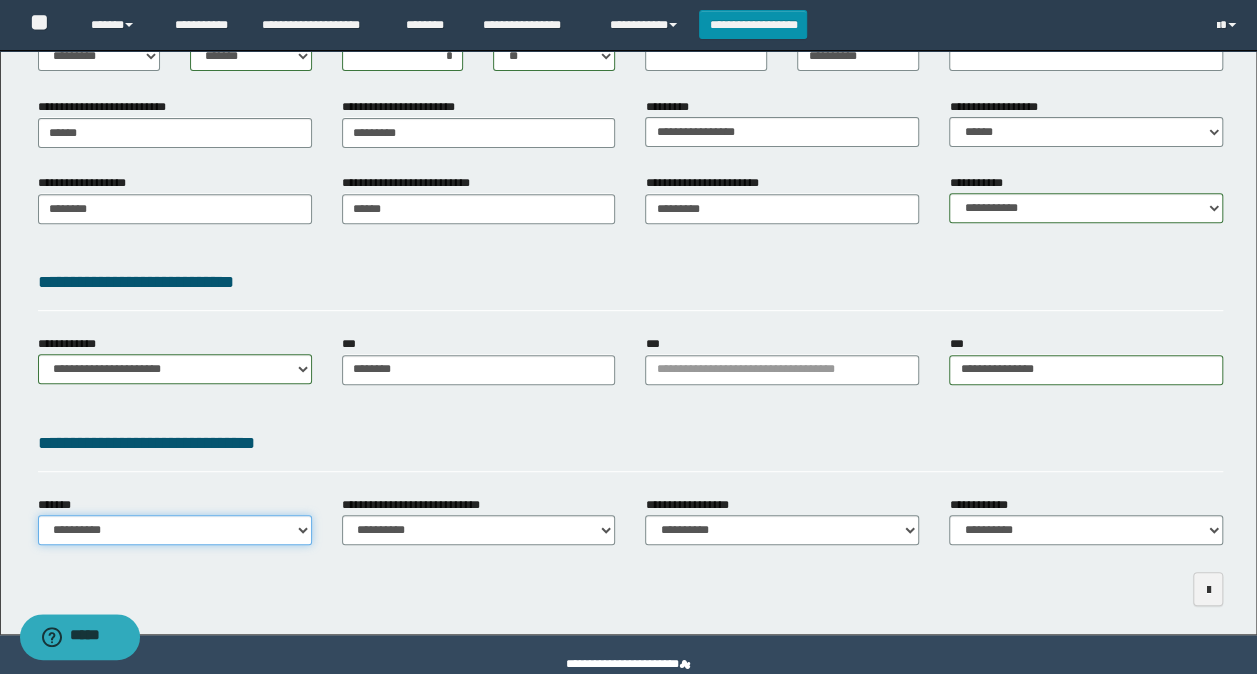 click on "**********" at bounding box center [175, 530] 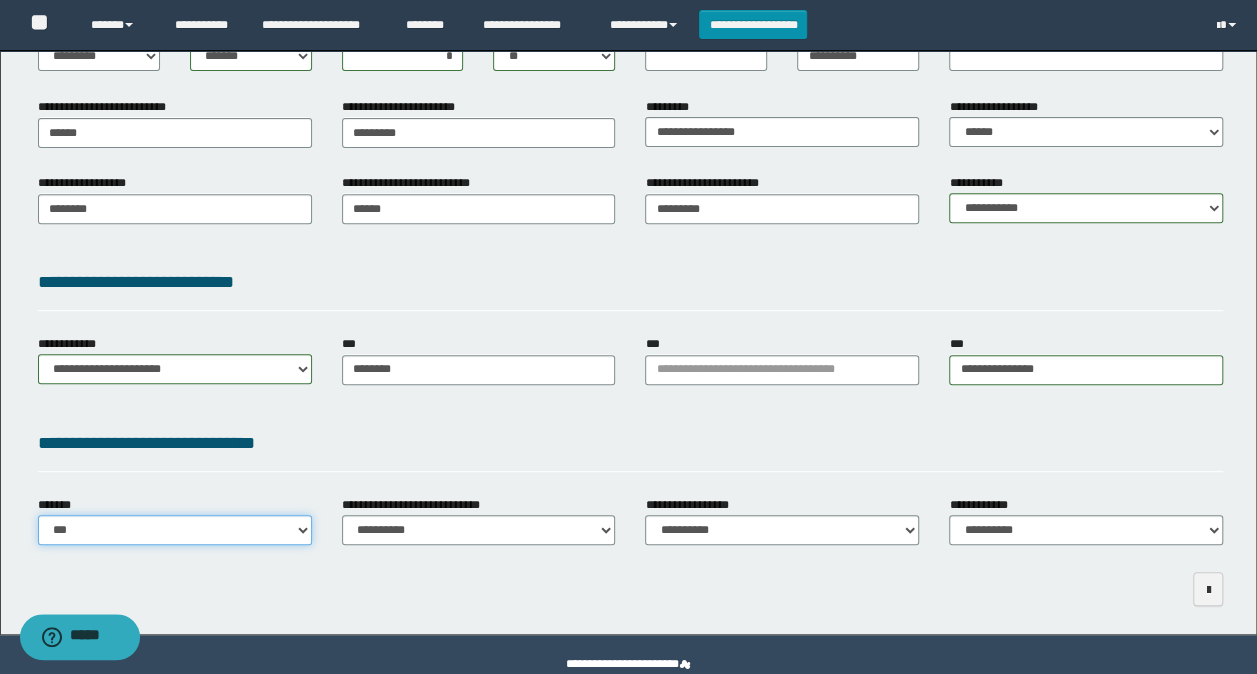 click on "**********" at bounding box center (175, 530) 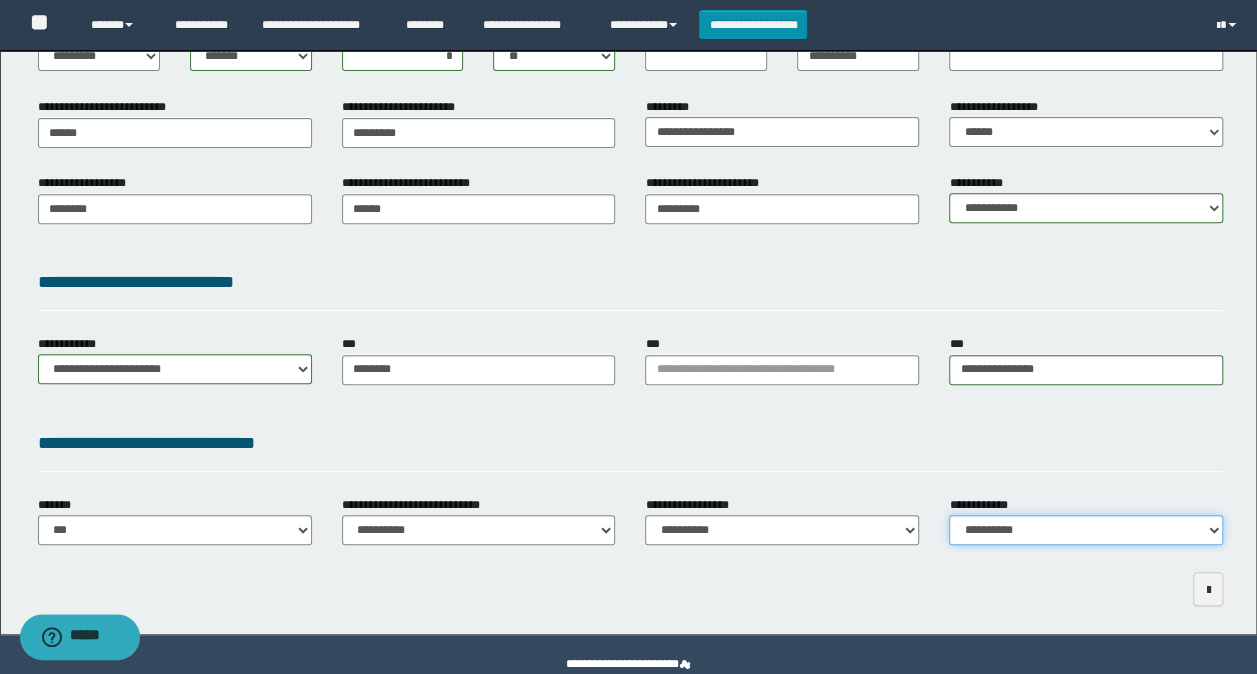 click on "**********" at bounding box center (1086, 530) 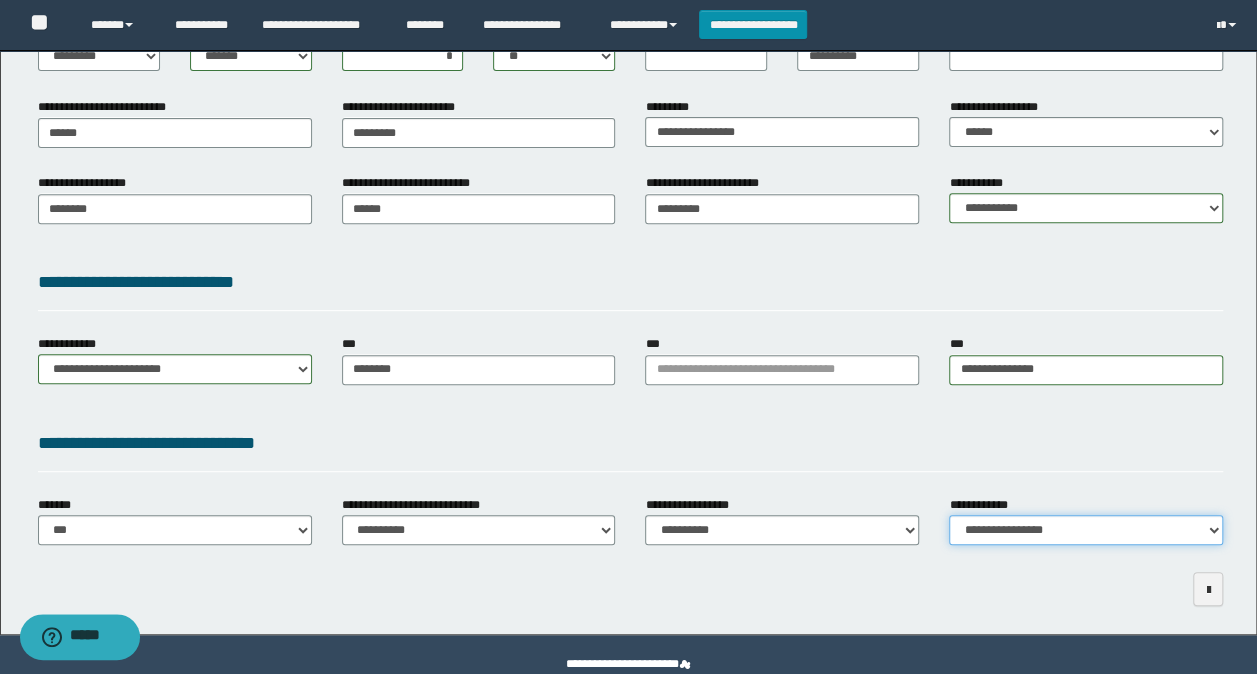 click on "**********" at bounding box center (1086, 530) 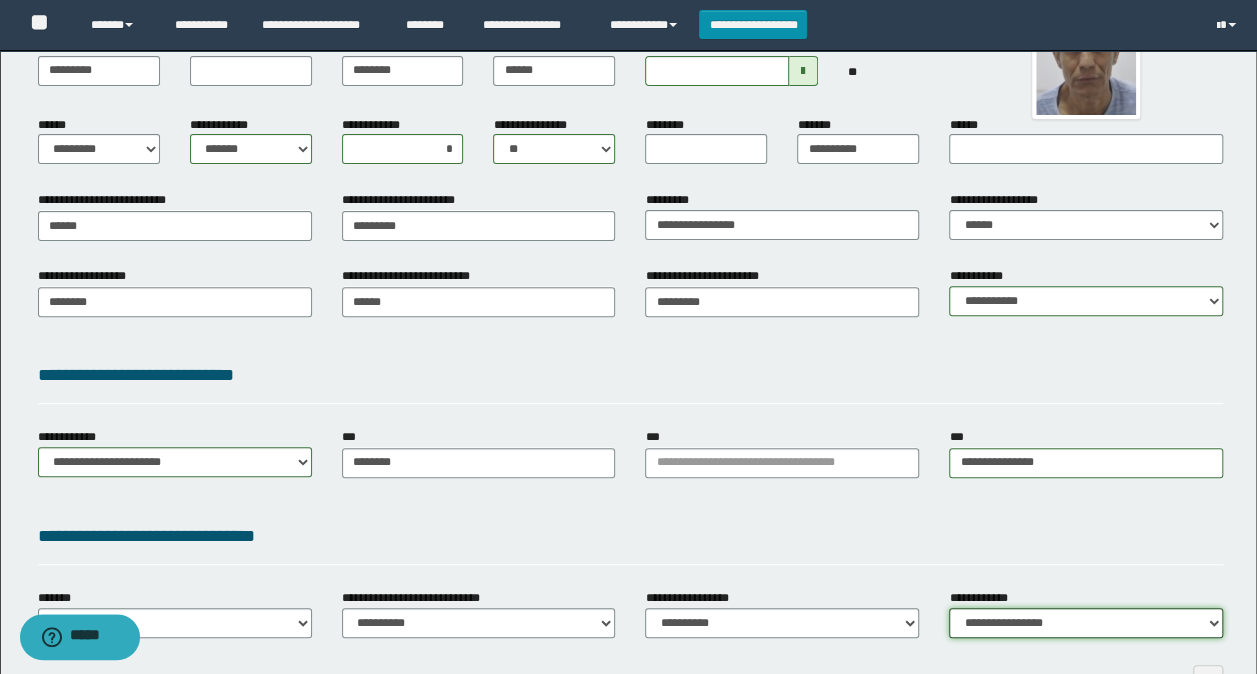 scroll, scrollTop: 100, scrollLeft: 0, axis: vertical 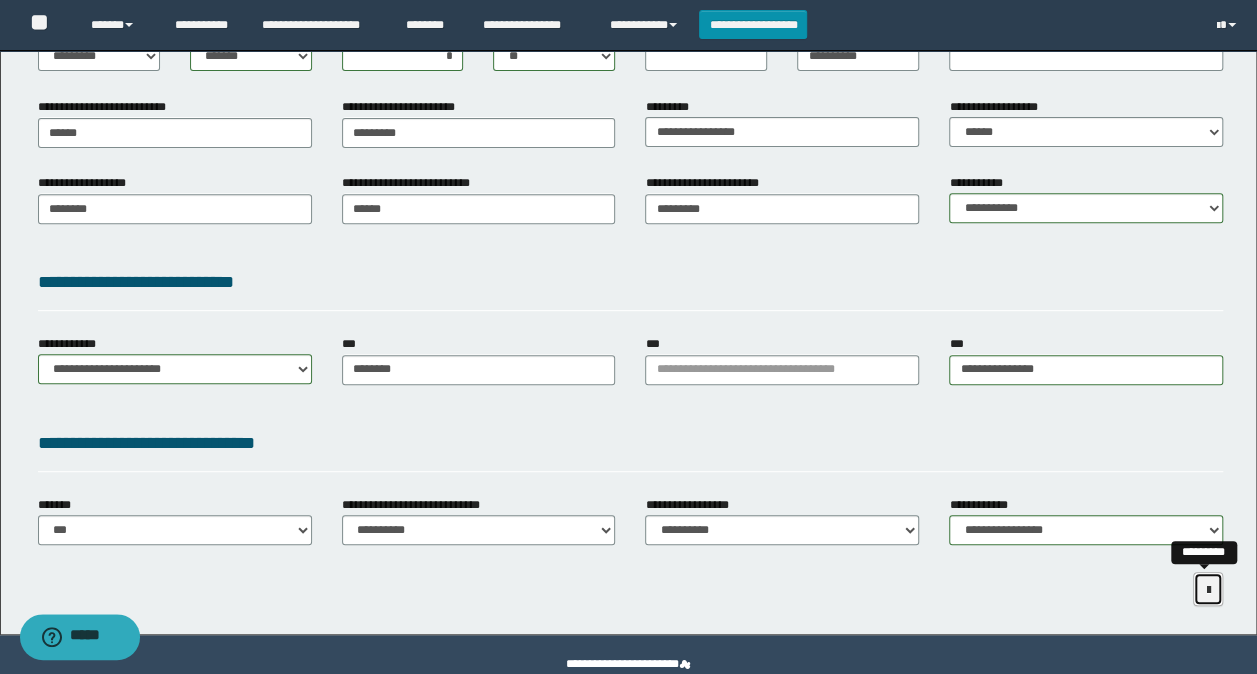click at bounding box center (1208, 590) 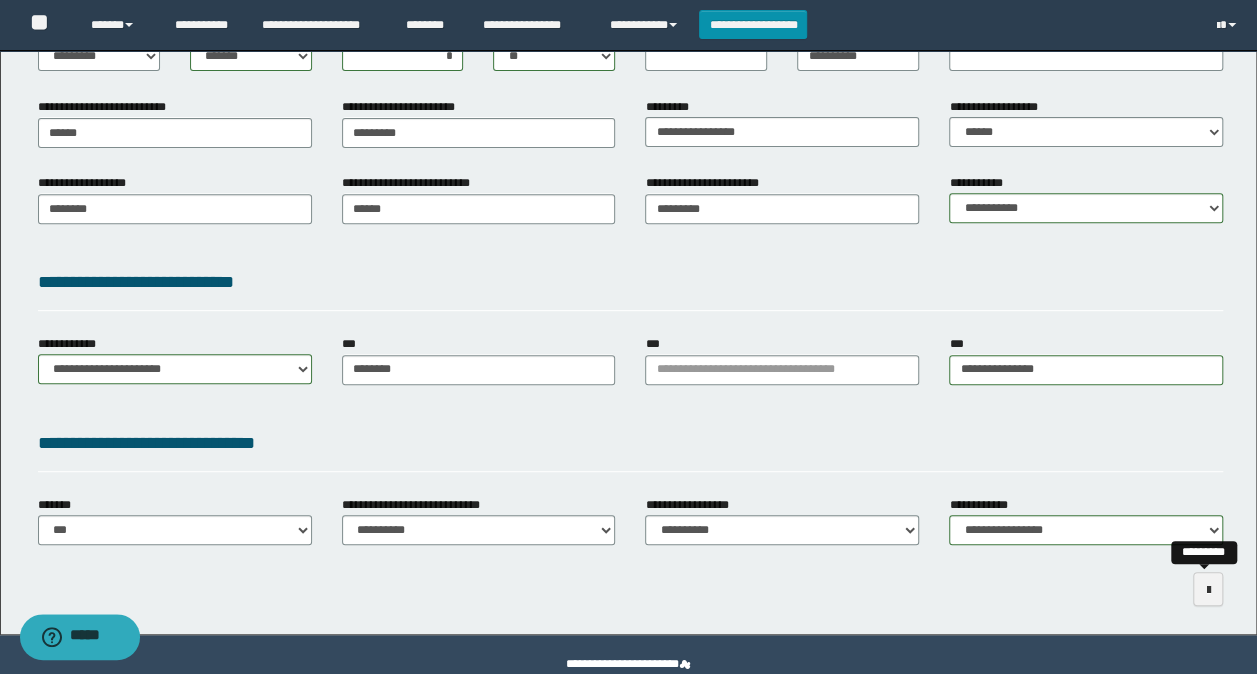 scroll, scrollTop: 269, scrollLeft: 0, axis: vertical 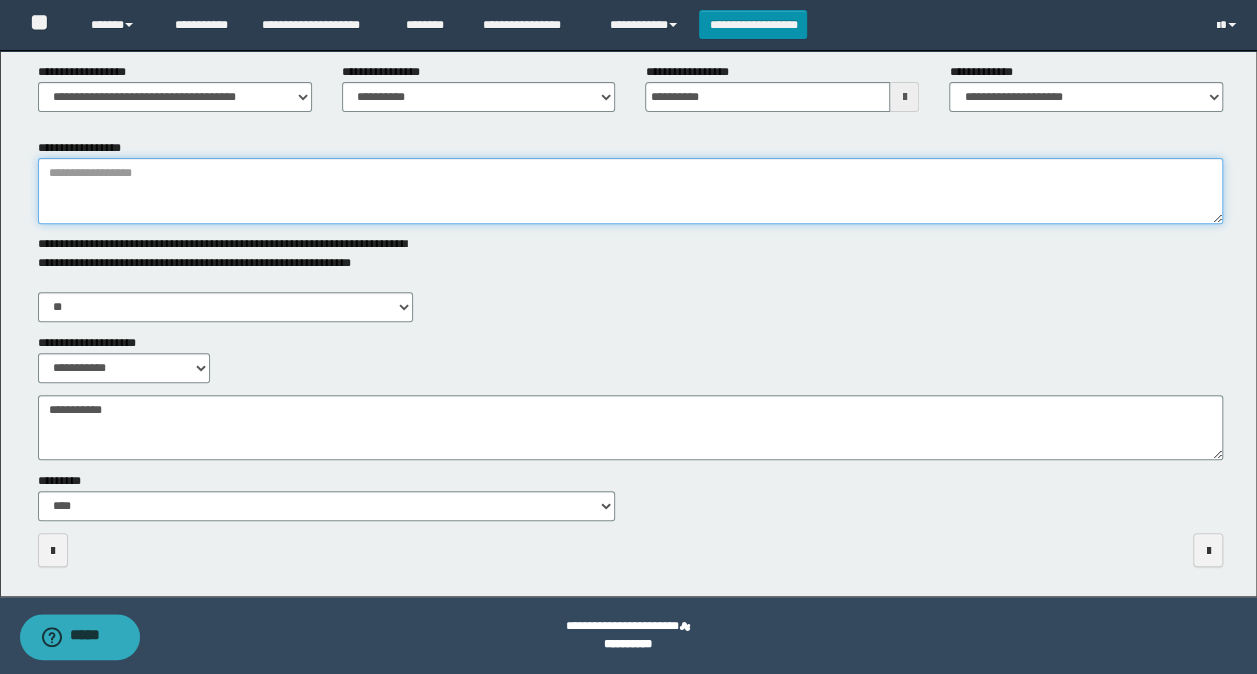 click on "**********" at bounding box center (631, 191) 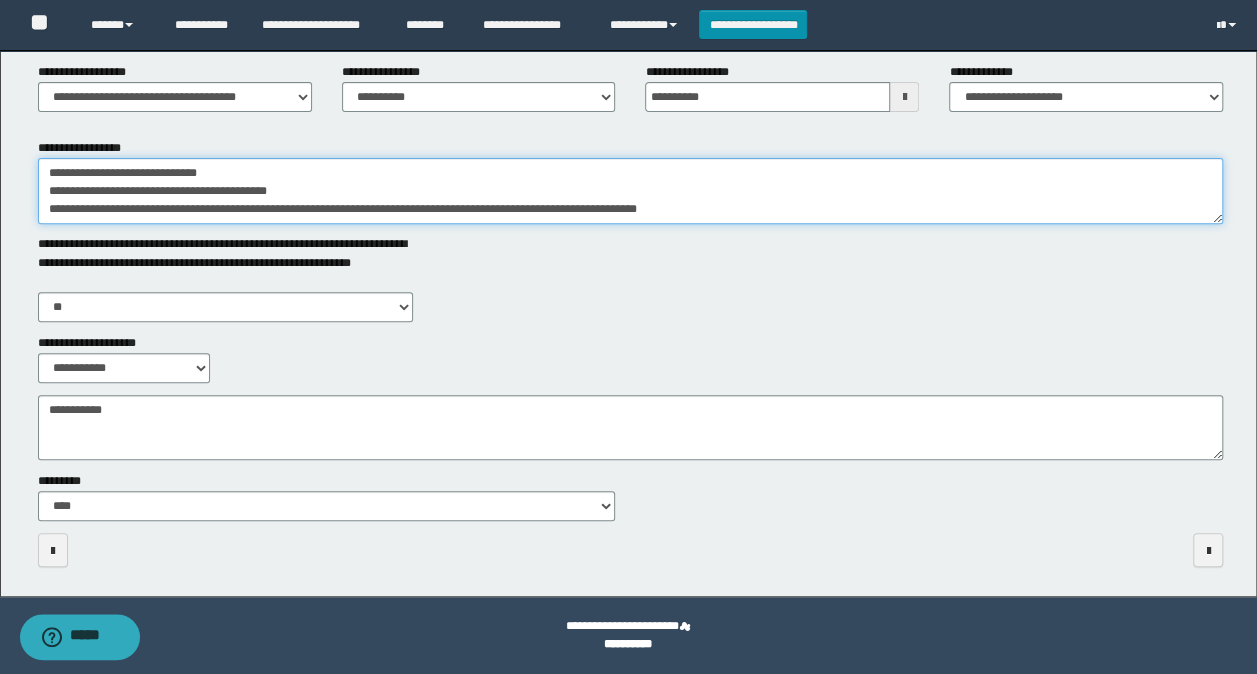 scroll, scrollTop: 12, scrollLeft: 0, axis: vertical 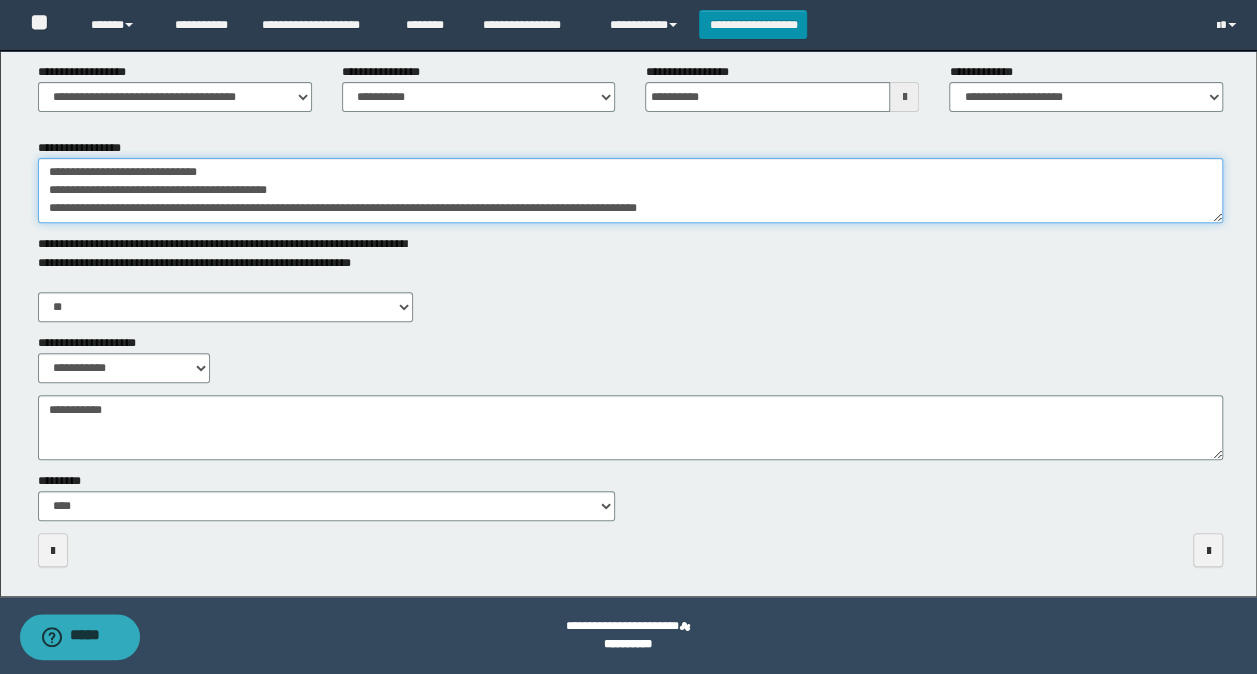 drag, startPoint x: 817, startPoint y: 196, endPoint x: 40, endPoint y: 177, distance: 777.23224 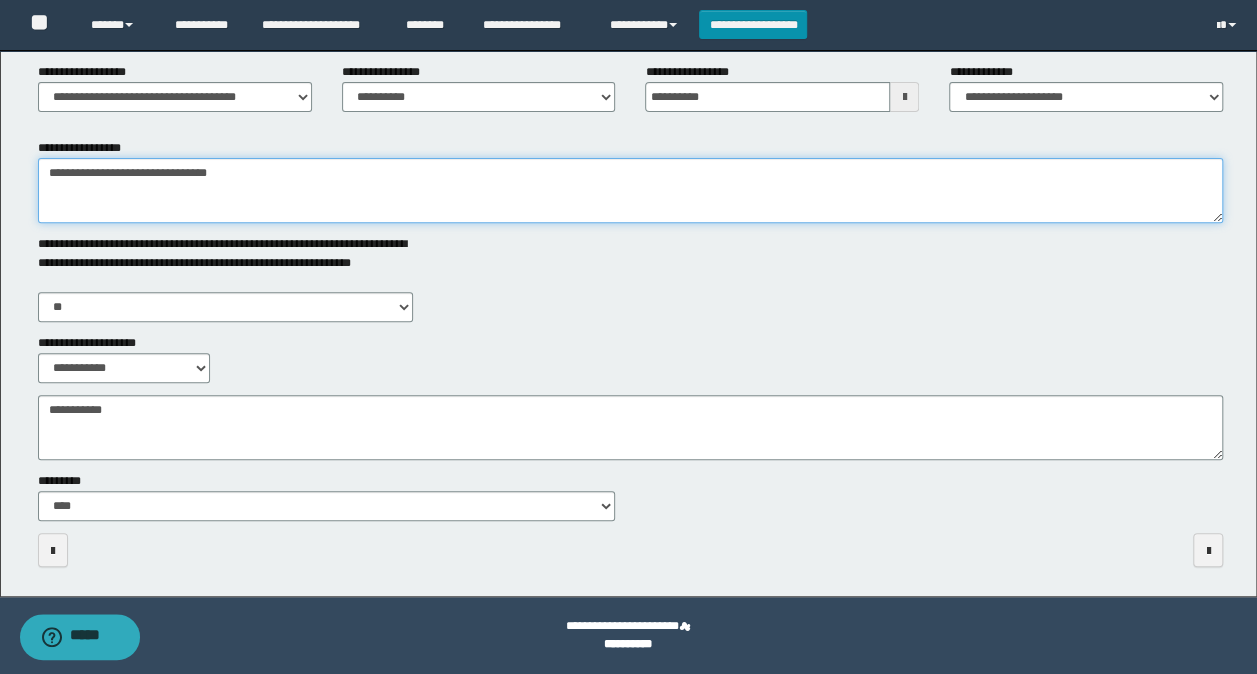 scroll, scrollTop: 0, scrollLeft: 0, axis: both 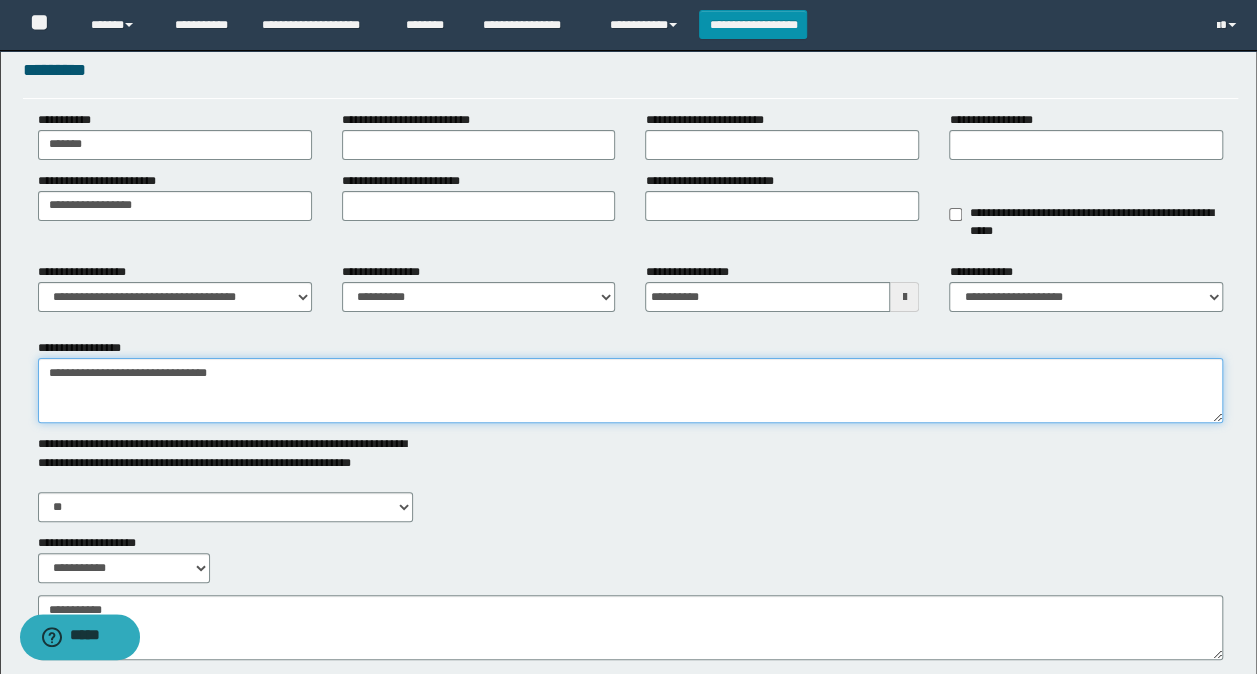 click on "**********" at bounding box center [631, 390] 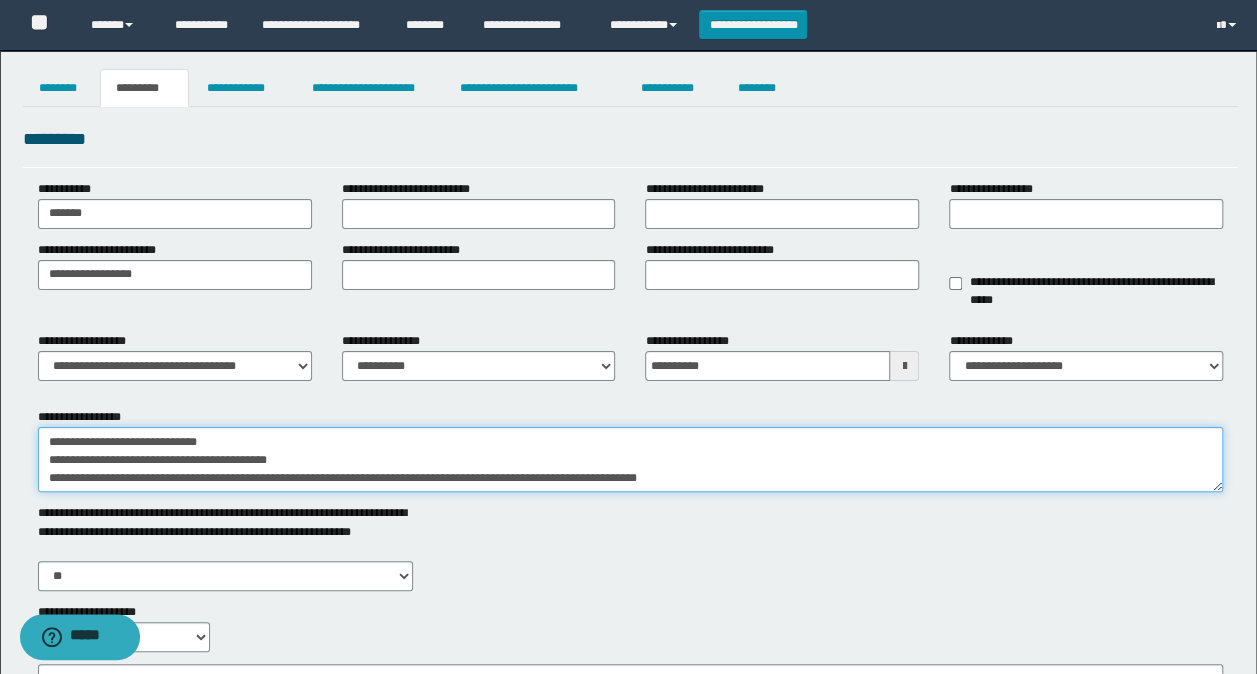 scroll, scrollTop: 18, scrollLeft: 0, axis: vertical 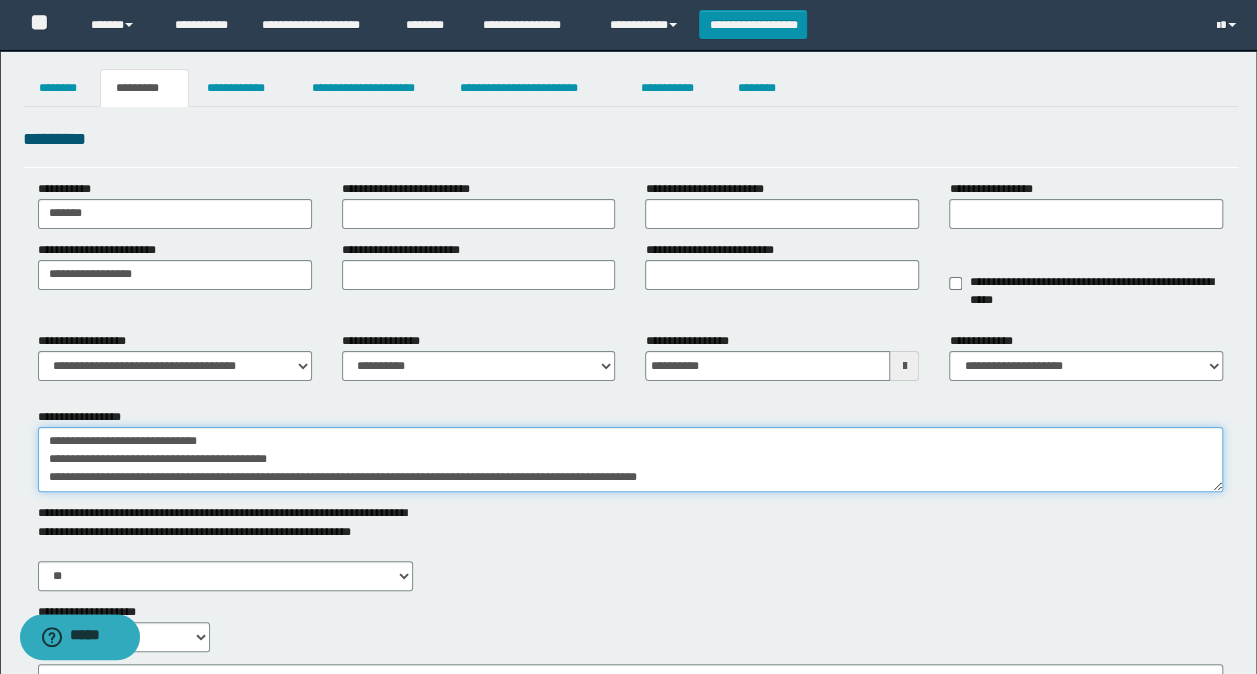 click on "**********" at bounding box center [631, 459] 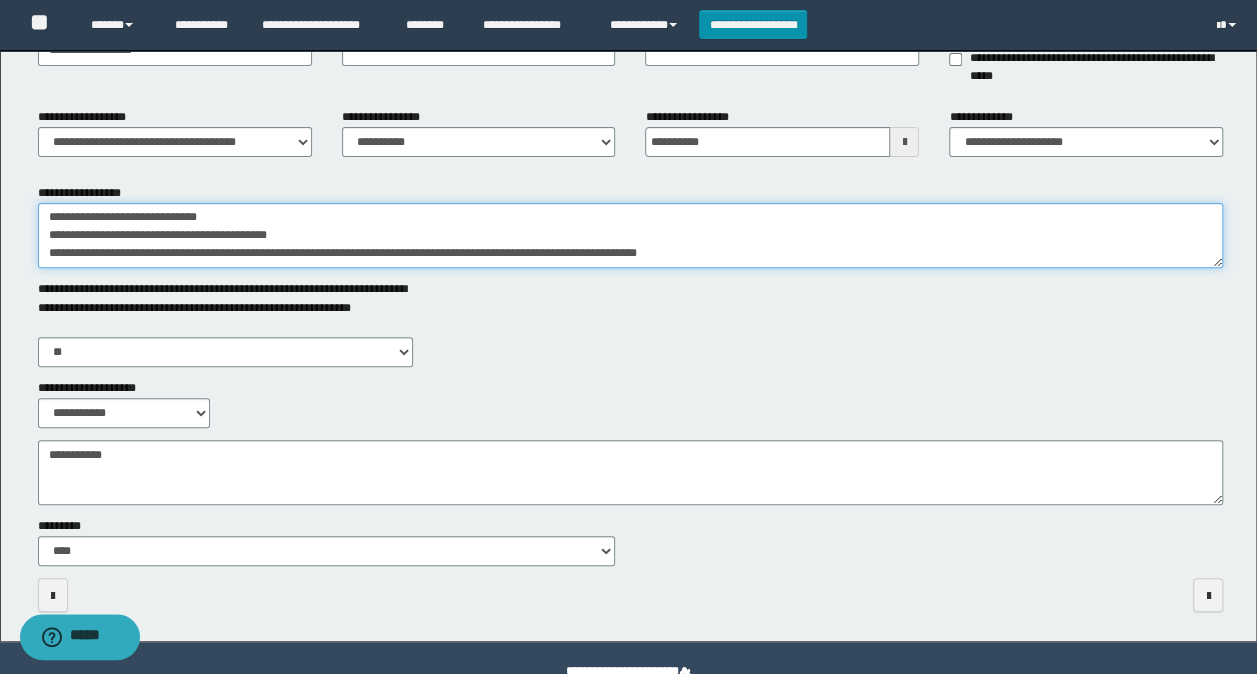 scroll, scrollTop: 269, scrollLeft: 0, axis: vertical 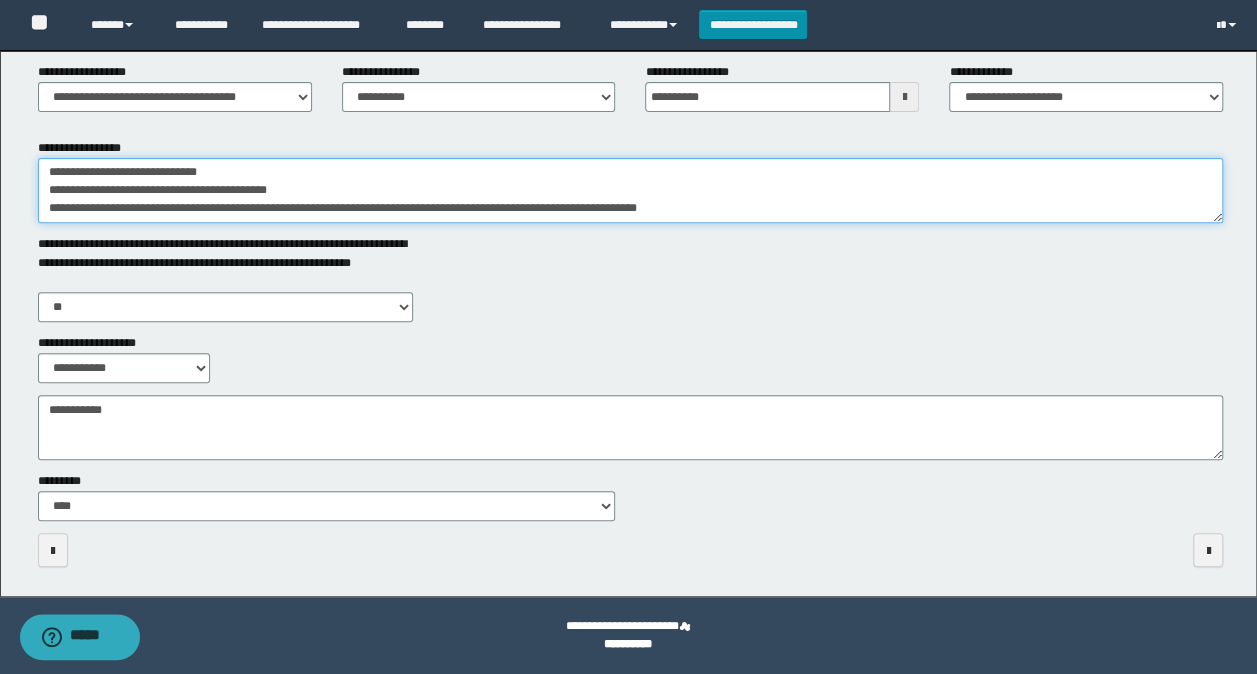 drag, startPoint x: 702, startPoint y: 198, endPoint x: 772, endPoint y: 193, distance: 70.178345 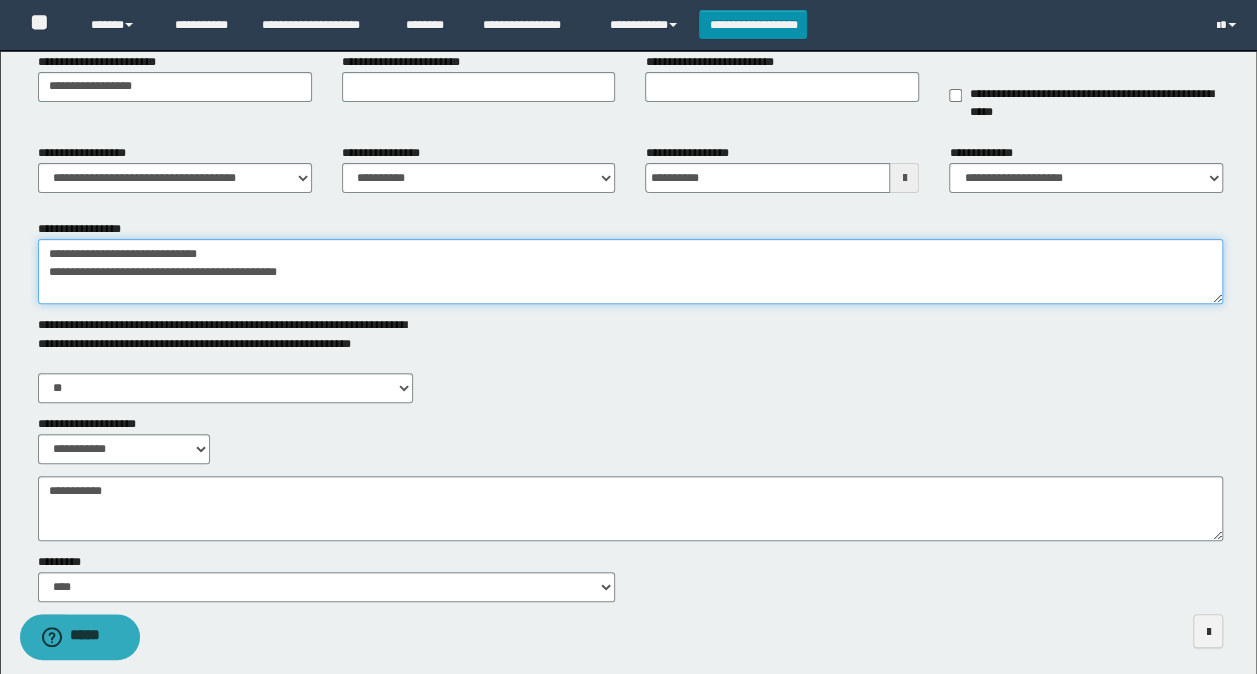 scroll, scrollTop: 169, scrollLeft: 0, axis: vertical 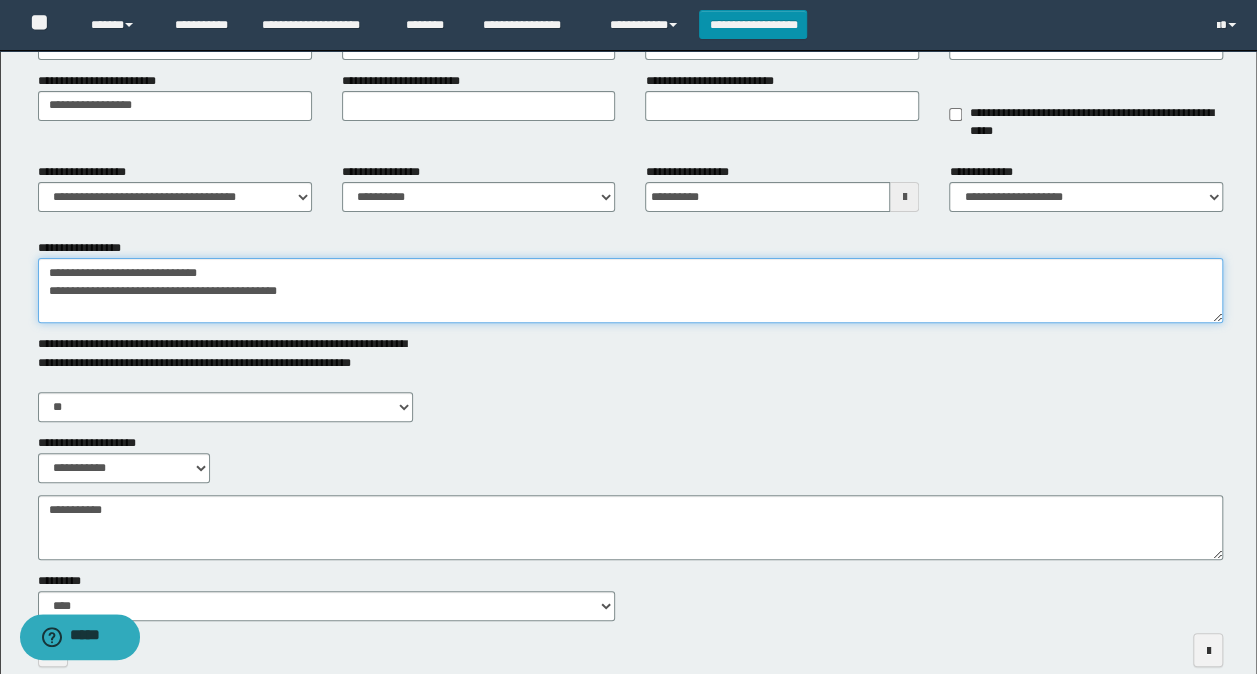 type on "**********" 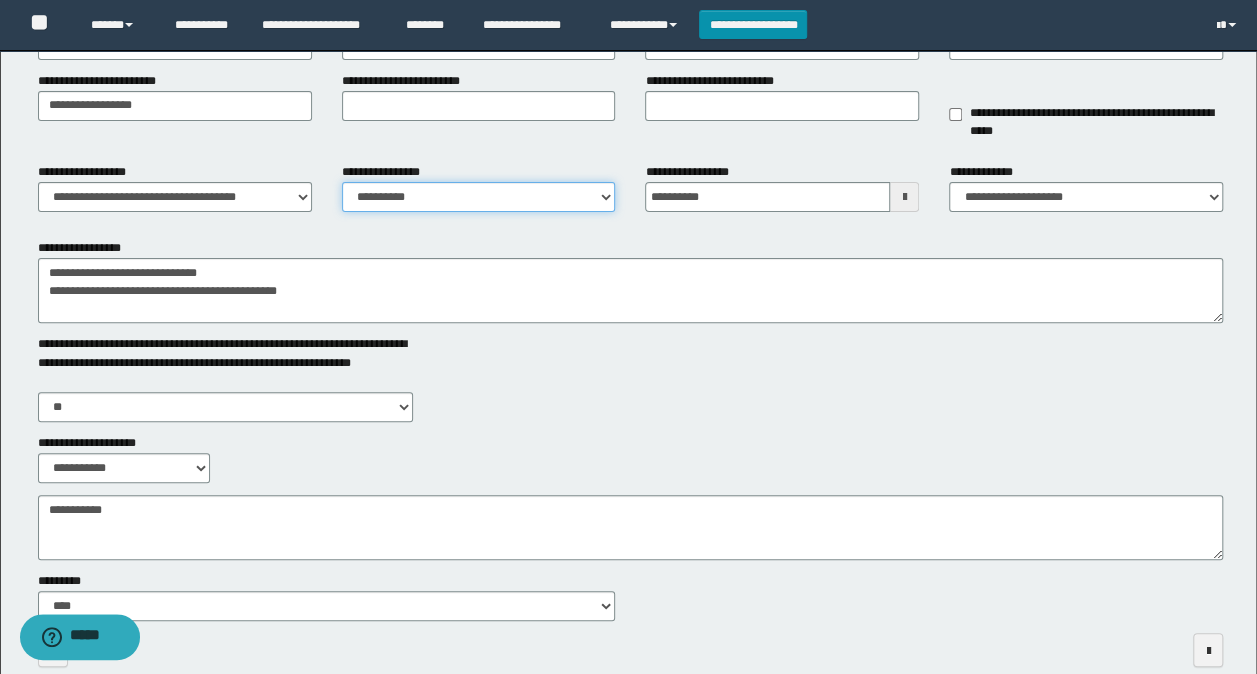 click on "**********" at bounding box center [479, 197] 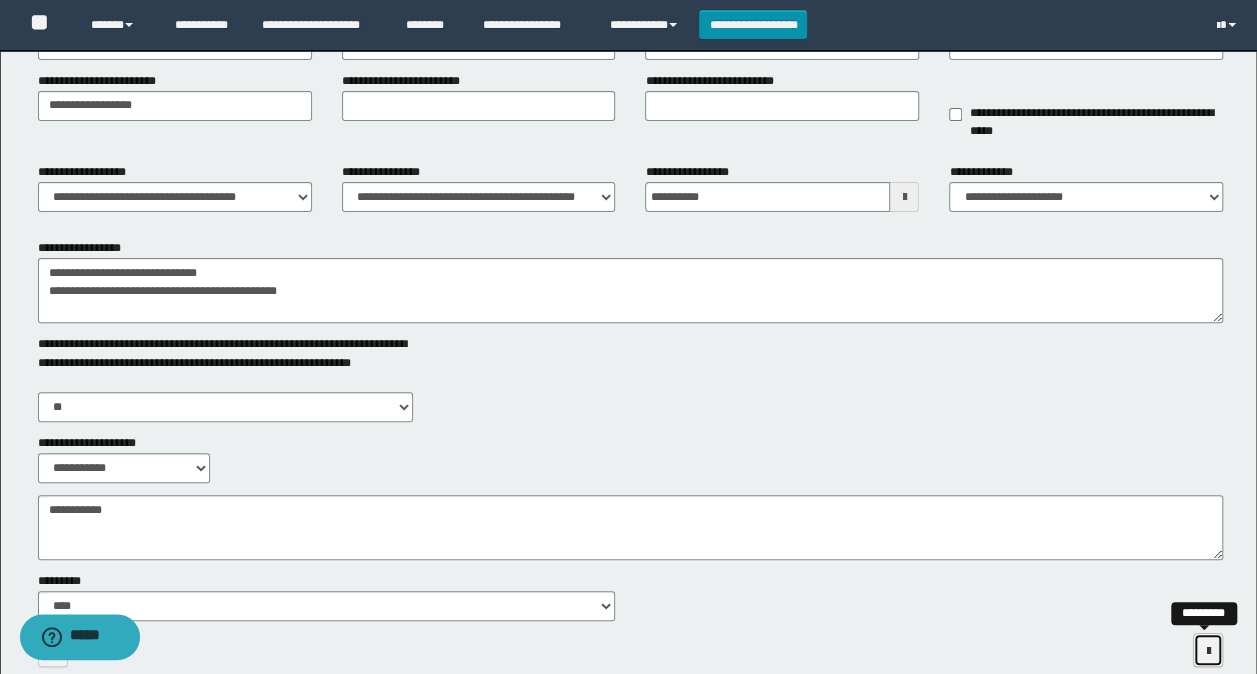 click at bounding box center [1208, 651] 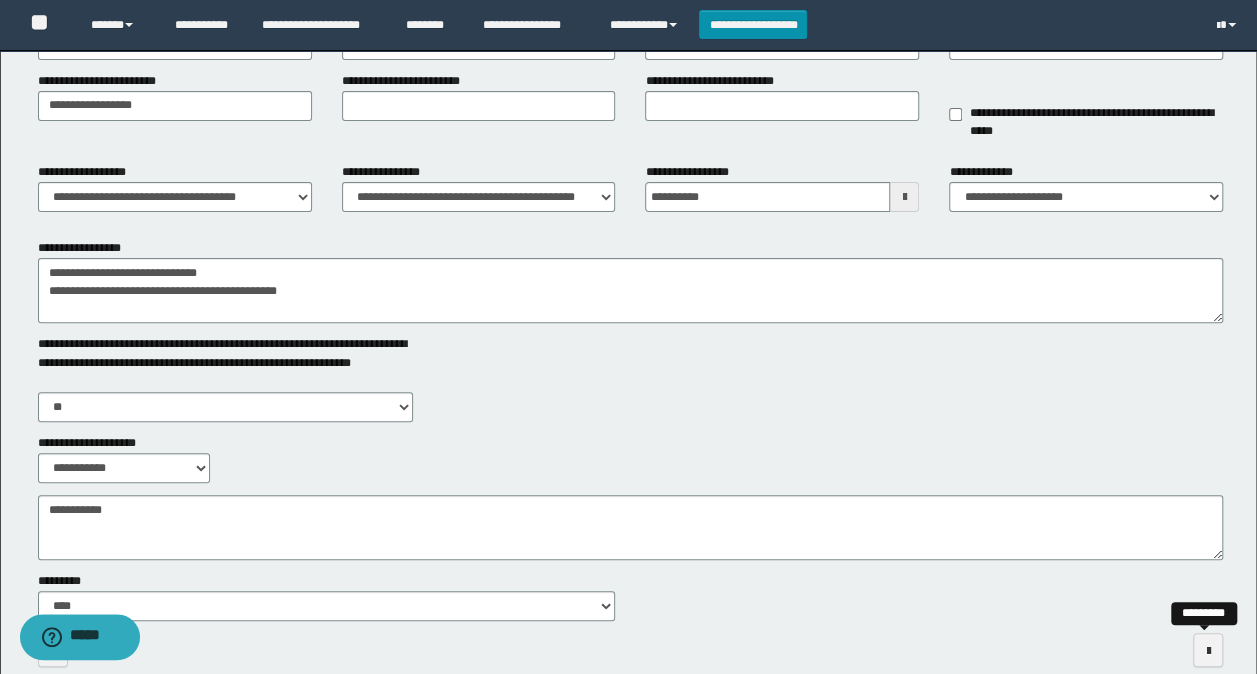 scroll, scrollTop: 0, scrollLeft: 0, axis: both 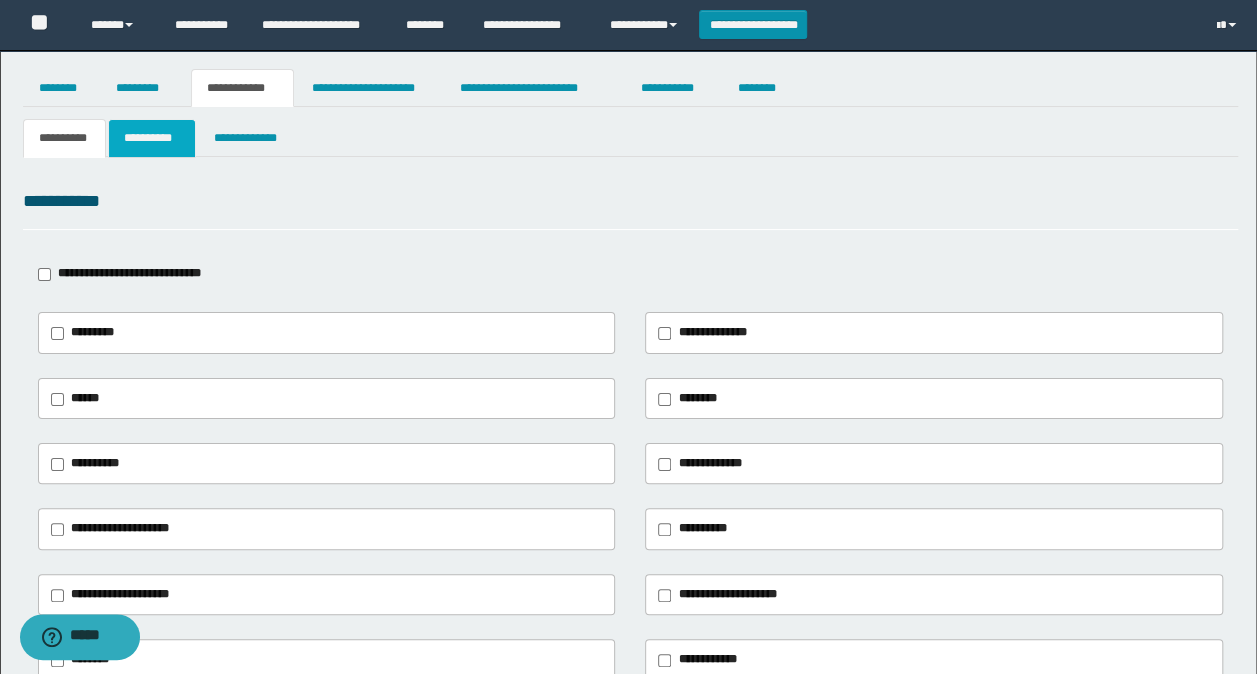 click on "**********" at bounding box center [151, 138] 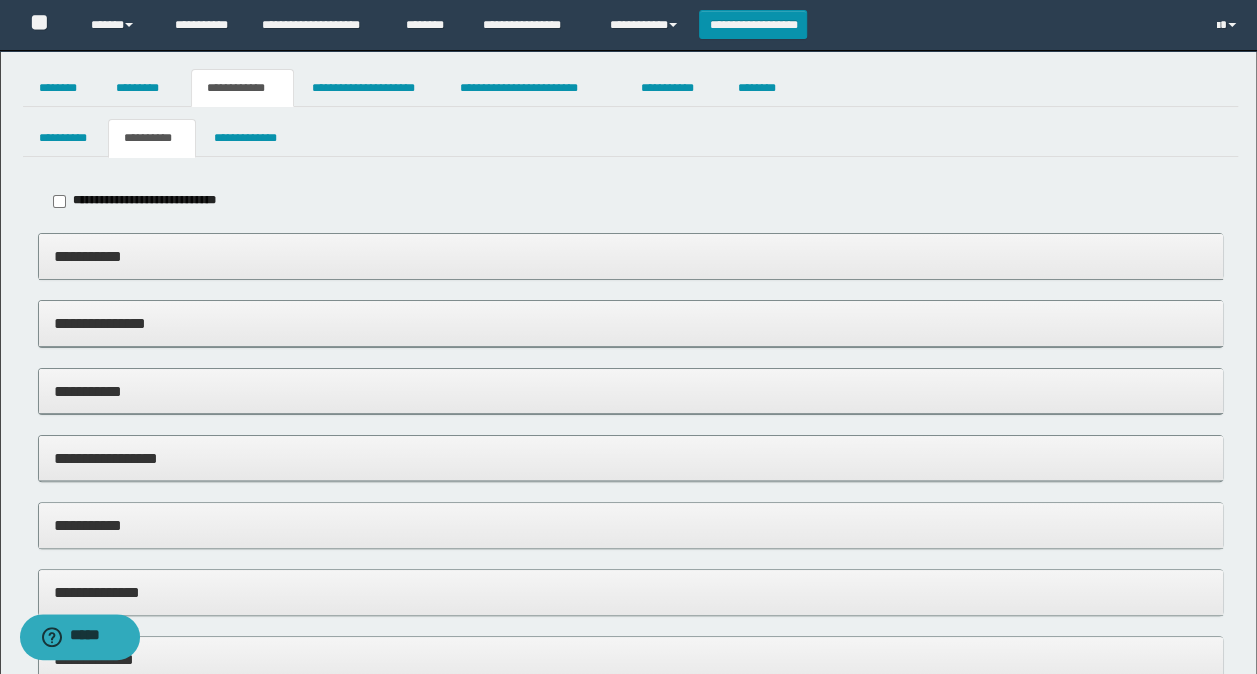 click on "**********" at bounding box center (631, 323) 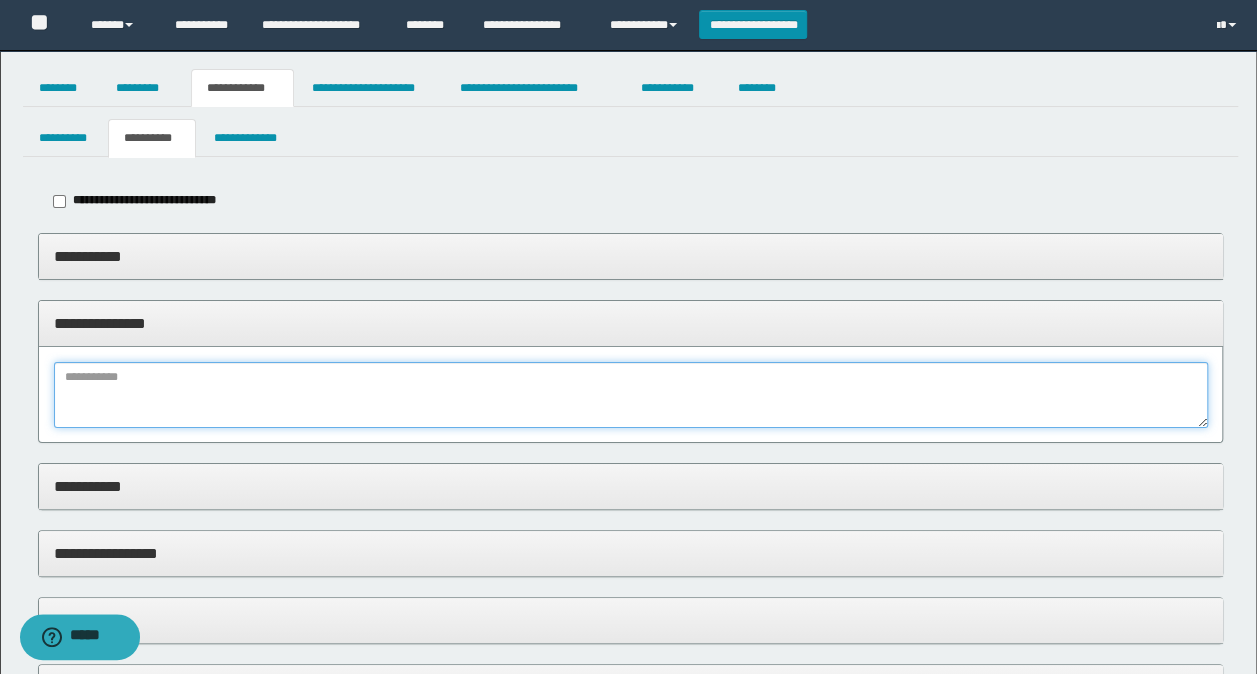 click at bounding box center (631, 395) 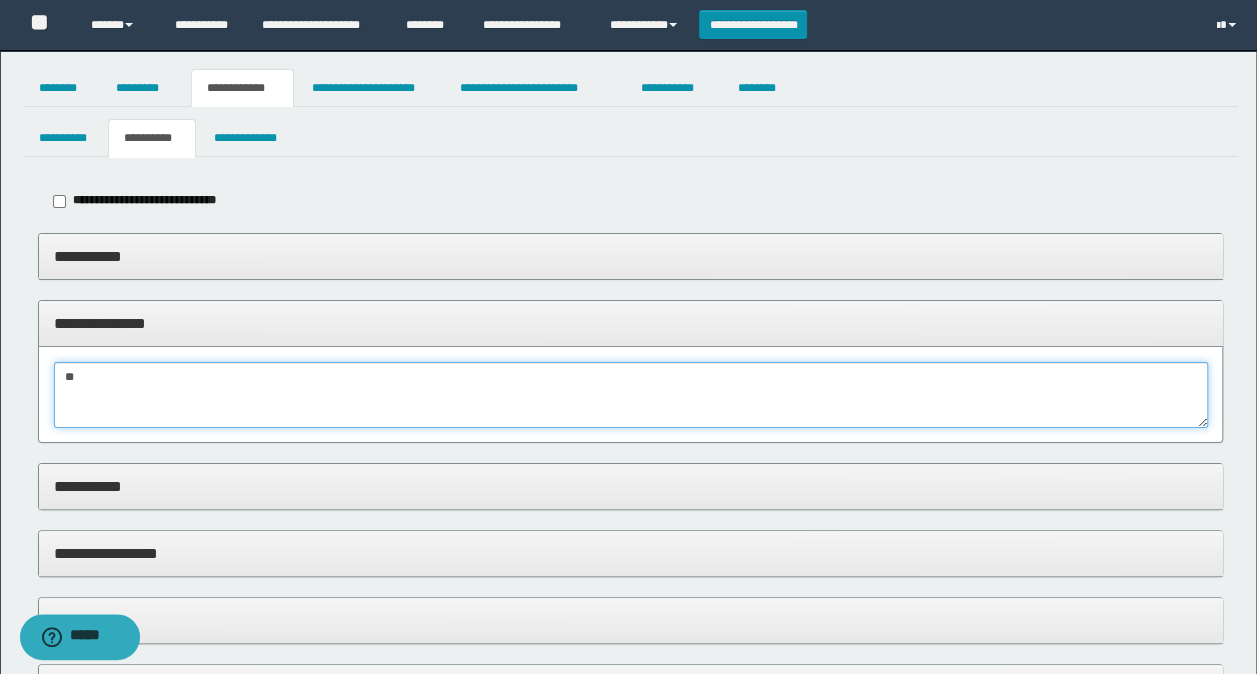 type on "*" 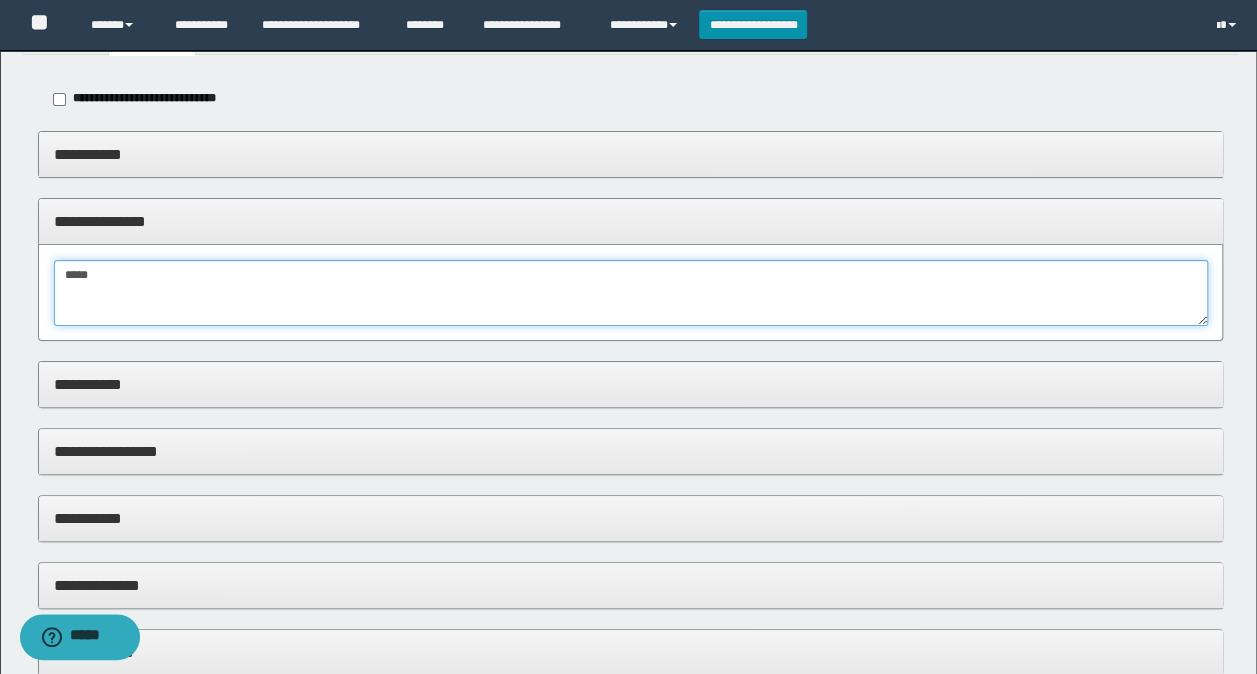 scroll, scrollTop: 200, scrollLeft: 0, axis: vertical 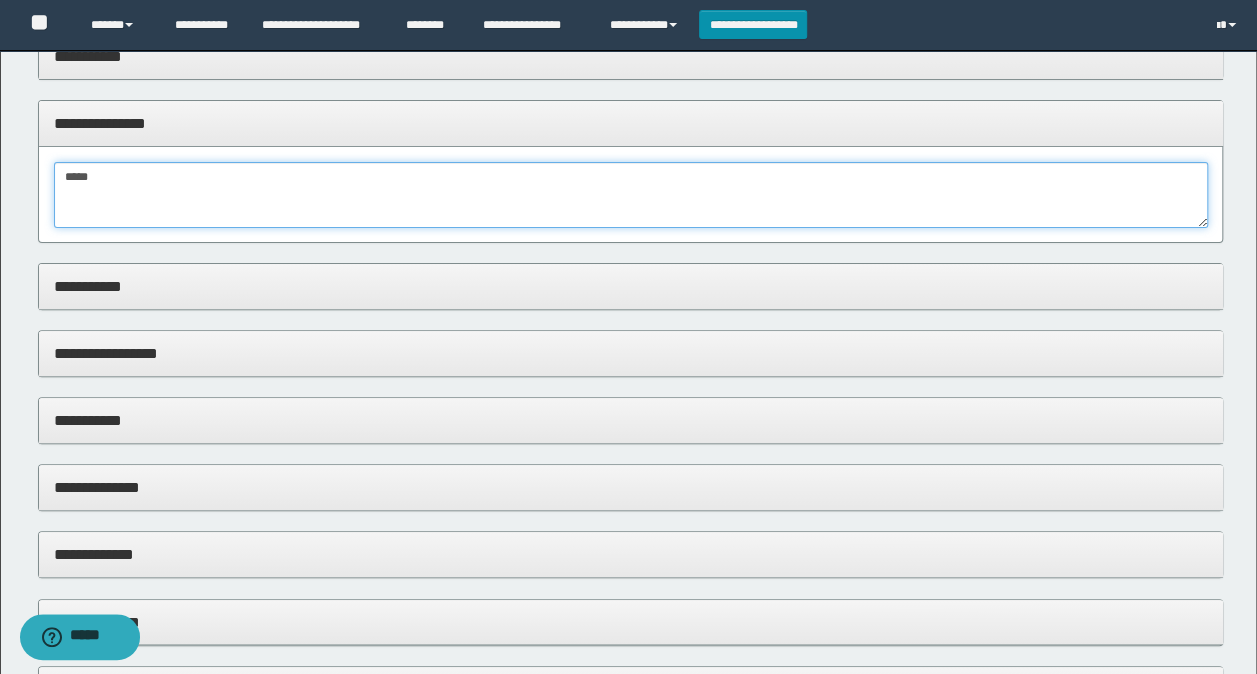 type on "*****" 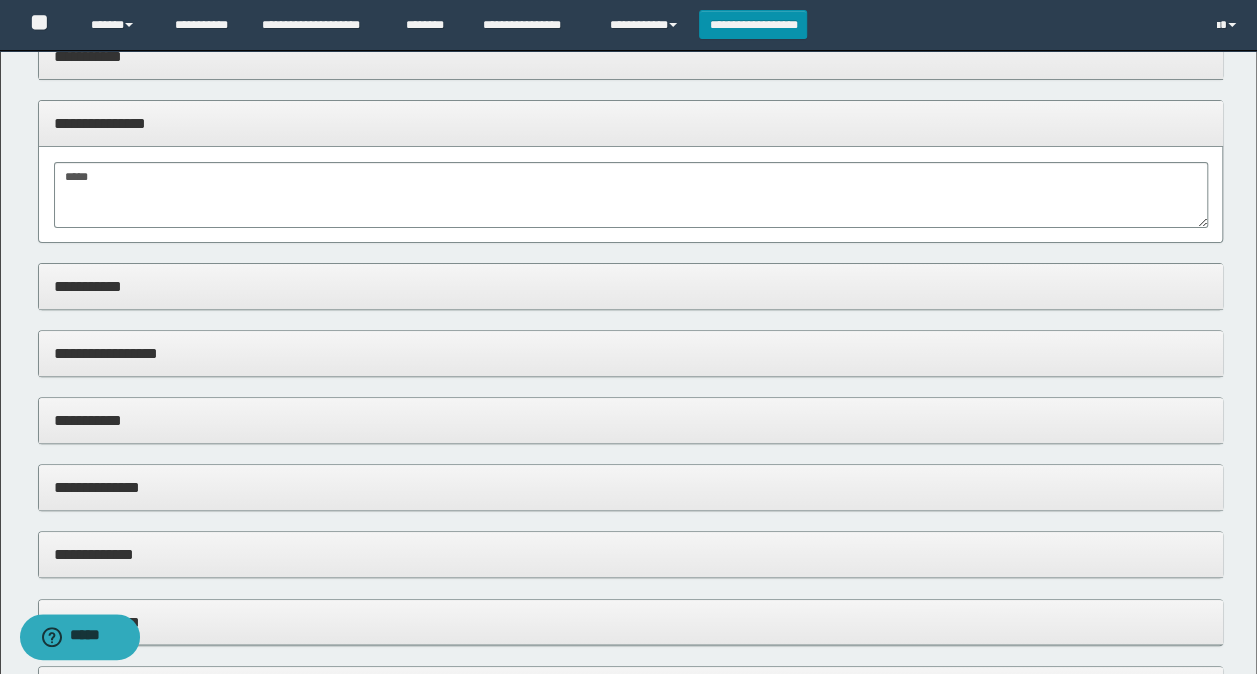 click on "**********" at bounding box center (631, 420) 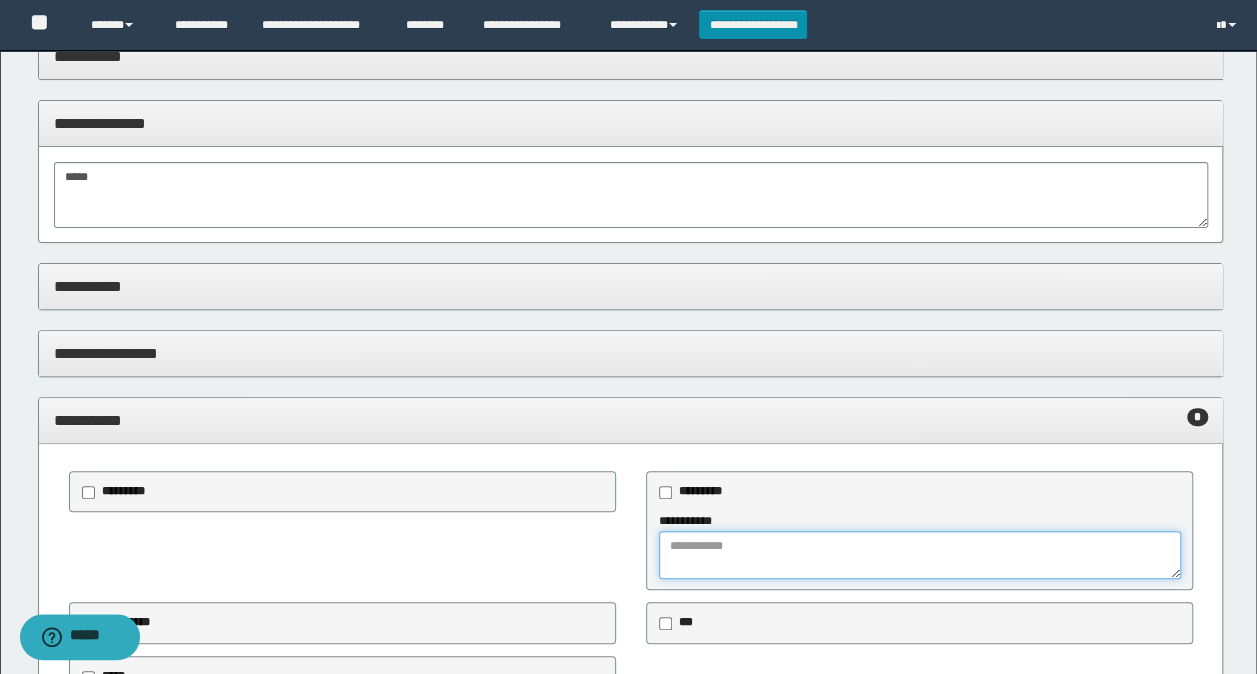 click at bounding box center [920, 555] 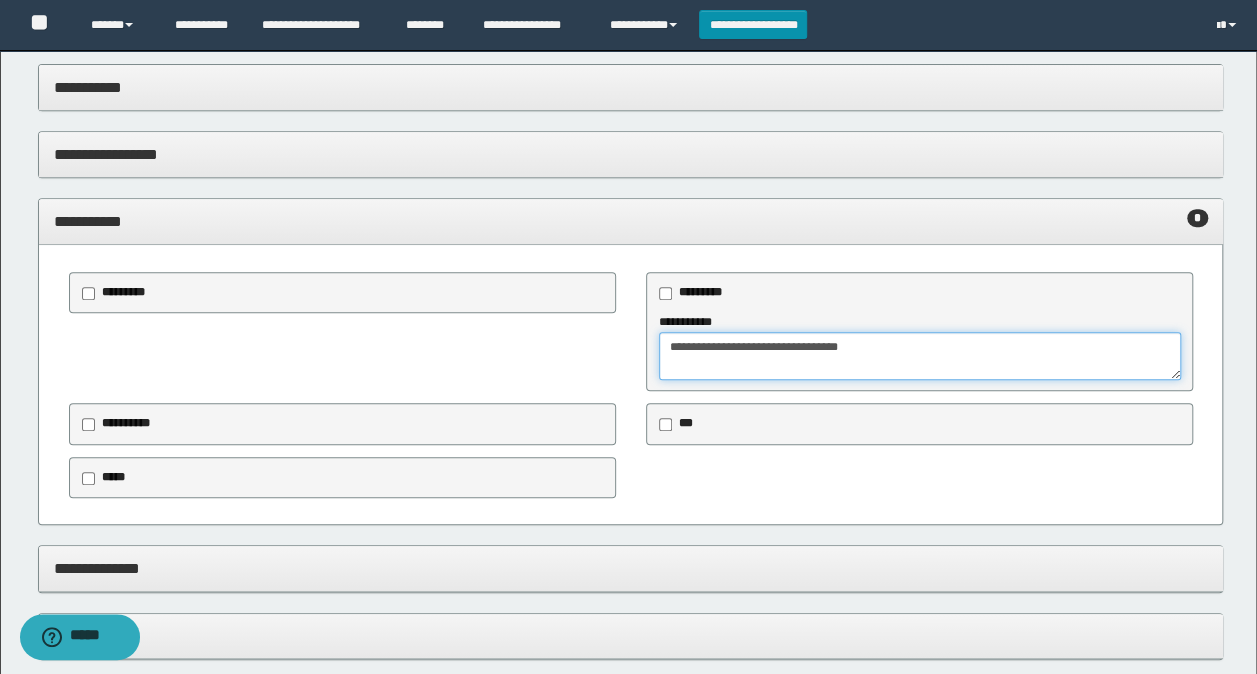 scroll, scrollTop: 500, scrollLeft: 0, axis: vertical 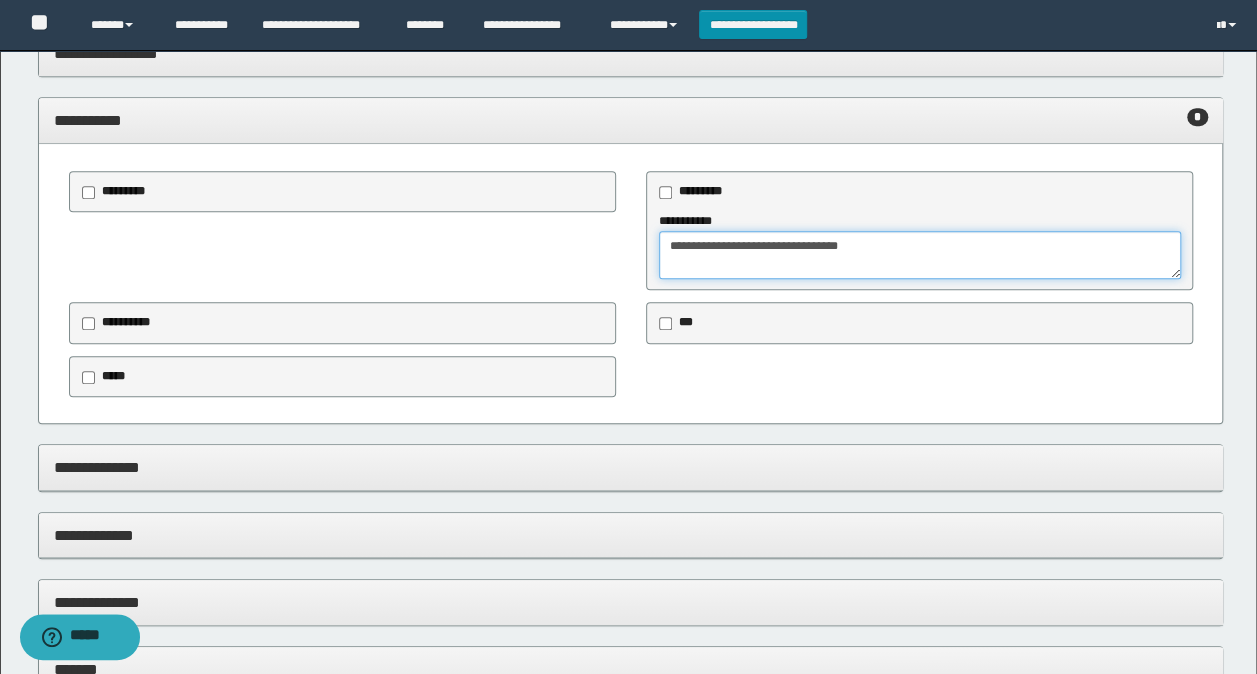 type on "**********" 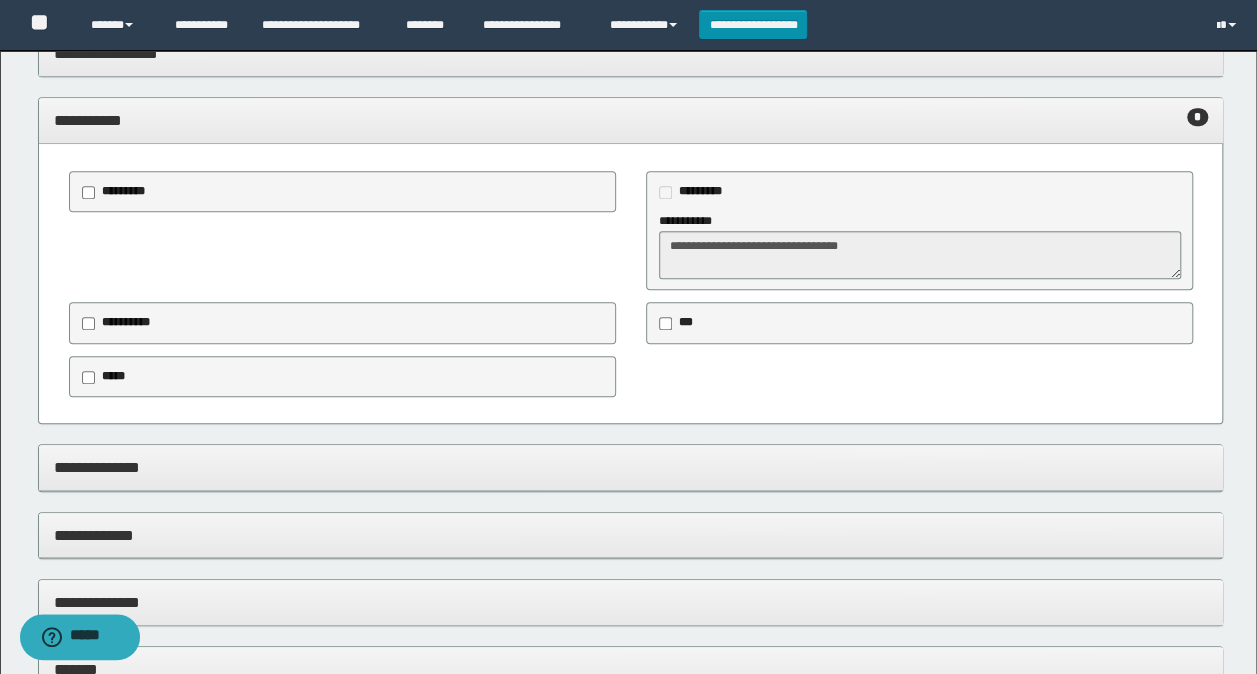 click on "**********" at bounding box center (631, 467) 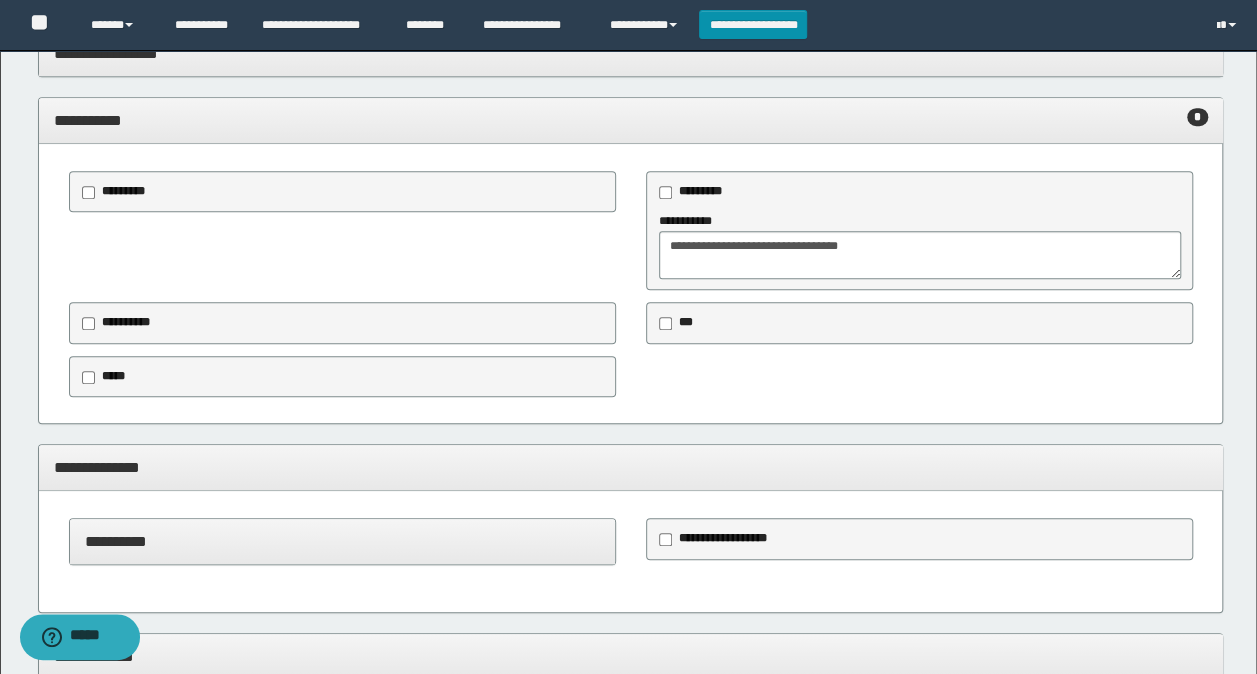 click on "**********" at bounding box center (631, 468) 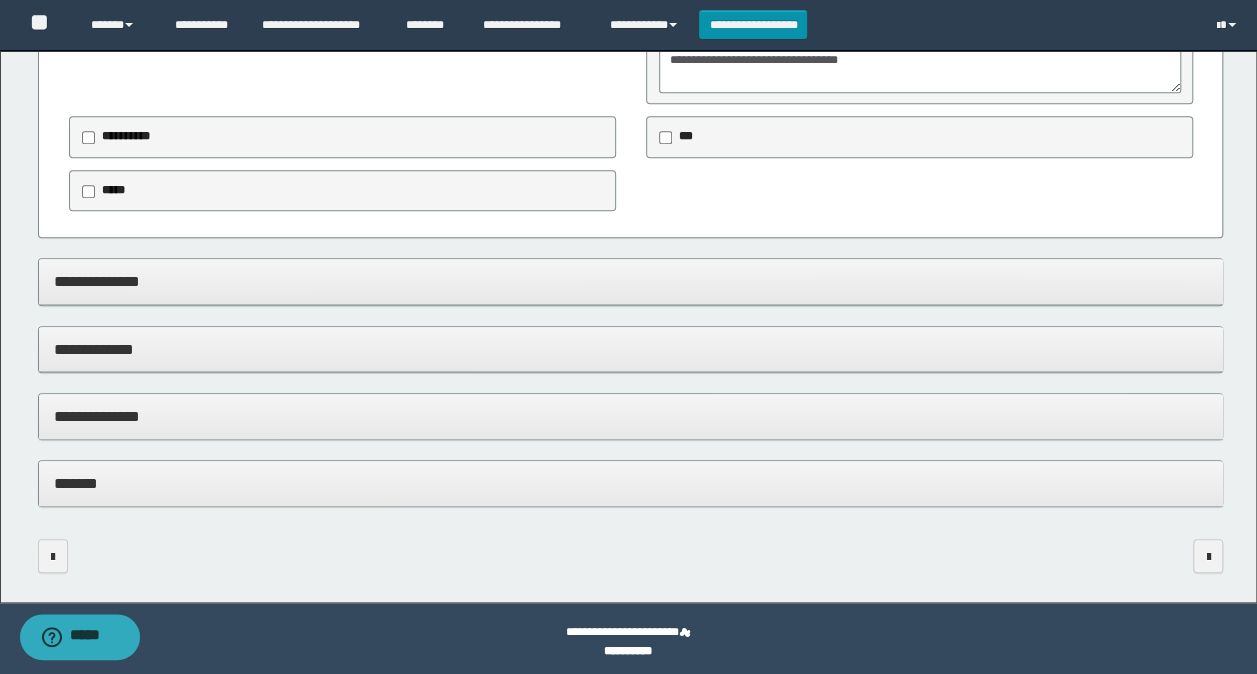 scroll, scrollTop: 692, scrollLeft: 0, axis: vertical 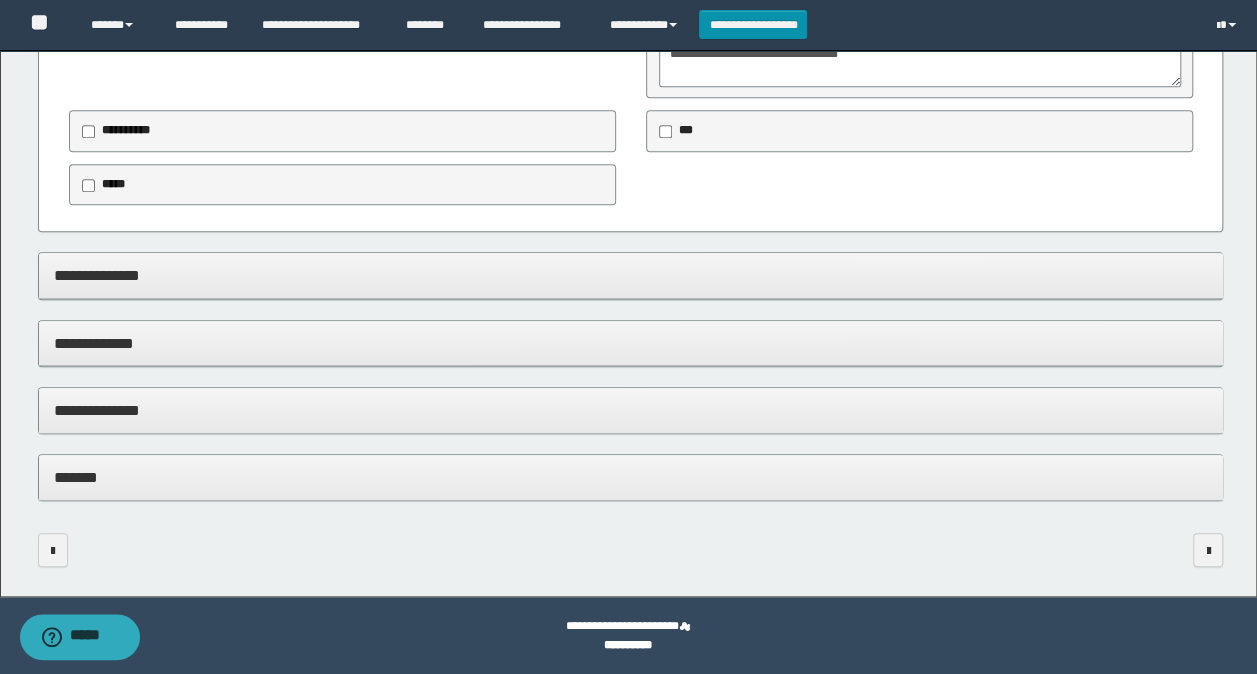 click on "**********" at bounding box center [631, 410] 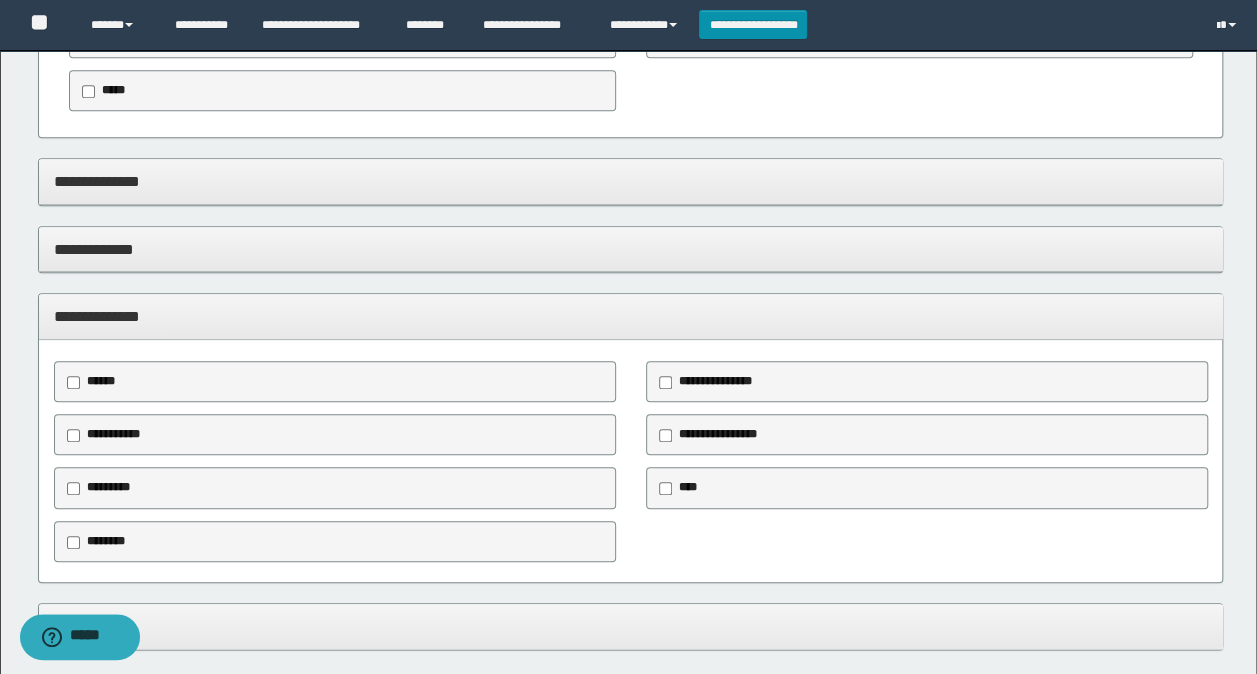 scroll, scrollTop: 892, scrollLeft: 0, axis: vertical 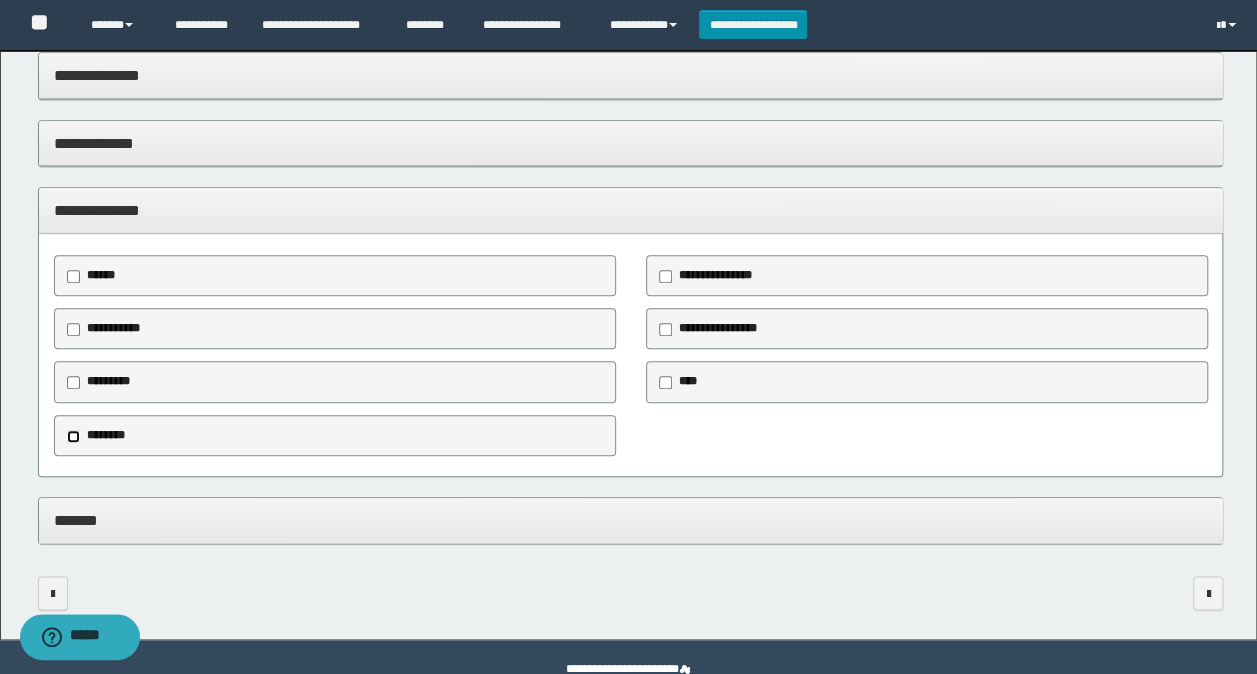 click on "********" at bounding box center [335, 436] 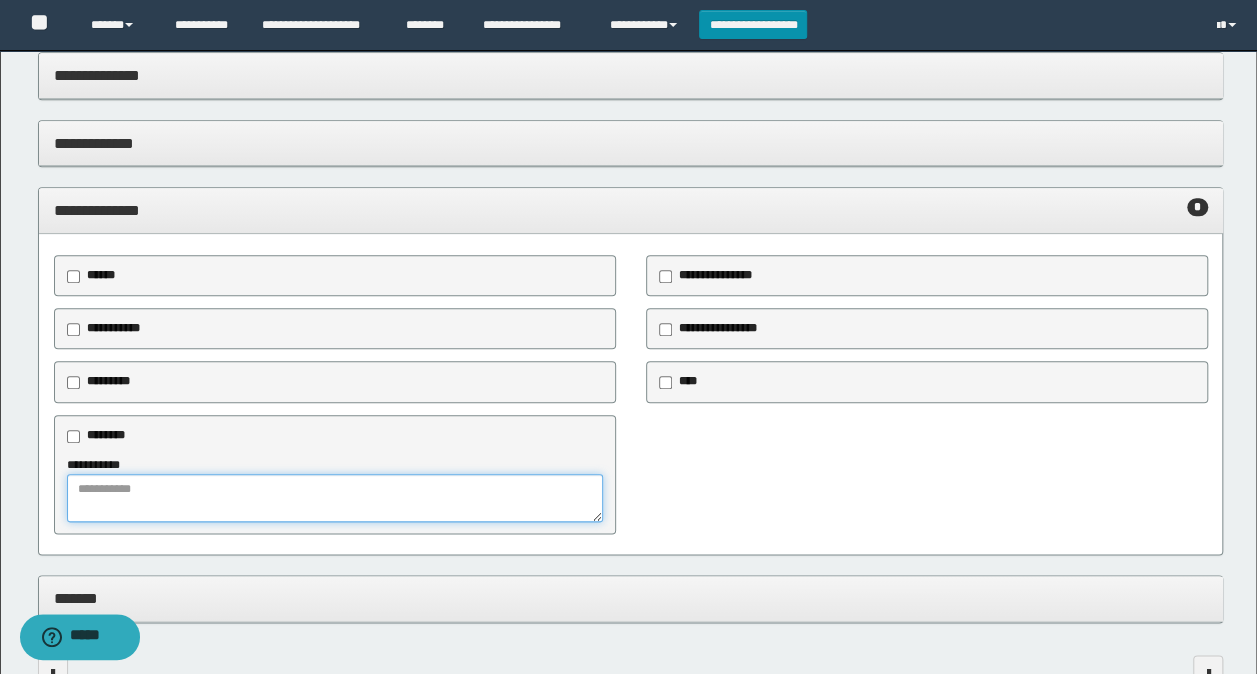 click at bounding box center (335, 498) 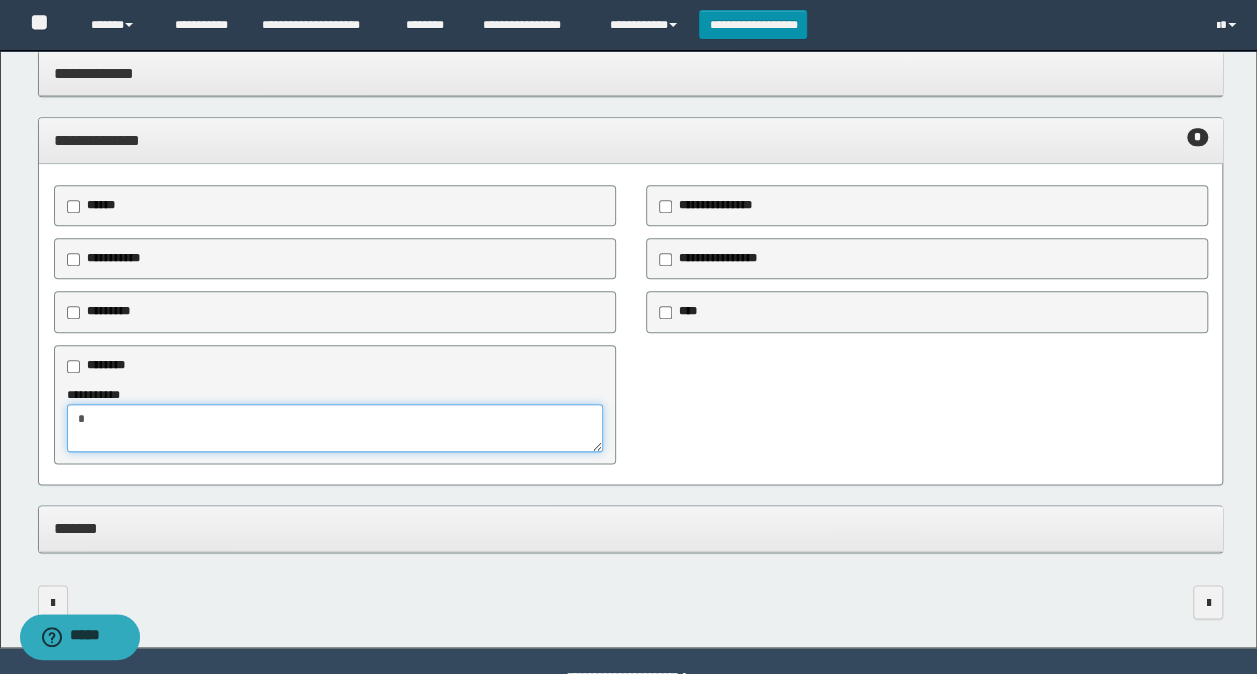 type on "*" 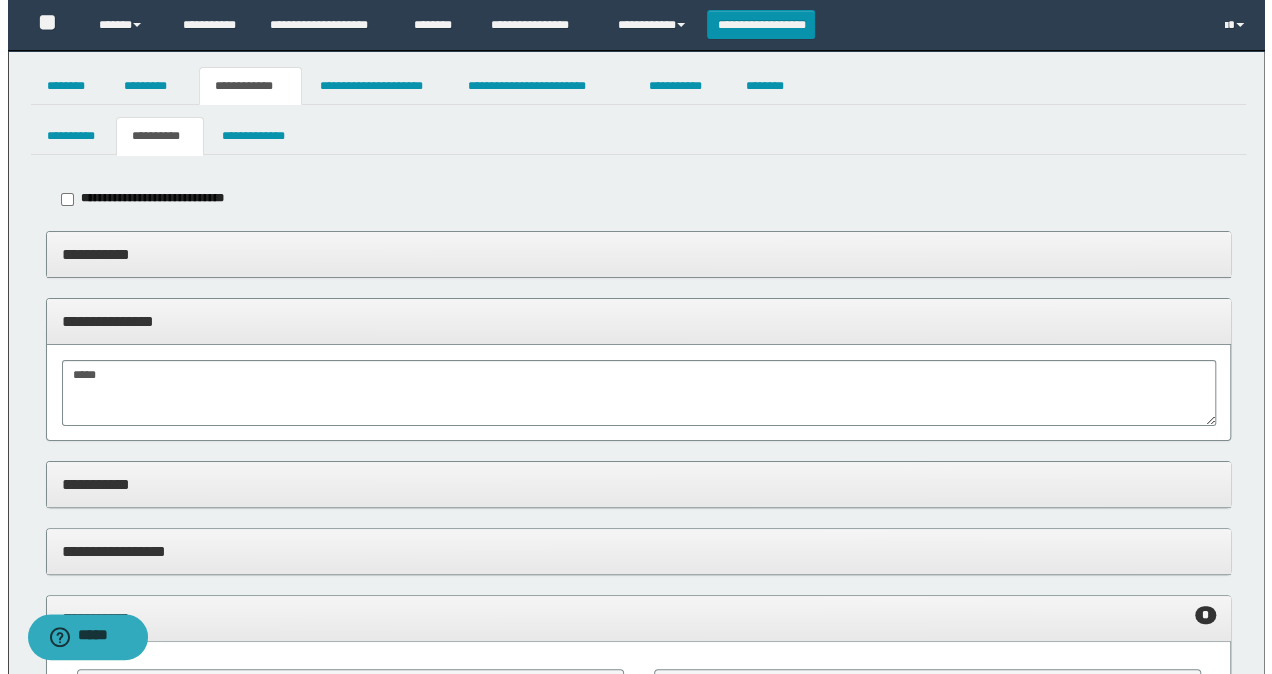 scroll, scrollTop: 0, scrollLeft: 0, axis: both 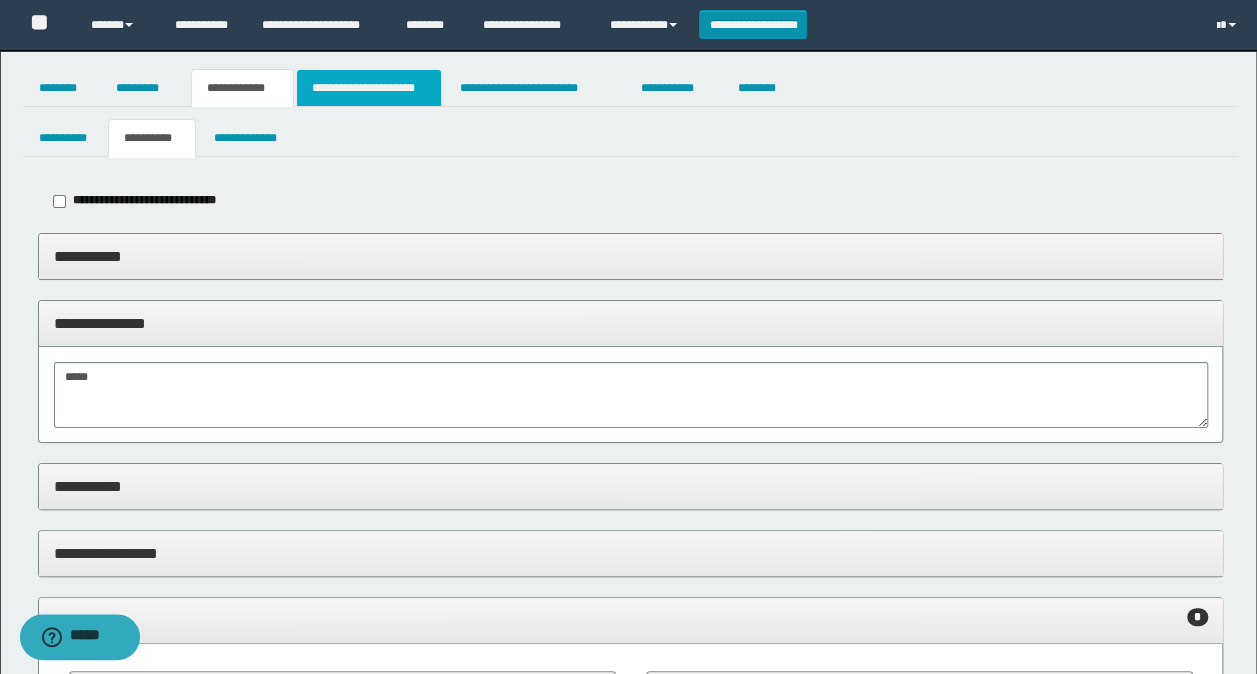 click on "**********" at bounding box center [369, 88] 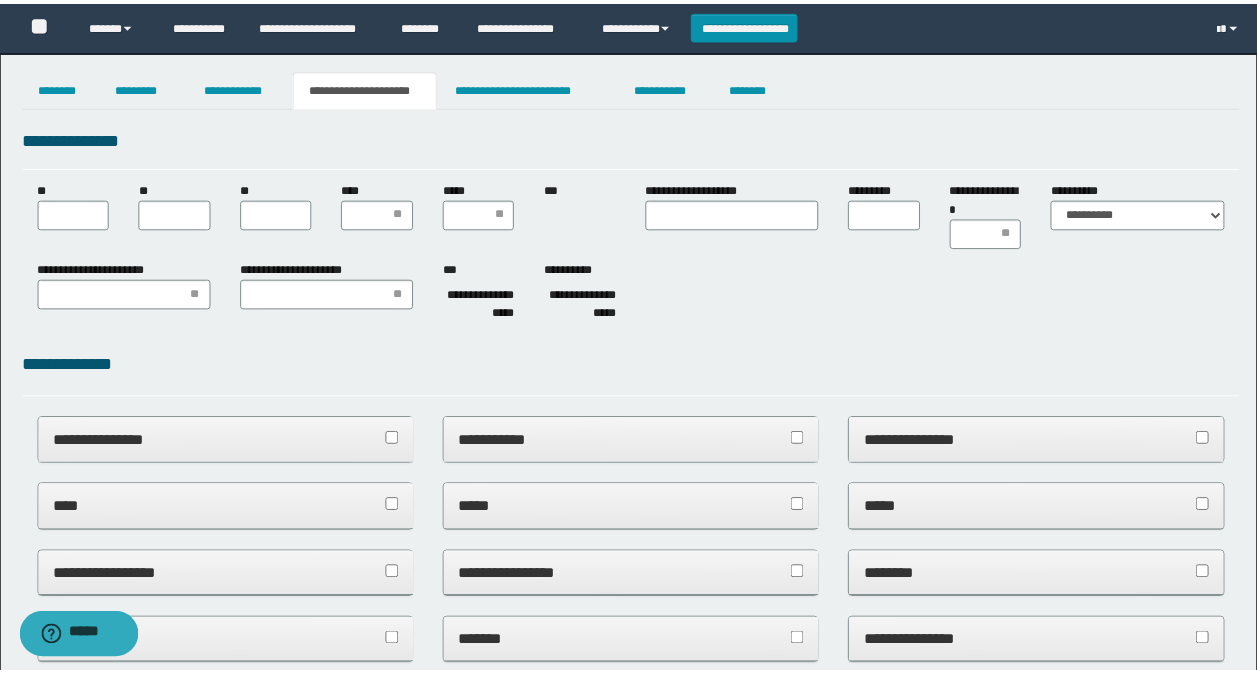 scroll, scrollTop: 0, scrollLeft: 0, axis: both 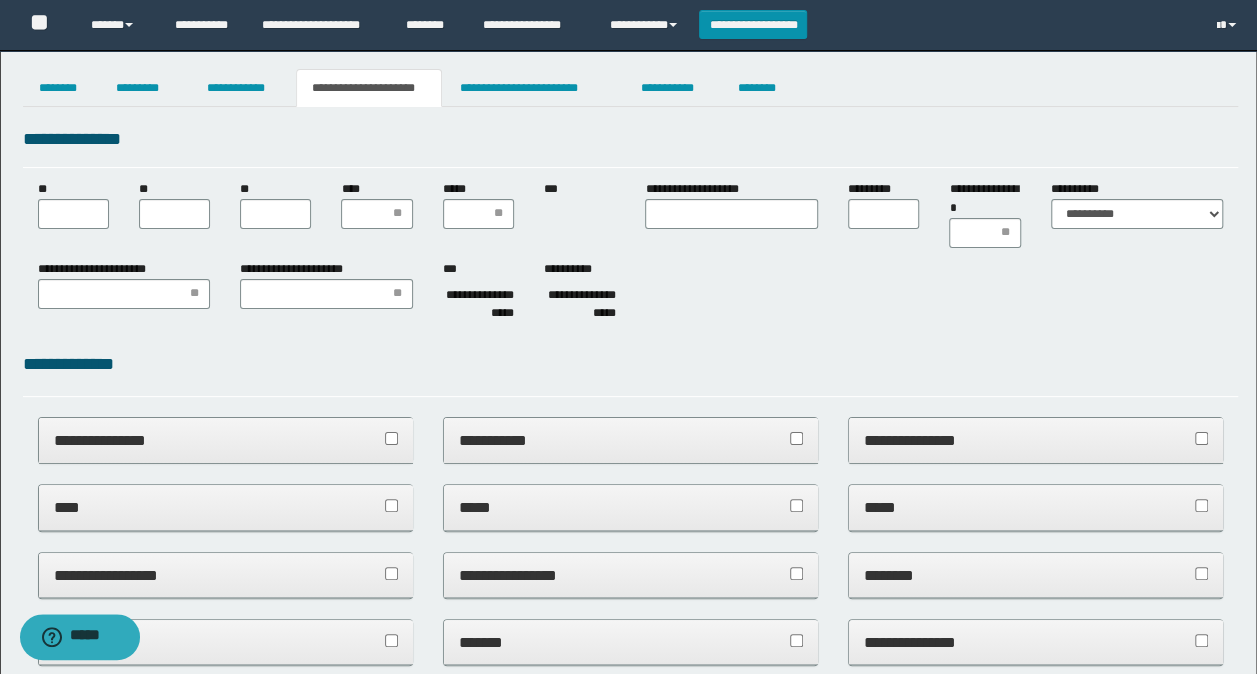 type 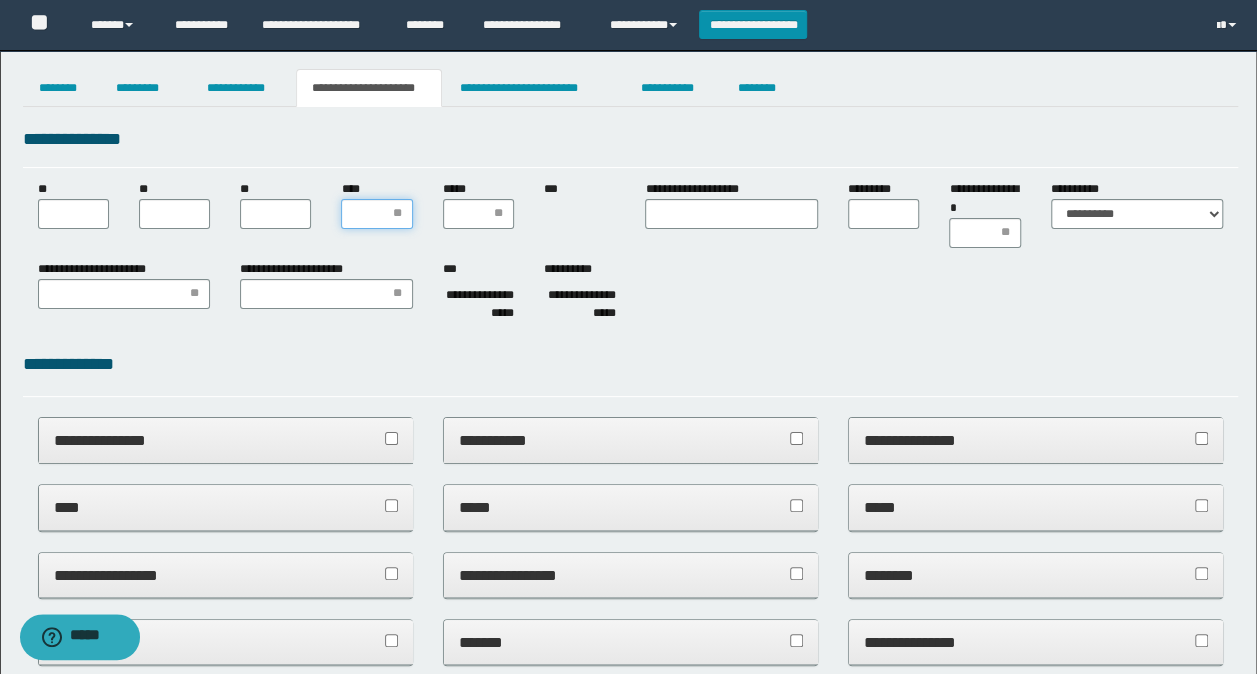 click on "****" at bounding box center [376, 214] 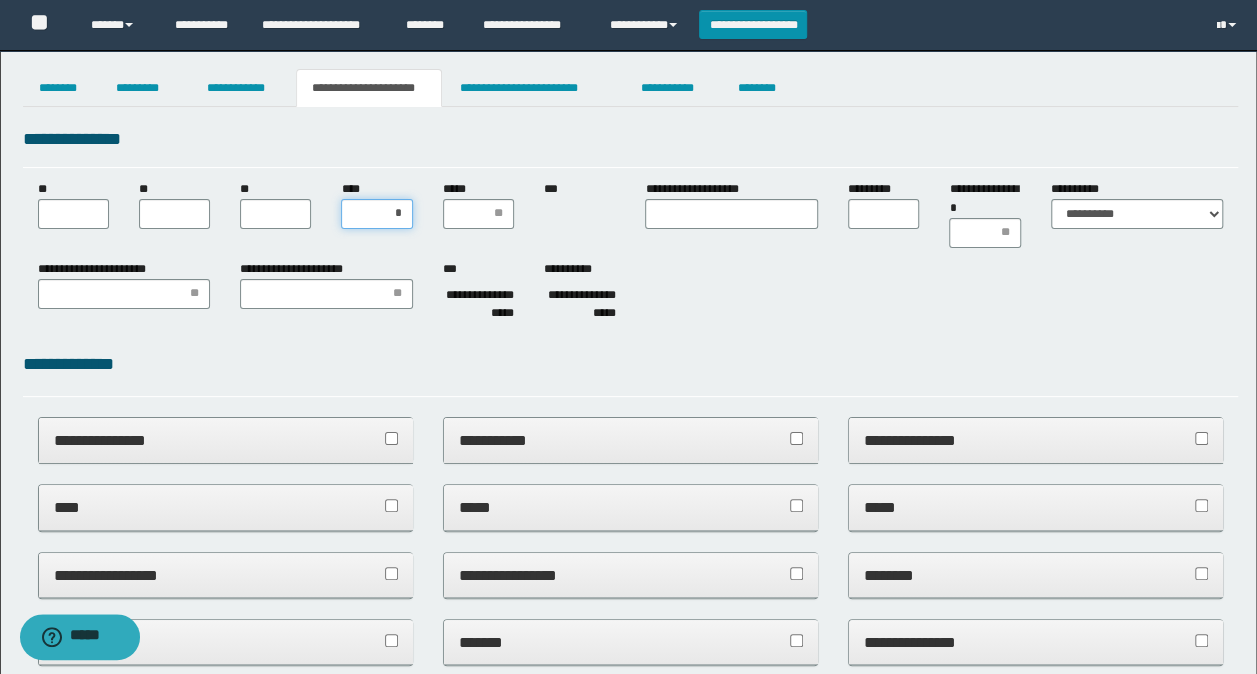 type on "**" 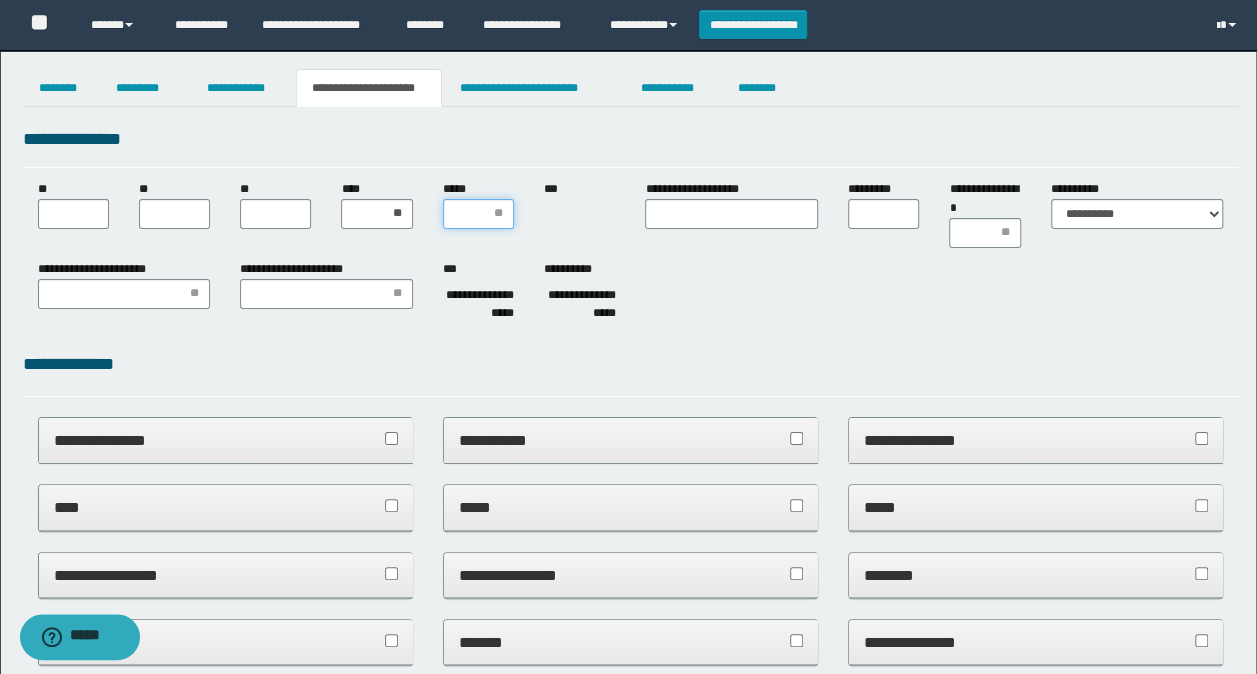 click on "*****" at bounding box center (478, 214) 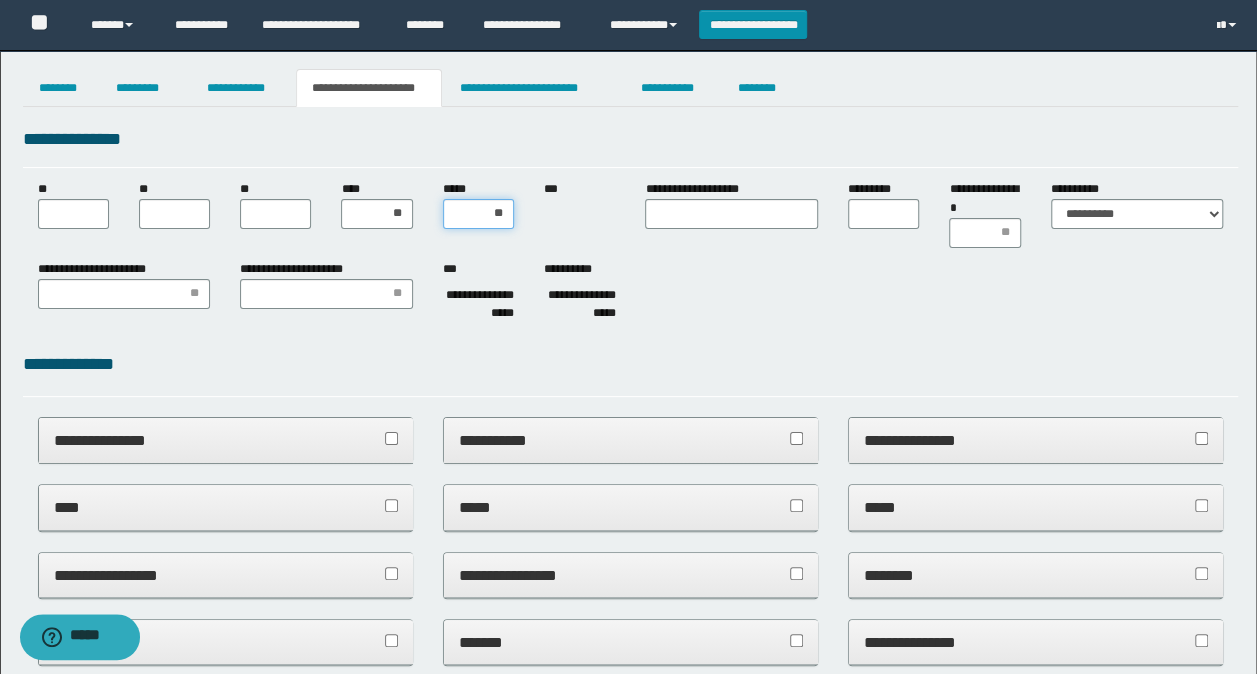 type on "***" 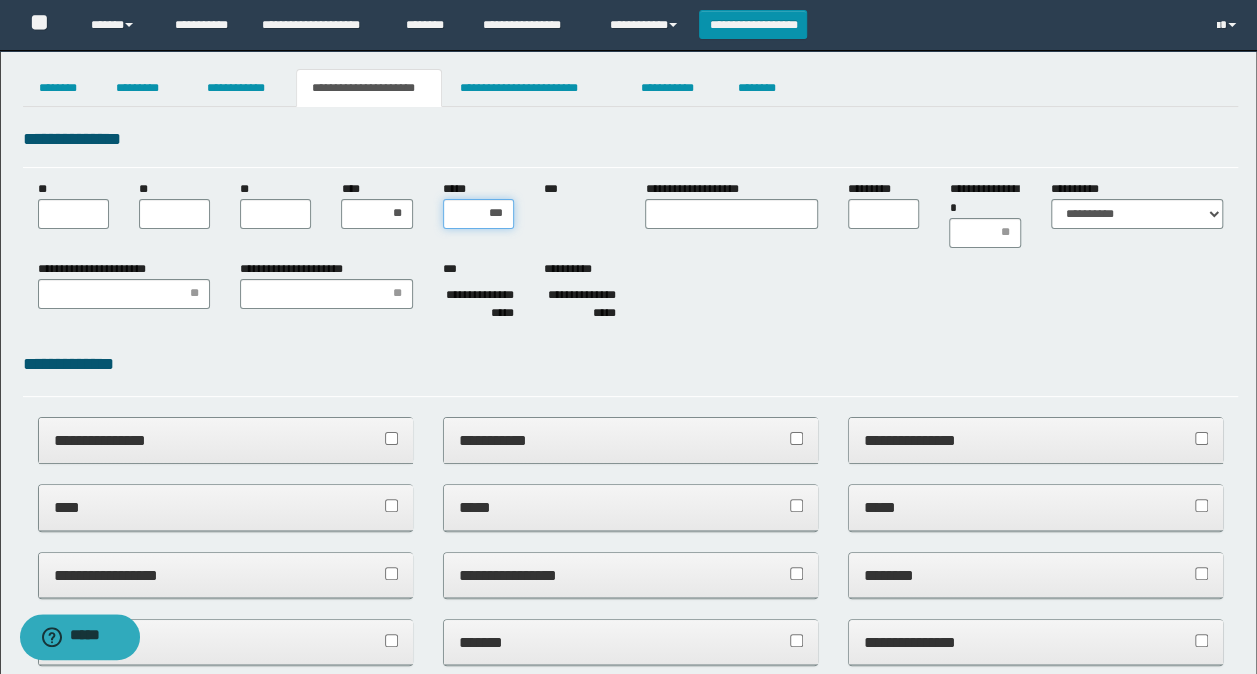 type 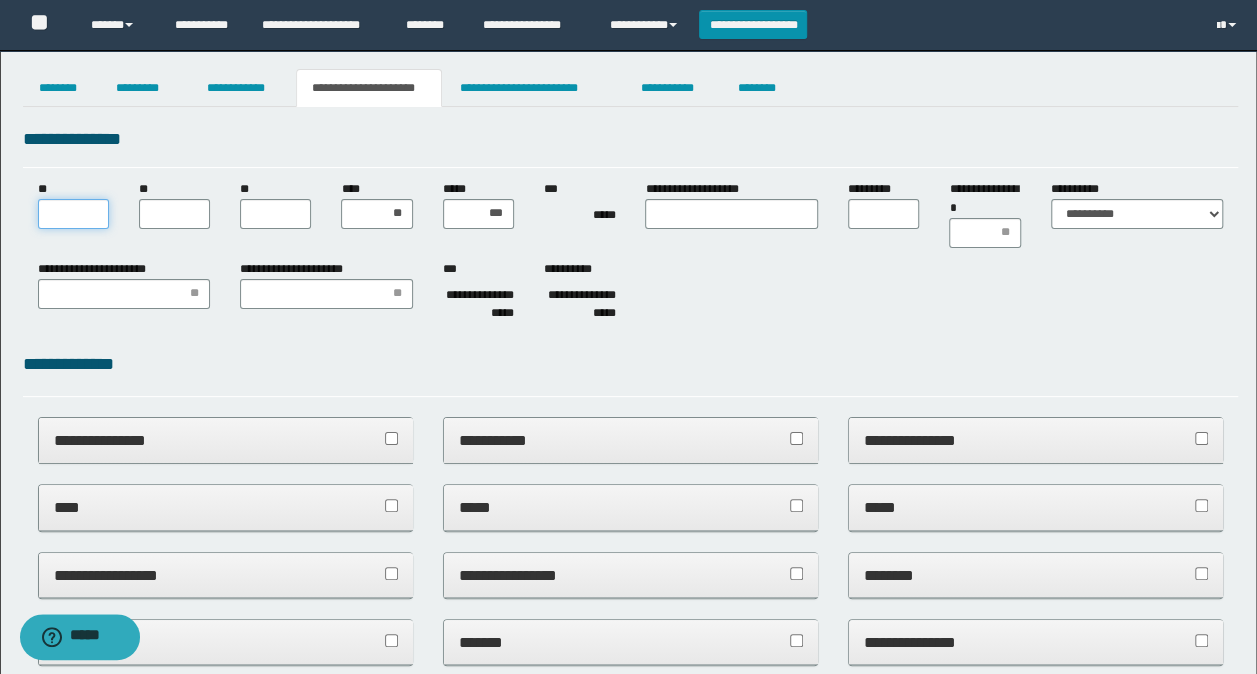 click on "**" at bounding box center (73, 214) 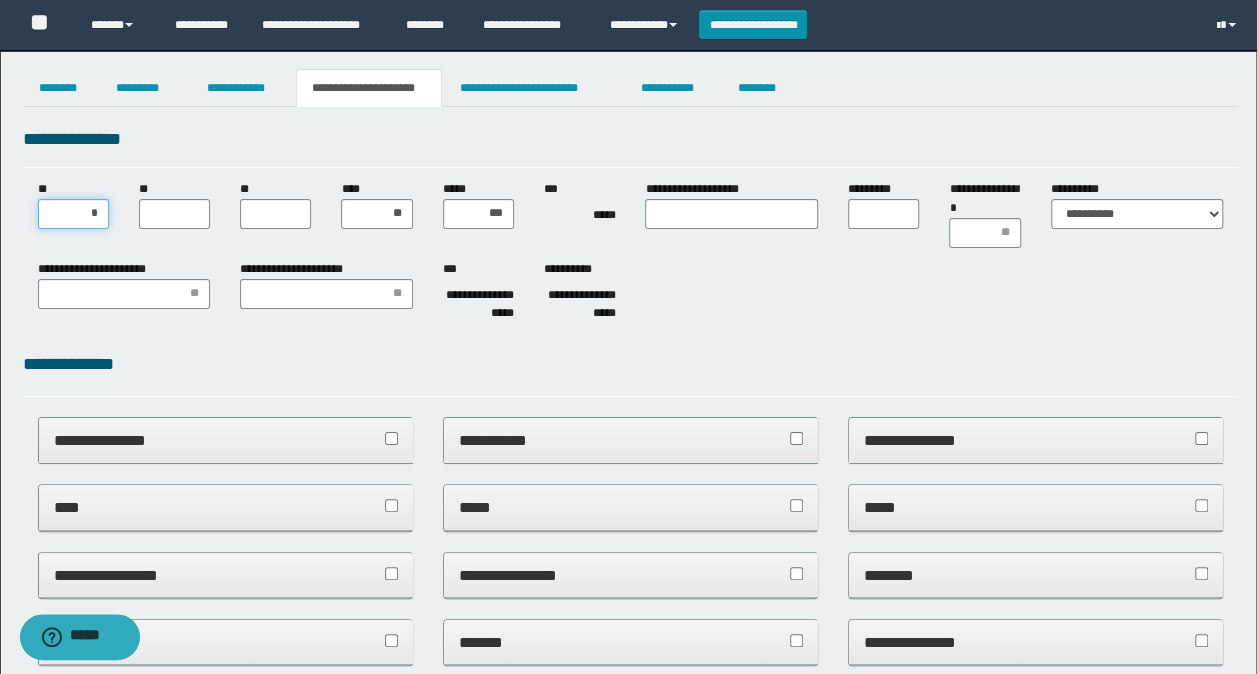 type on "**" 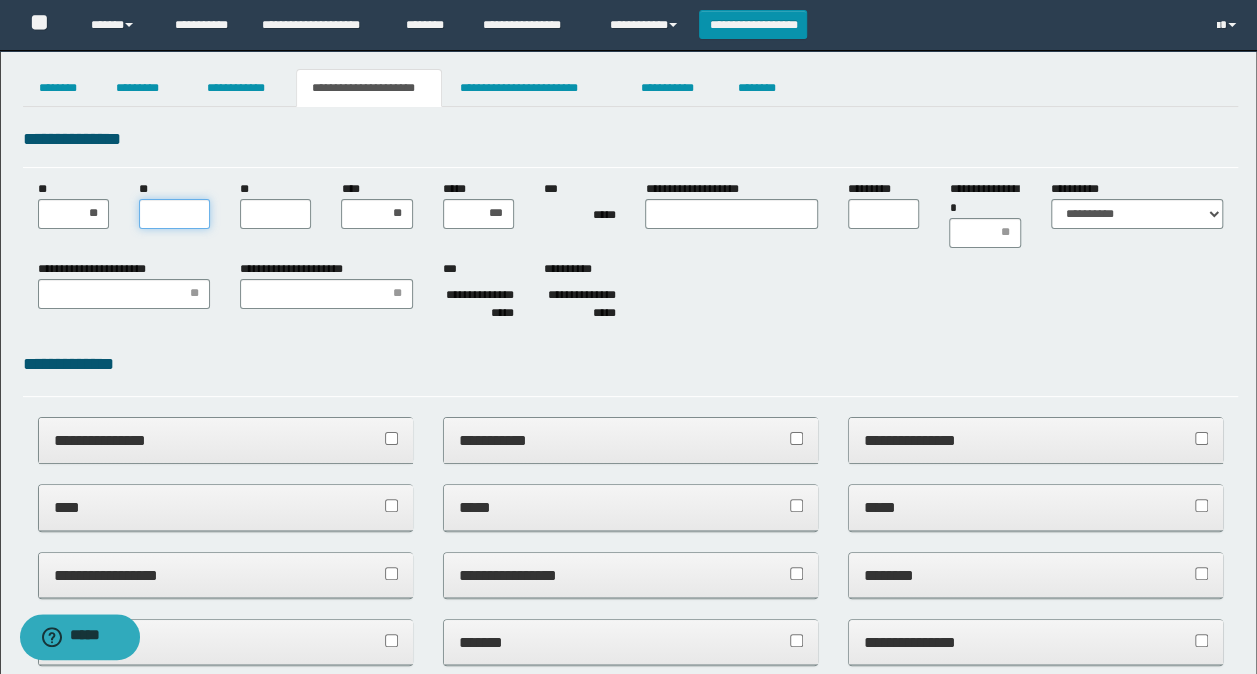 click on "**" at bounding box center (174, 214) 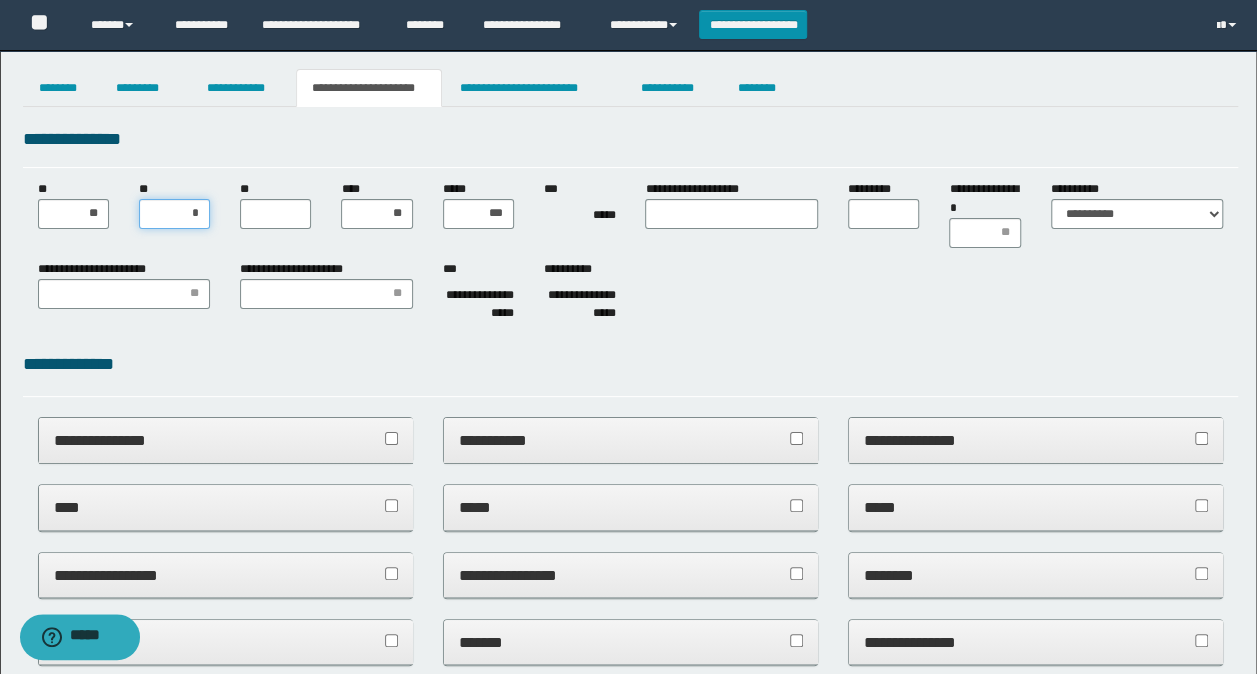 type on "**" 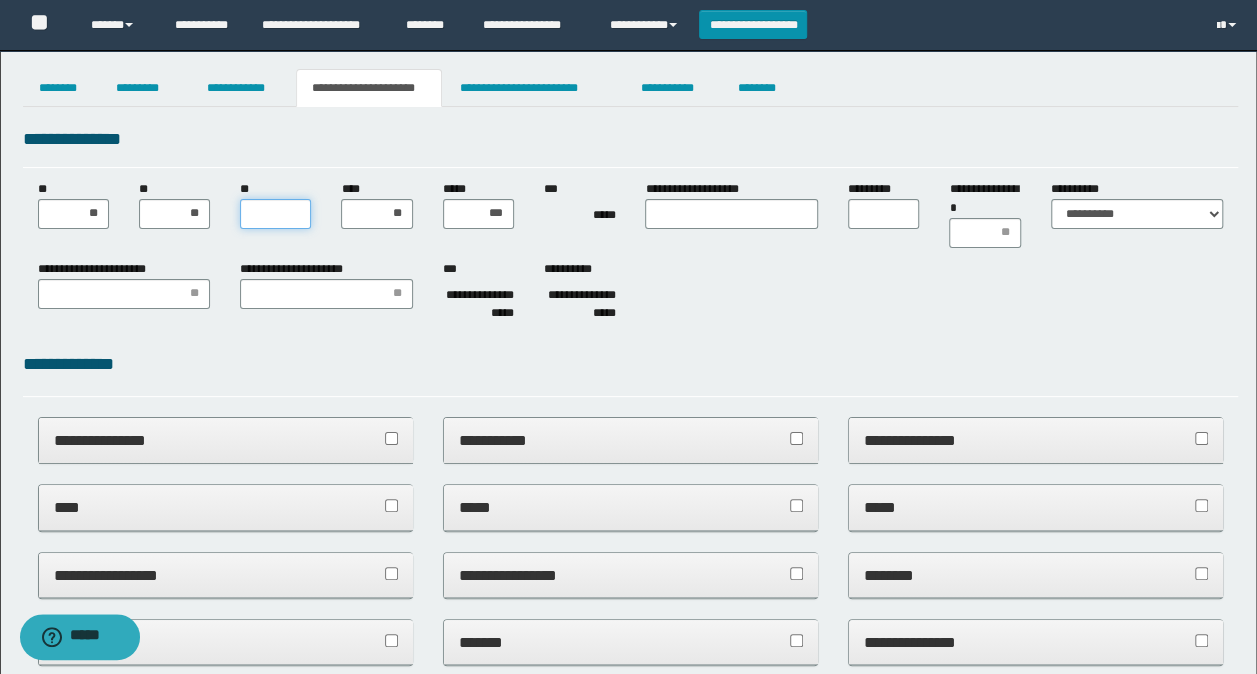 click on "**" at bounding box center (275, 214) 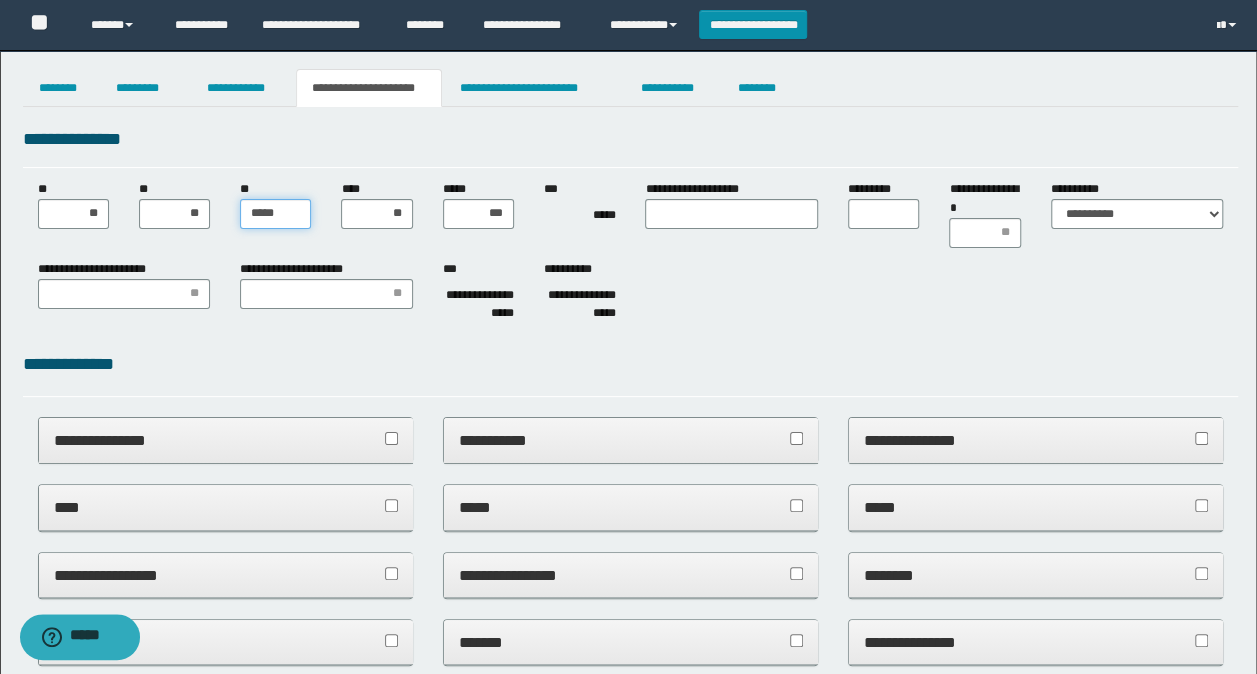 type on "******" 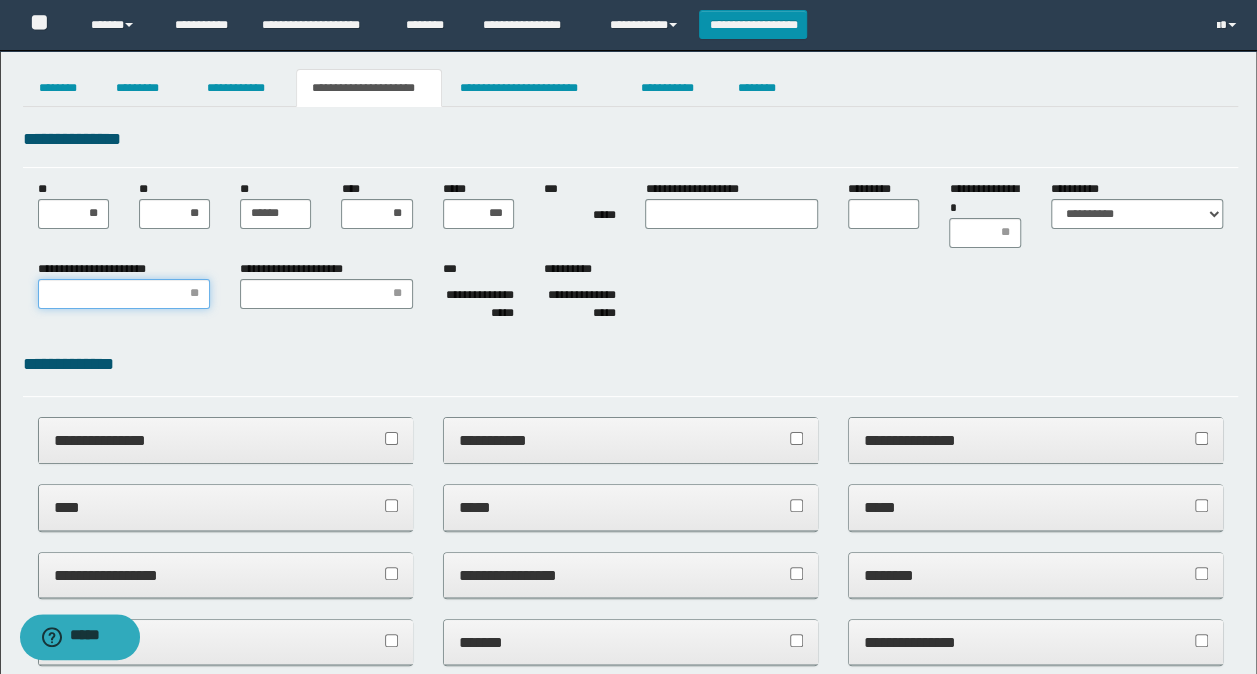 click on "**********" at bounding box center (124, 294) 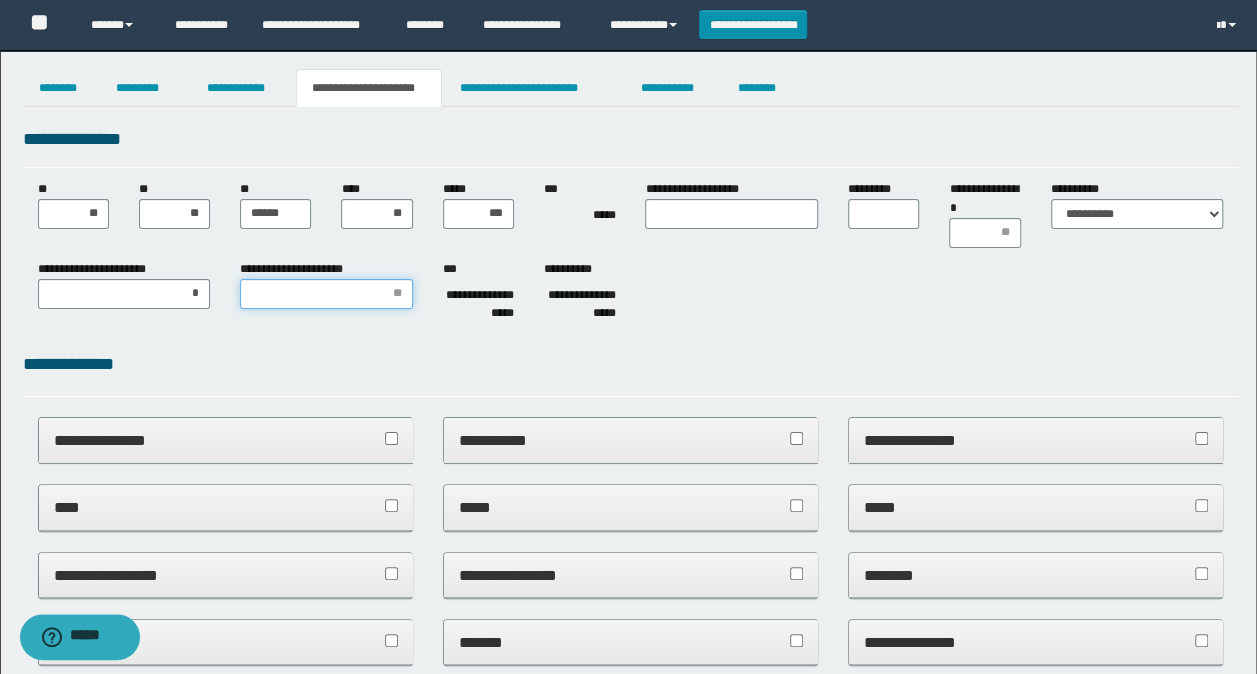 click on "**********" at bounding box center (326, 294) 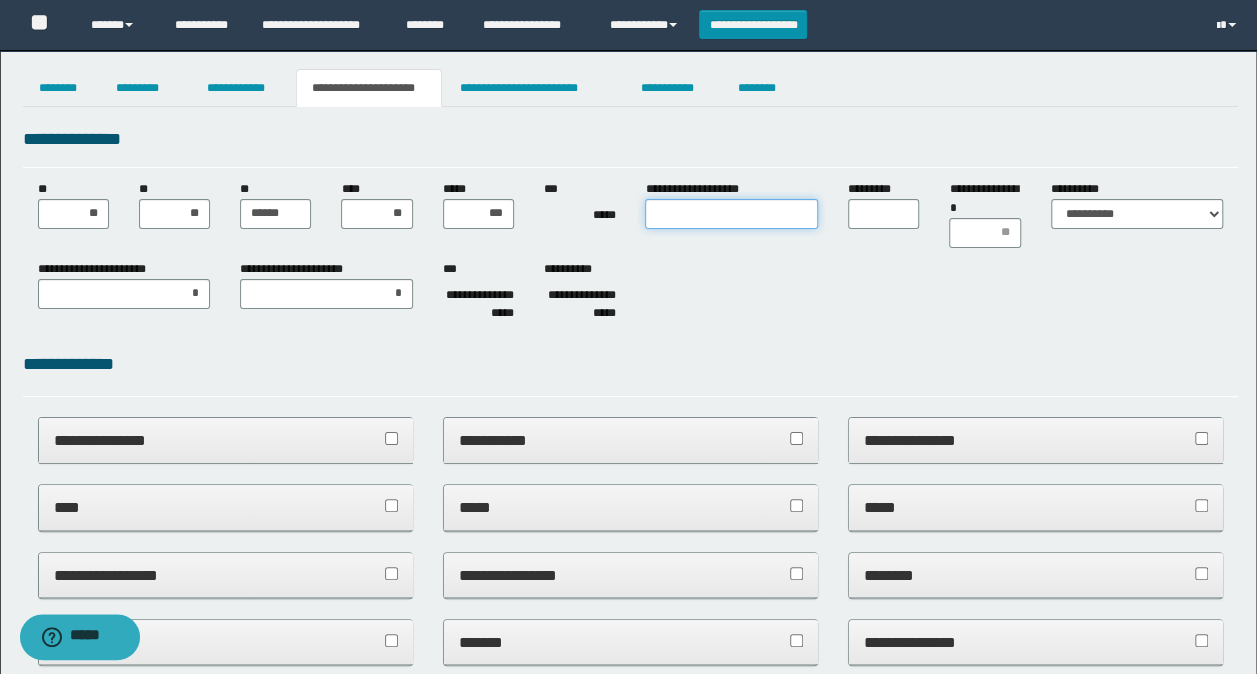click on "**********" at bounding box center [731, 214] 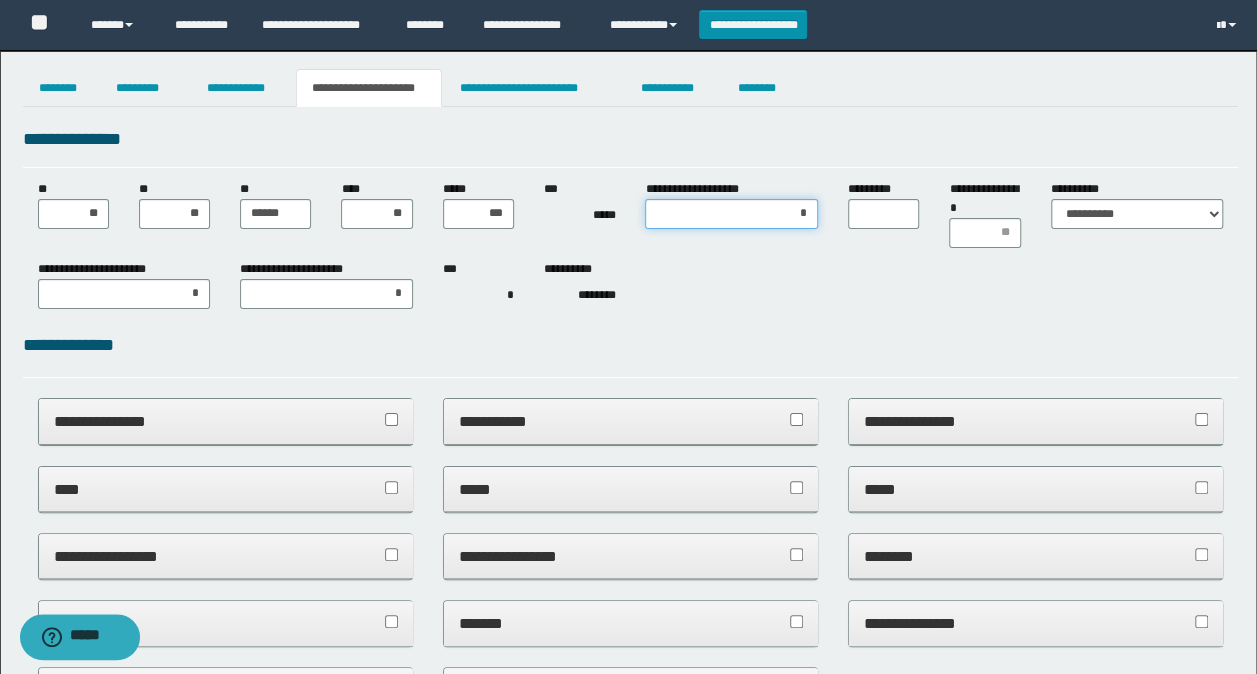 type on "**" 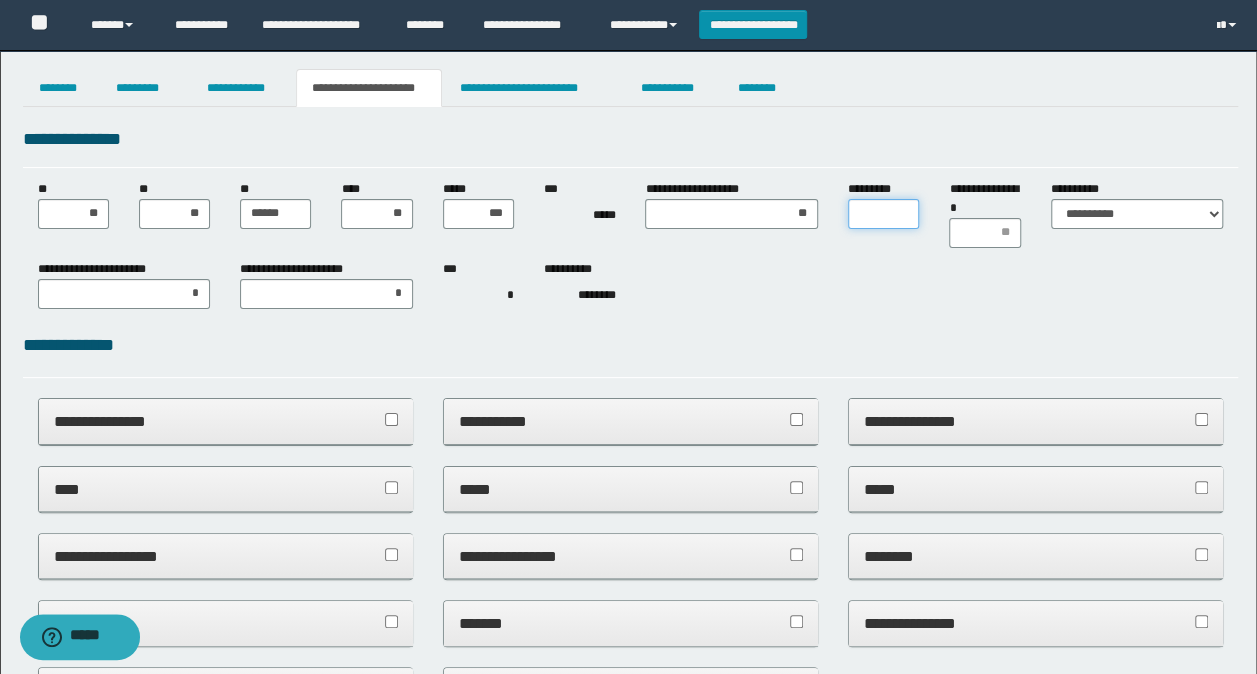click on "*********" at bounding box center (883, 214) 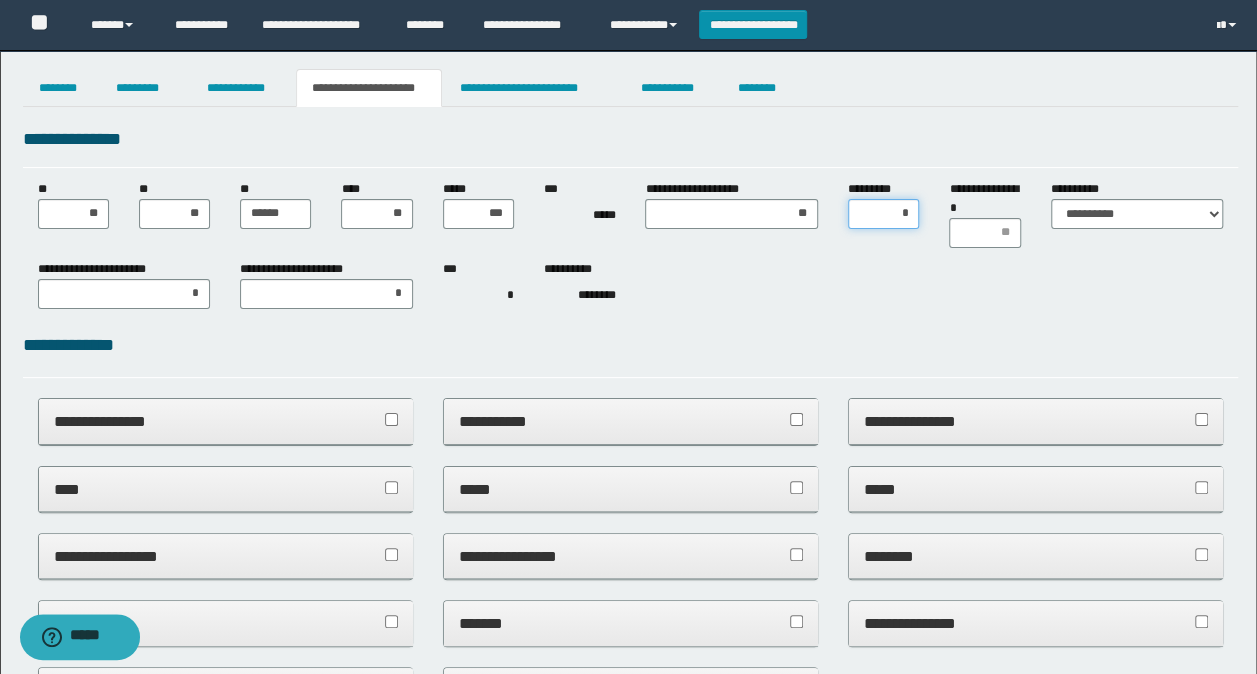 type on "**" 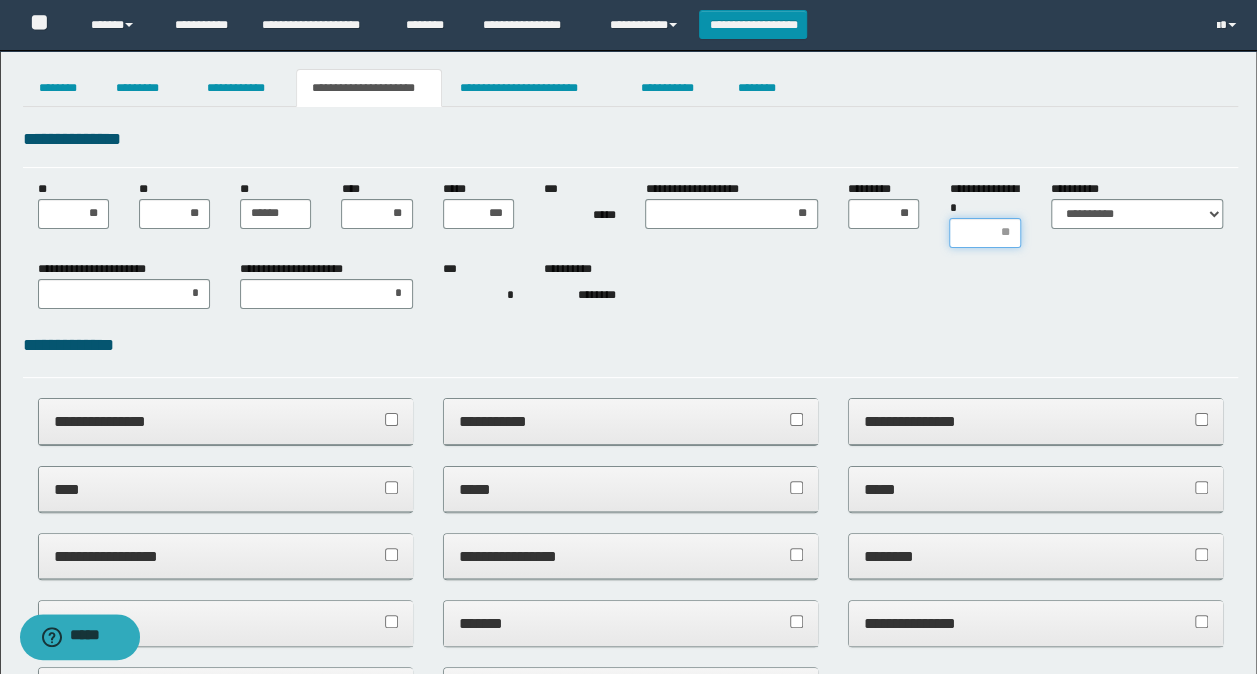 click on "**********" at bounding box center [984, 233] 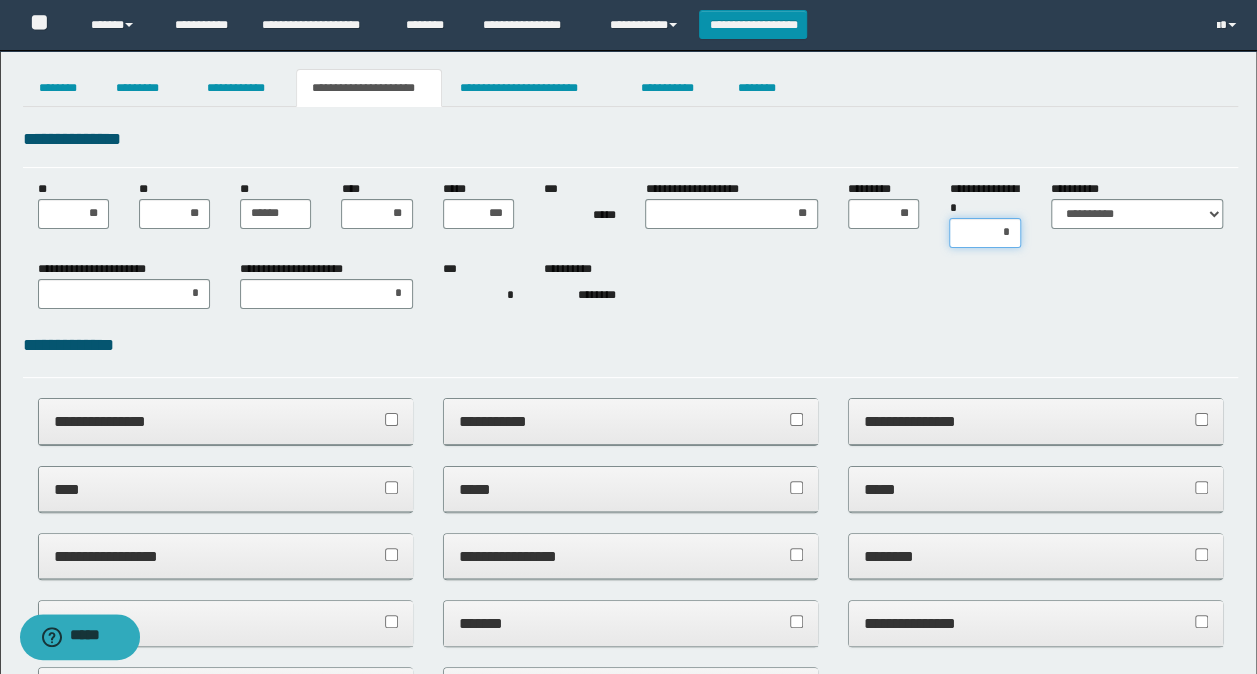 type on "**" 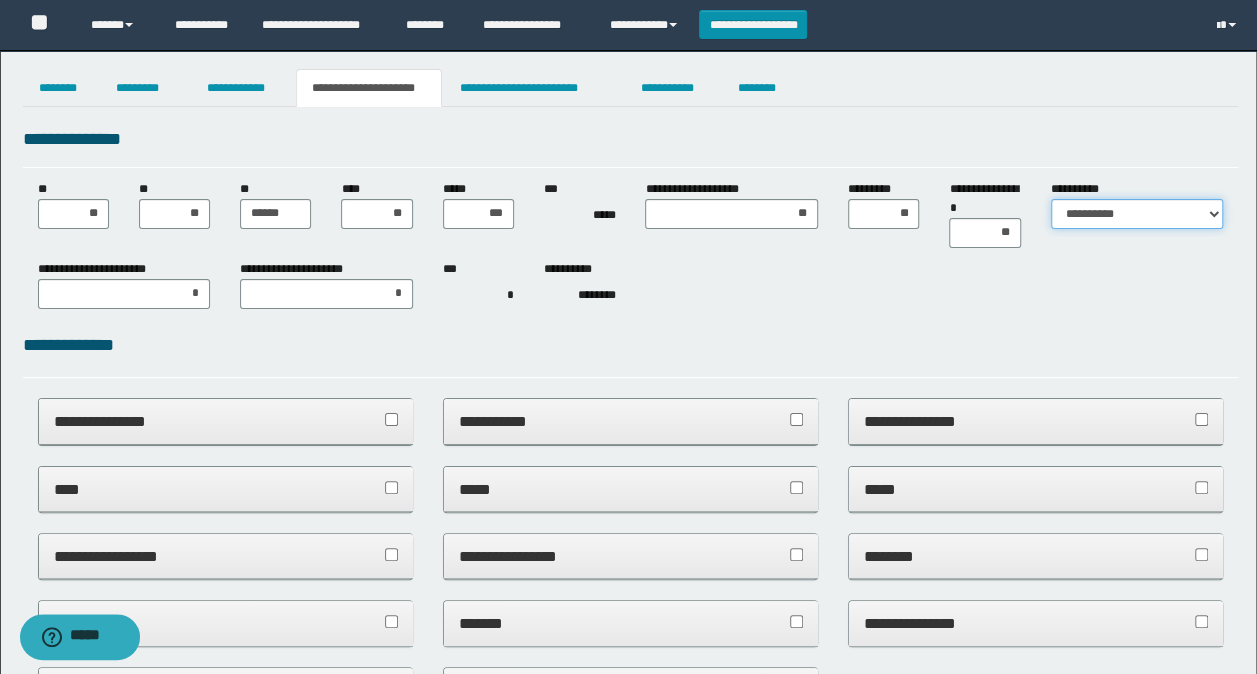 drag, startPoint x: 1132, startPoint y: 204, endPoint x: 1125, endPoint y: 227, distance: 24.04163 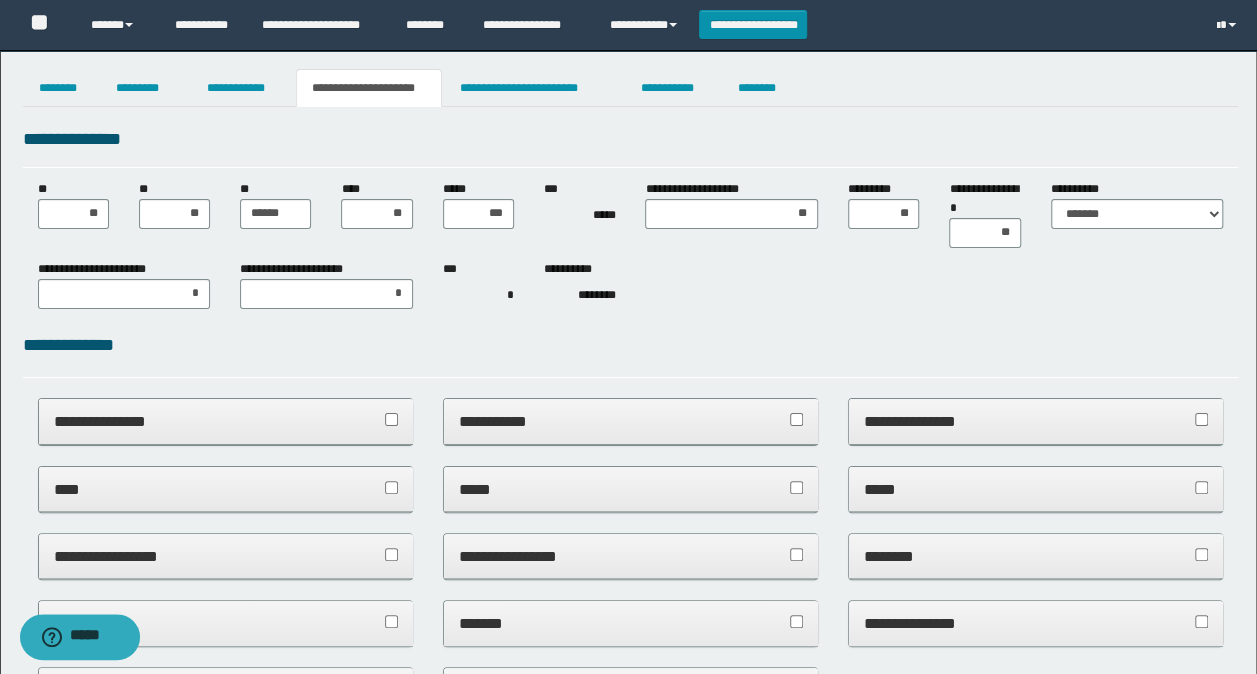 click on "**********" at bounding box center (226, 421) 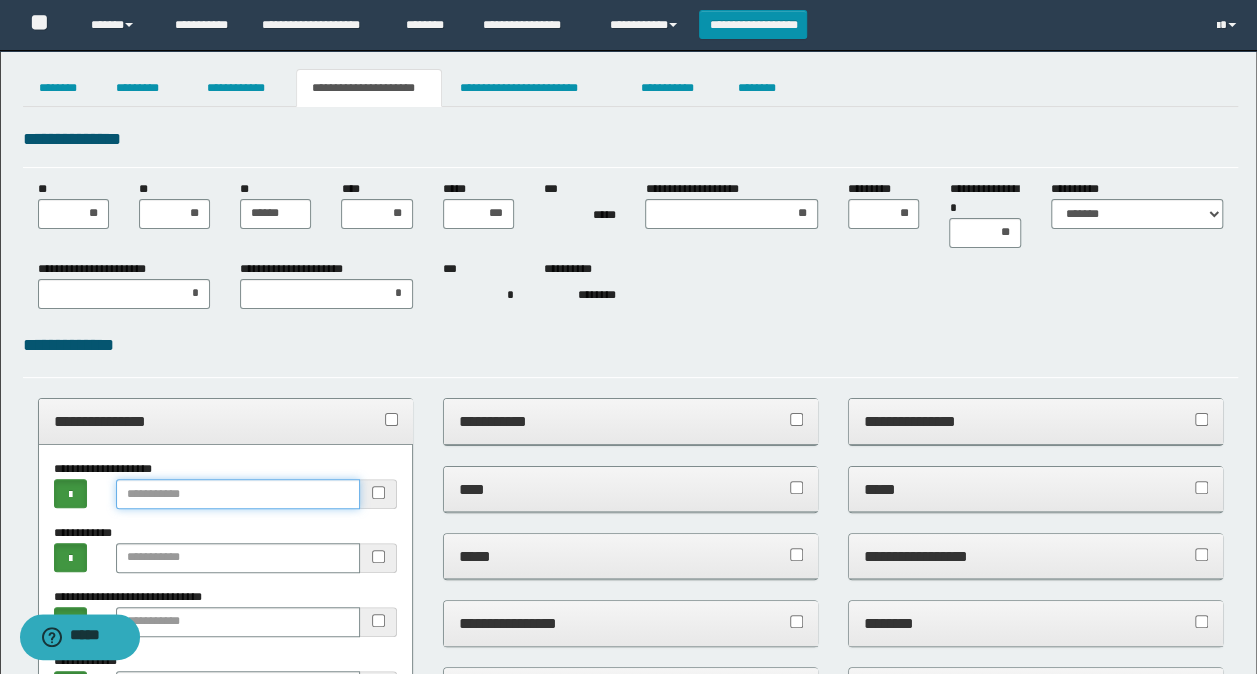 click at bounding box center [238, 494] 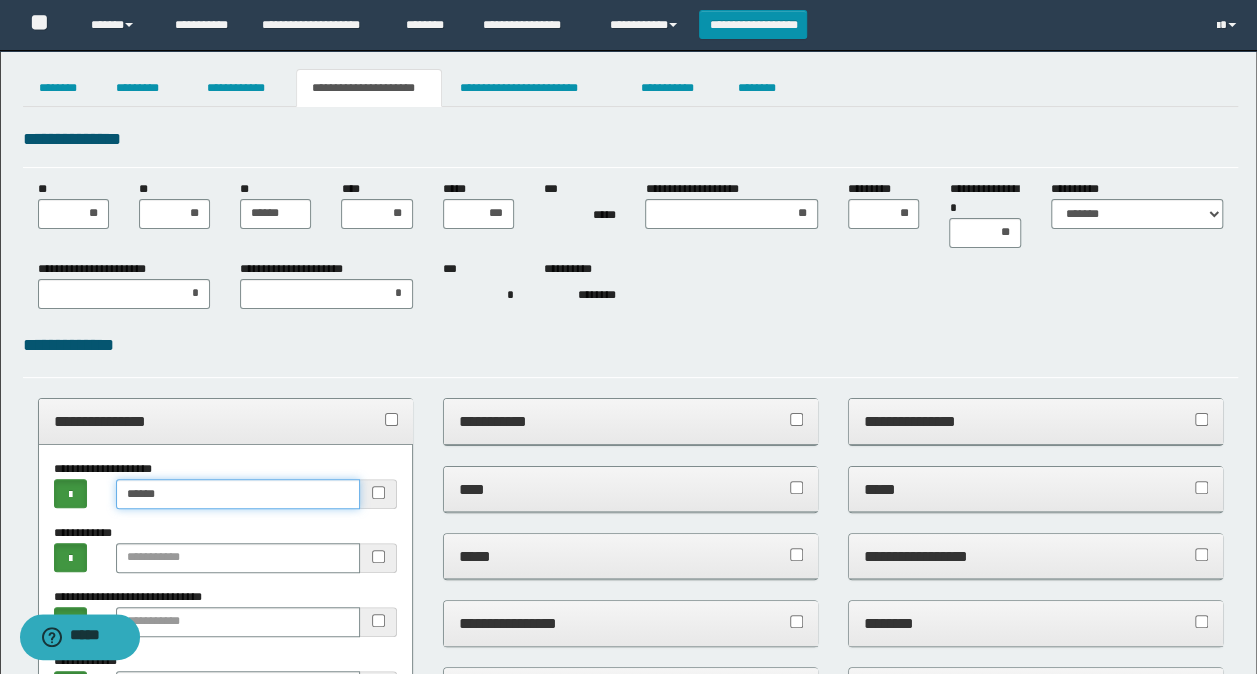 type on "******" 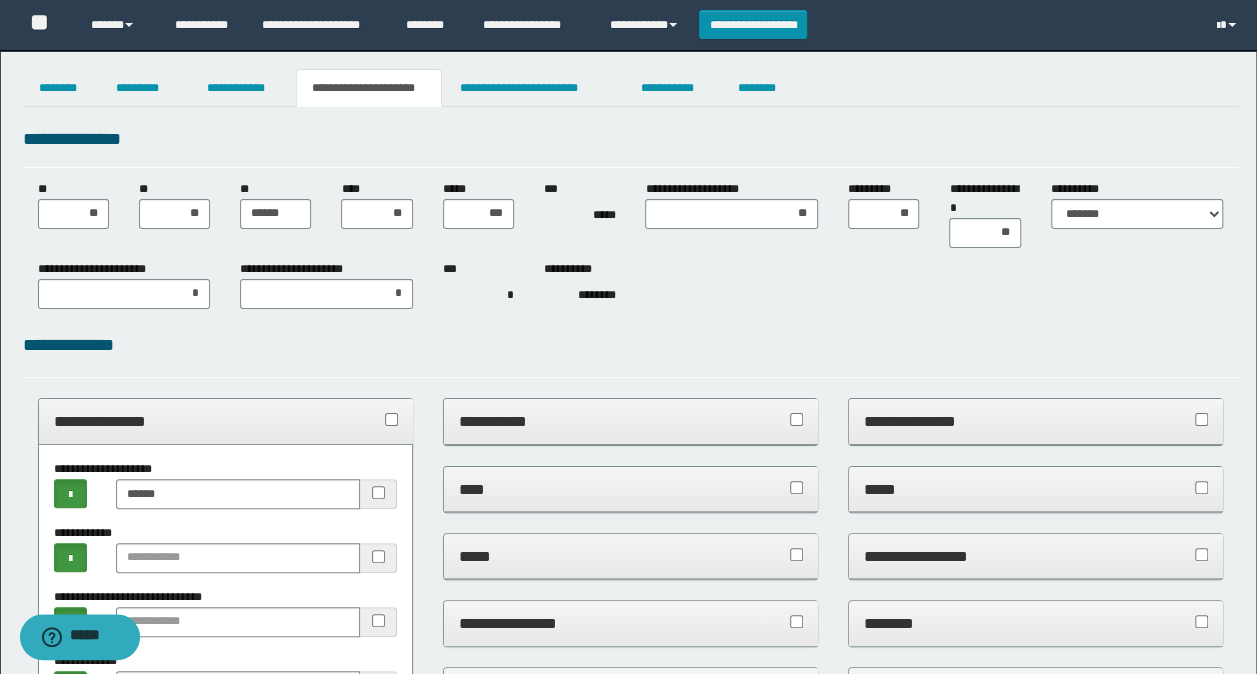 click on "**********" at bounding box center (226, 421) 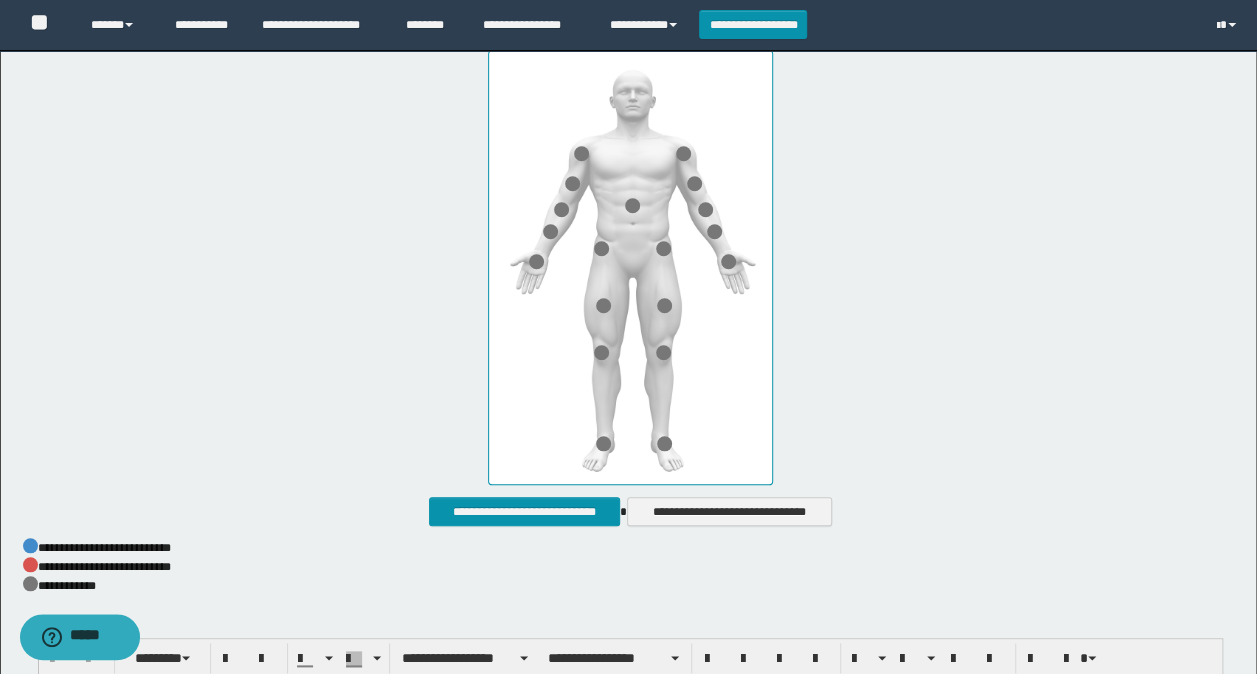 scroll, scrollTop: 900, scrollLeft: 0, axis: vertical 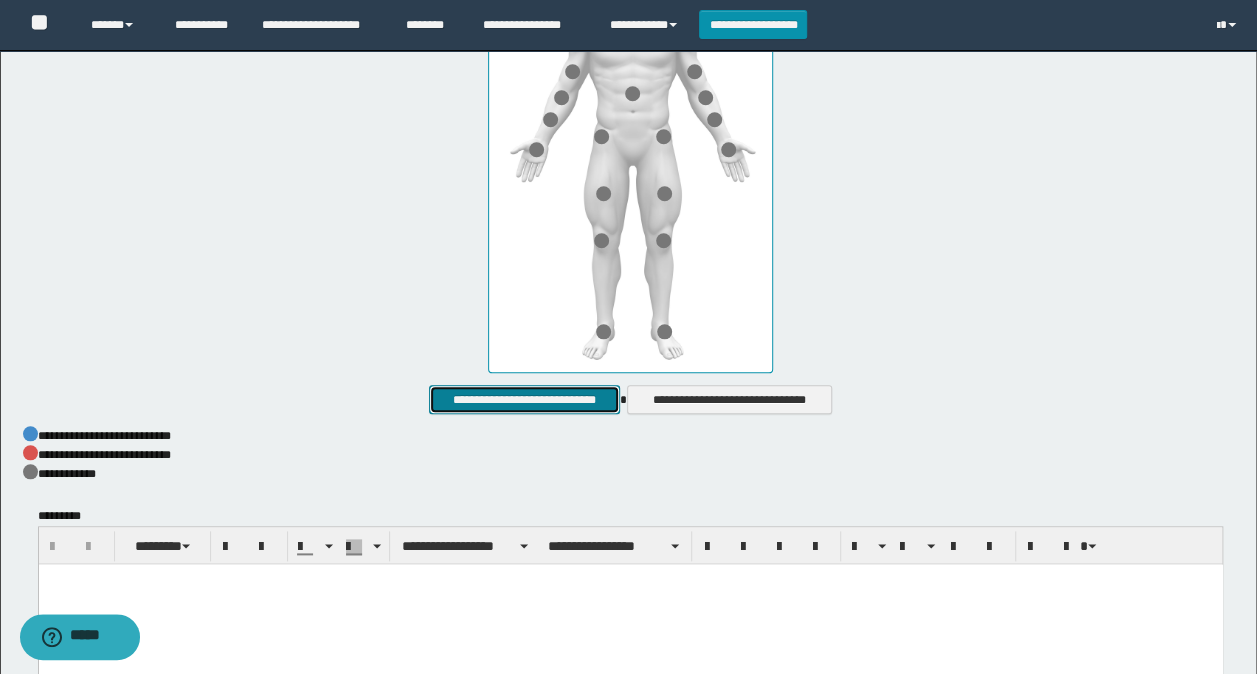 click on "**********" at bounding box center [524, 399] 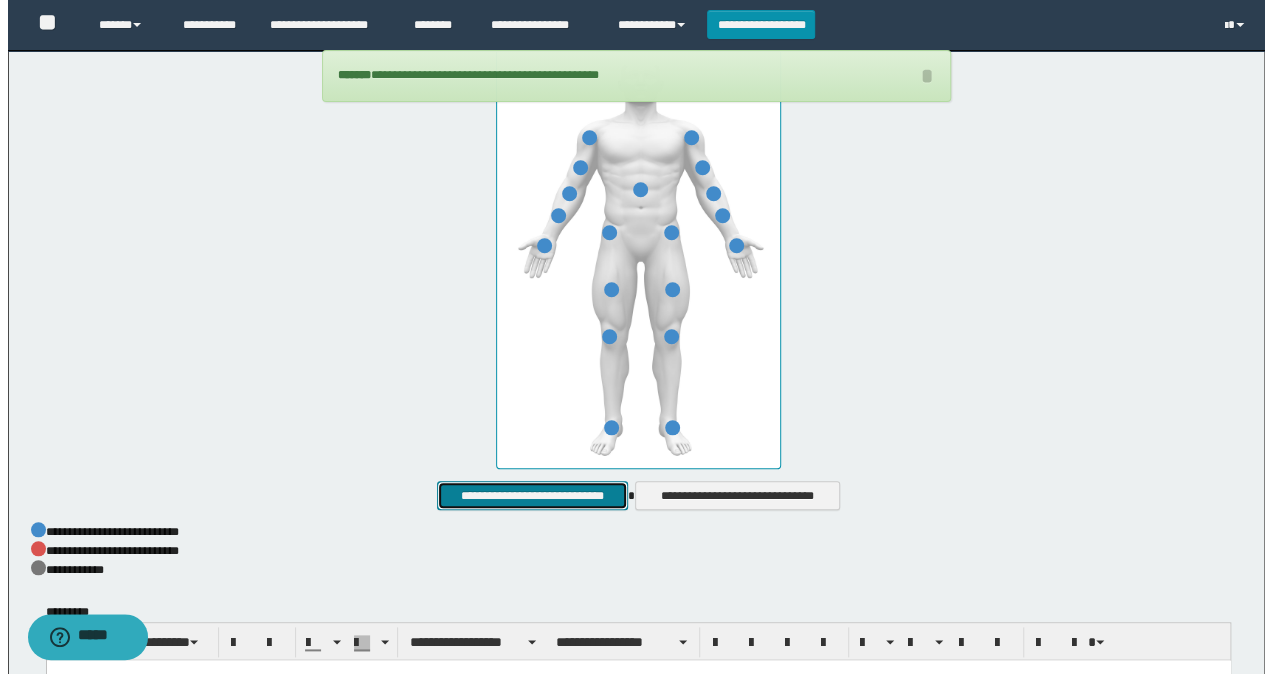 scroll, scrollTop: 700, scrollLeft: 0, axis: vertical 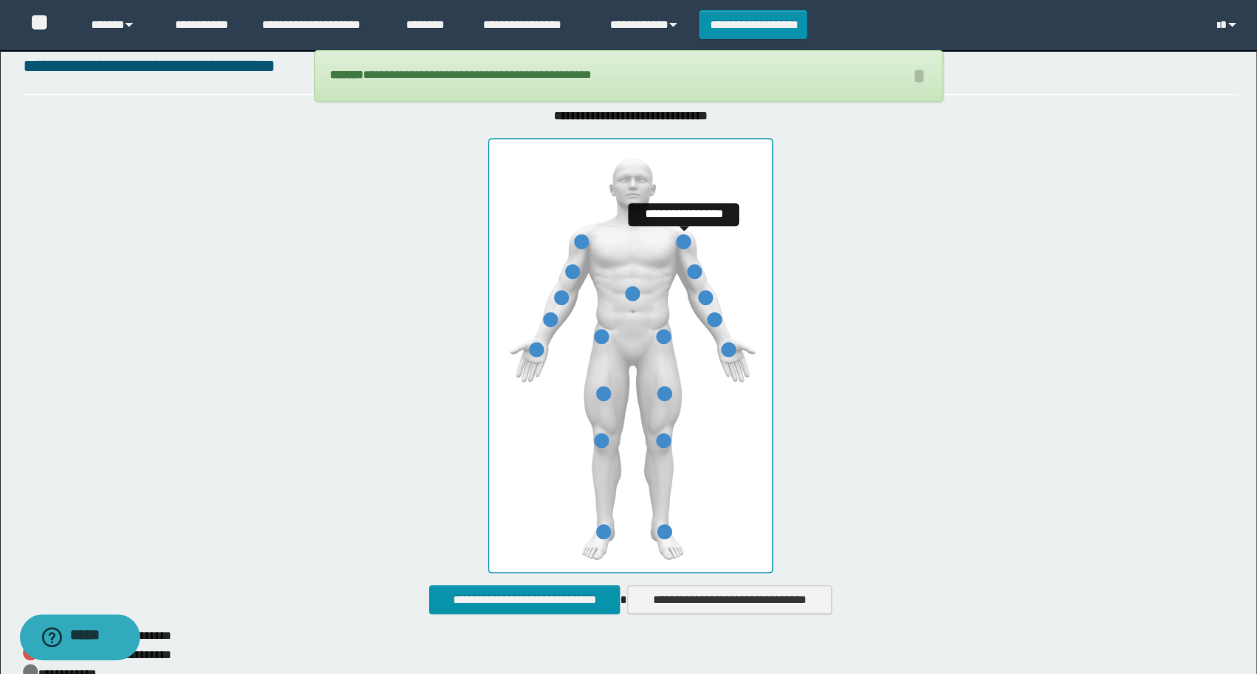 click at bounding box center [683, 241] 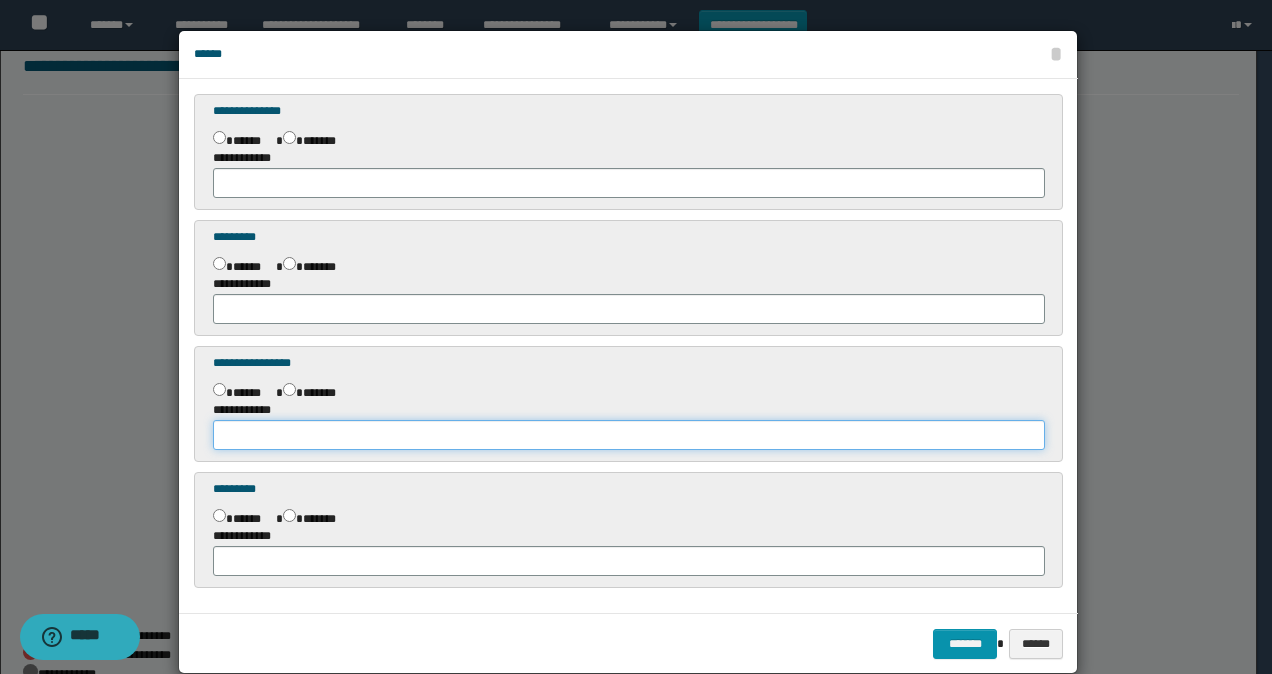 click at bounding box center (628, 435) 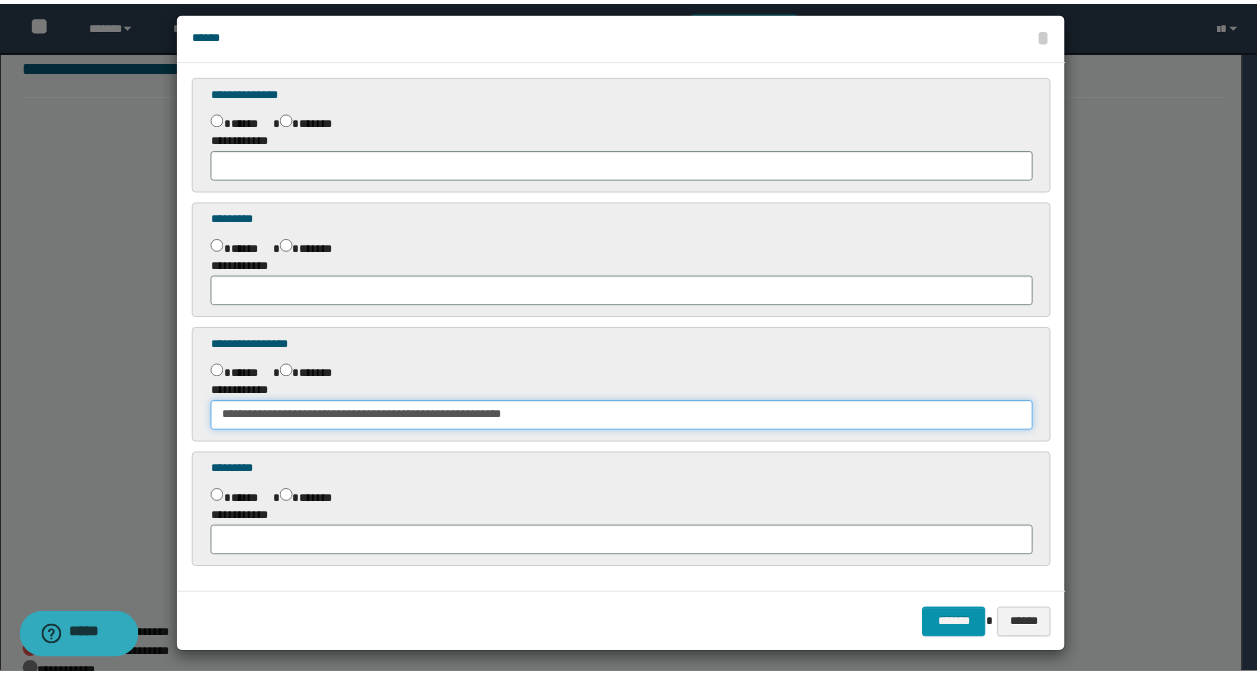 scroll, scrollTop: 30, scrollLeft: 0, axis: vertical 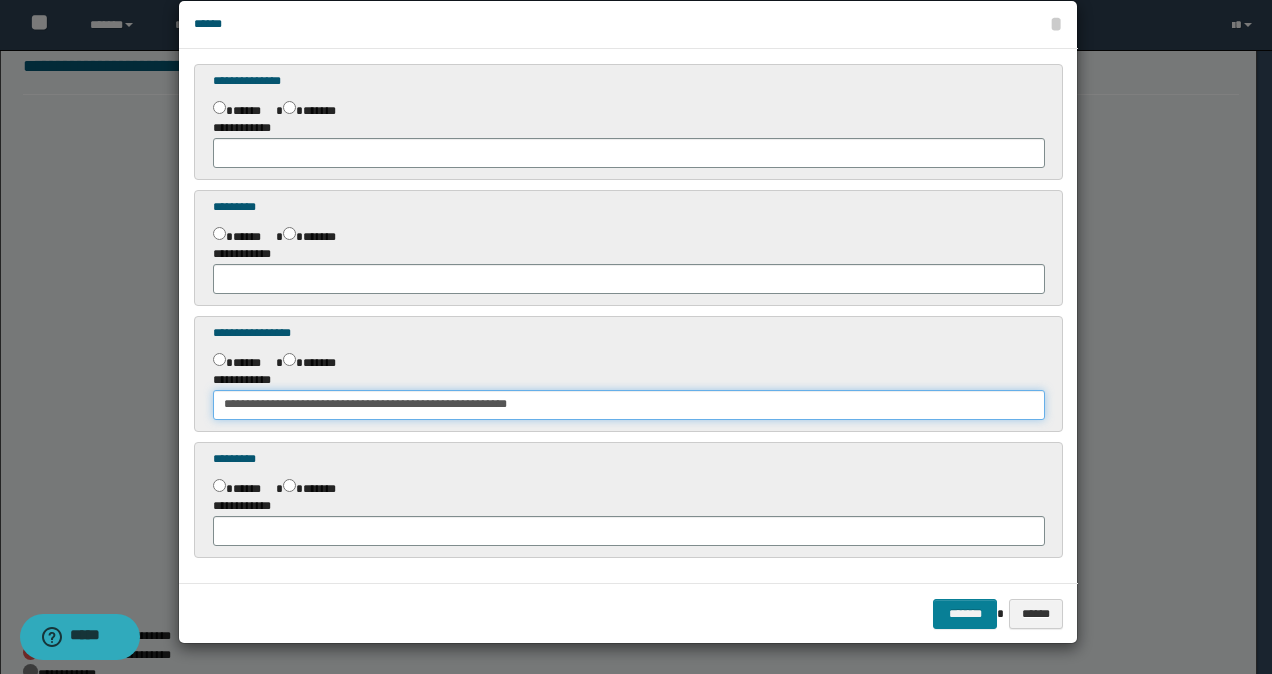 type on "**********" 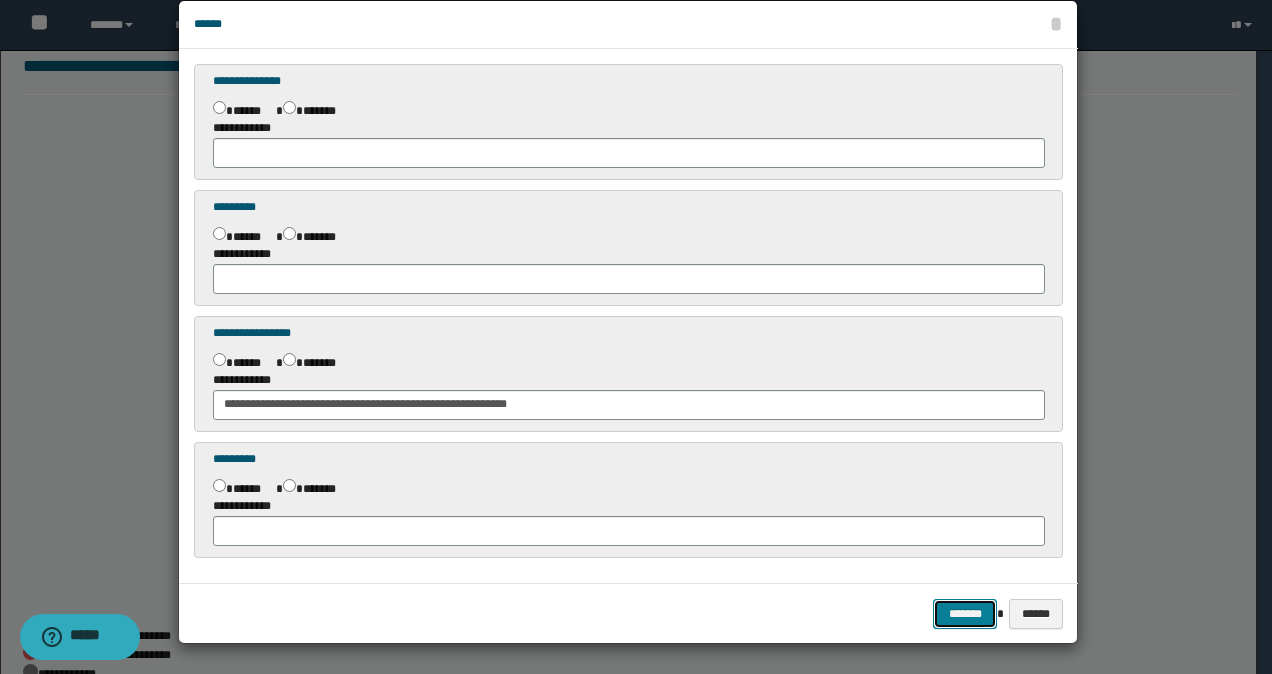 click on "*******" at bounding box center [965, 613] 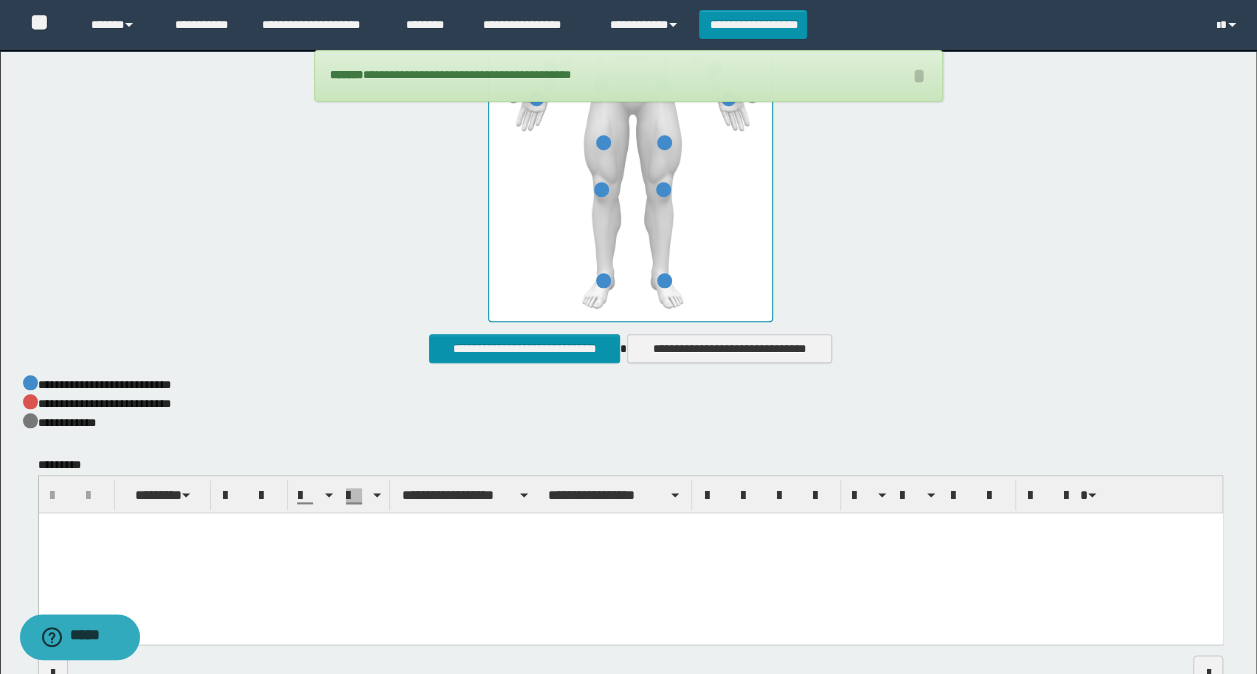 scroll, scrollTop: 1073, scrollLeft: 0, axis: vertical 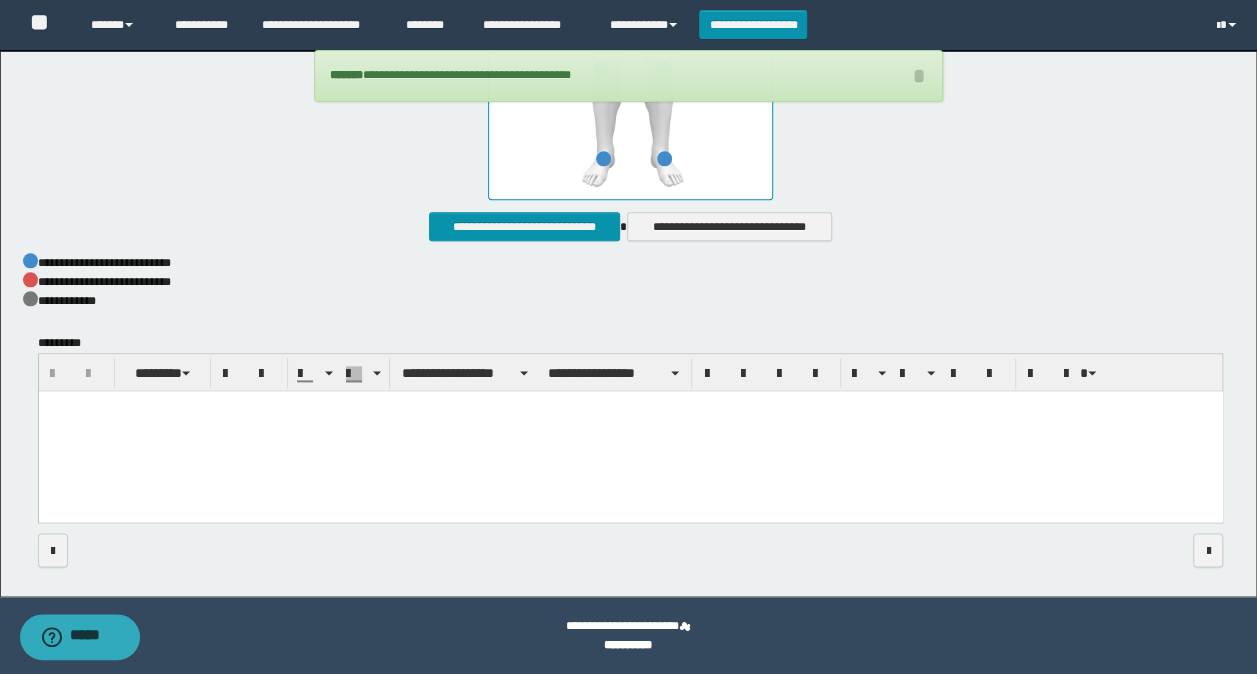 click at bounding box center [630, 431] 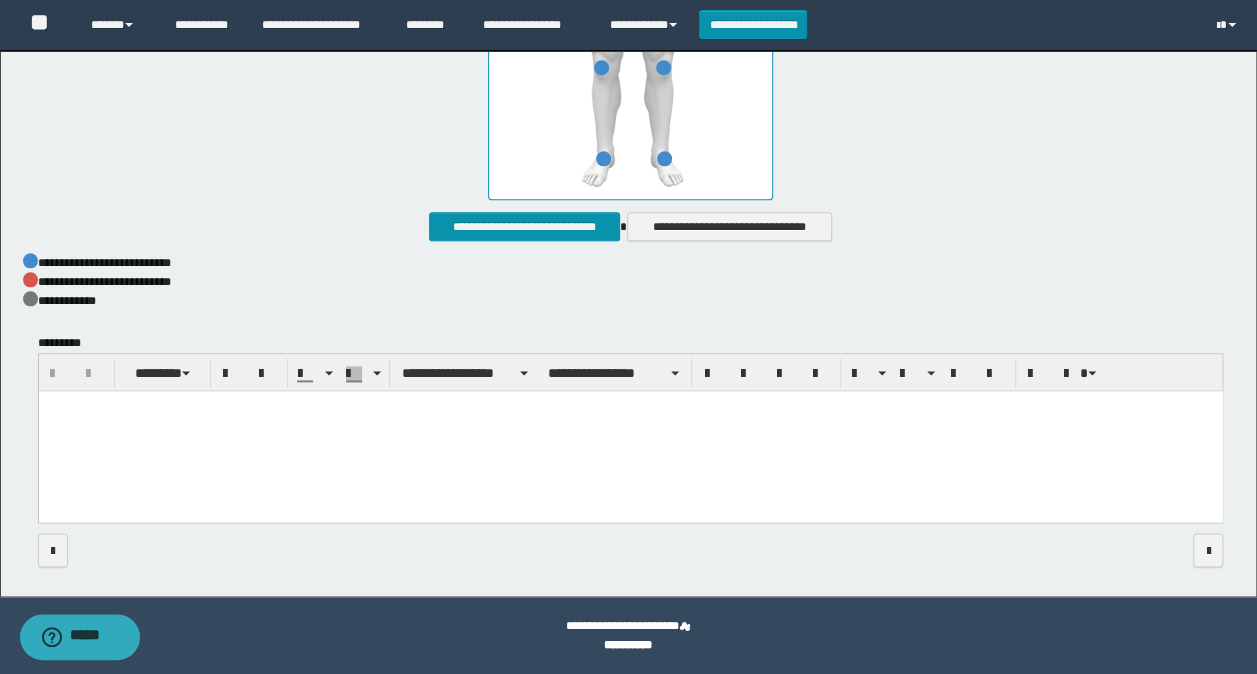 paste 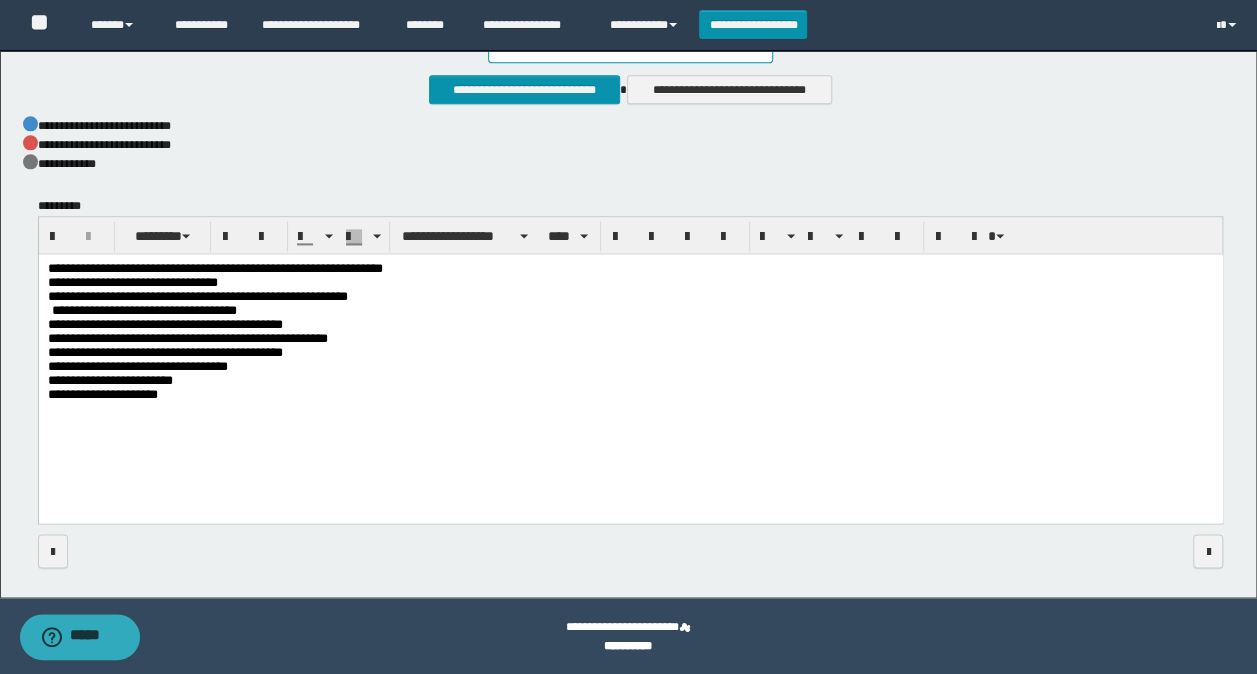 scroll, scrollTop: 1211, scrollLeft: 0, axis: vertical 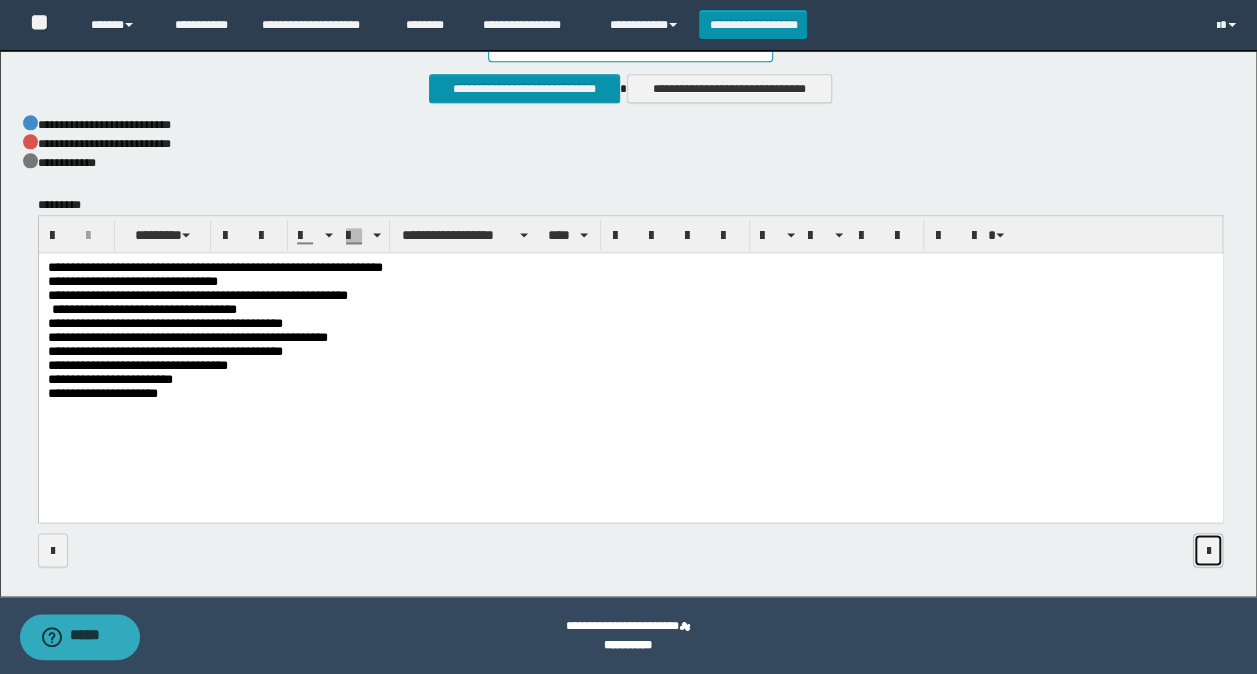 click on "**********" at bounding box center [628, -282] 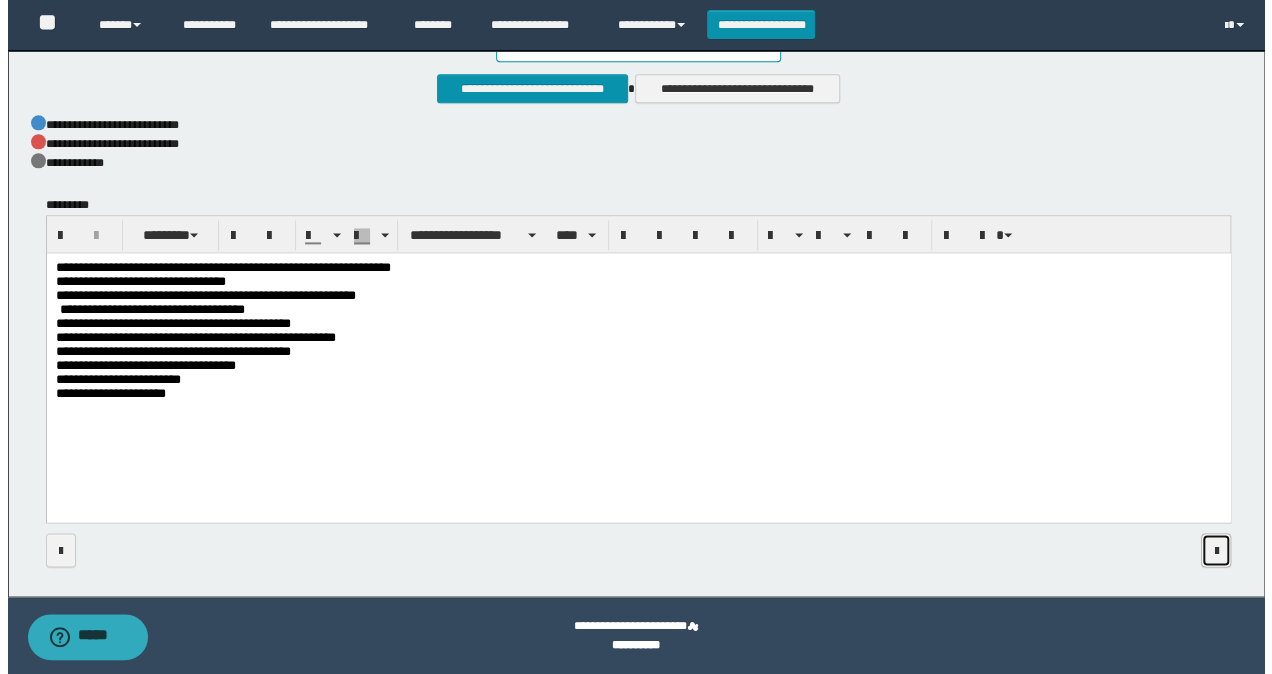 scroll, scrollTop: 0, scrollLeft: 0, axis: both 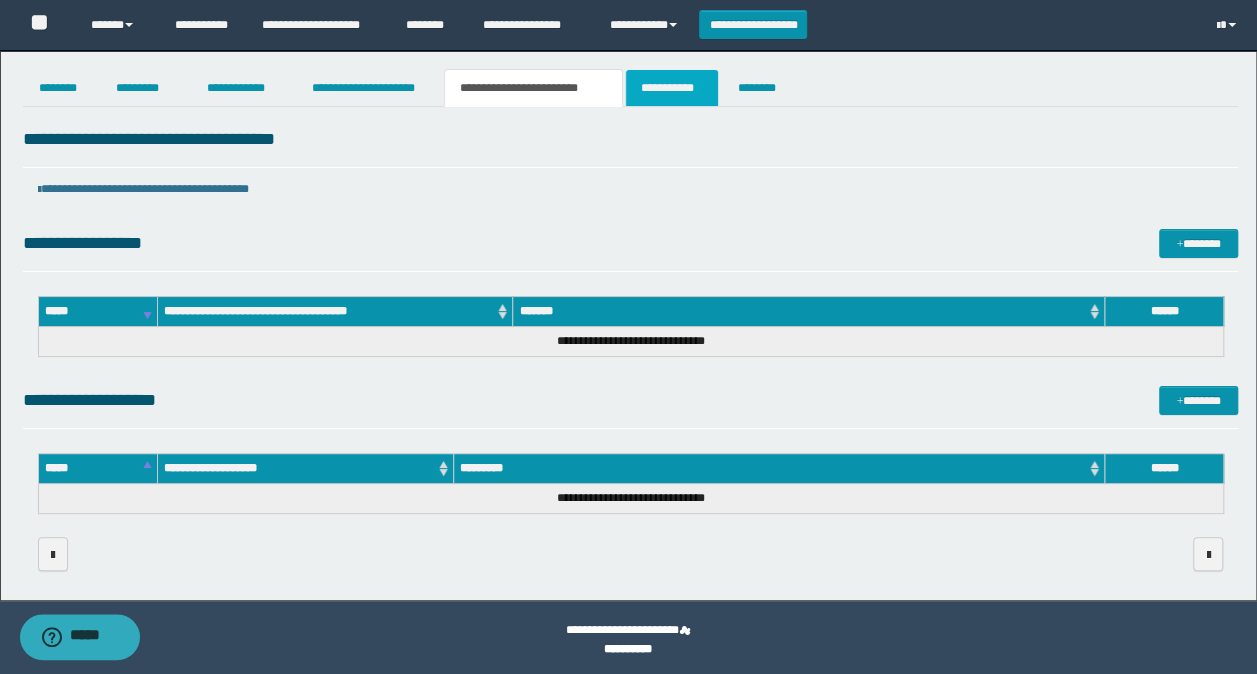 click on "**********" at bounding box center [672, 88] 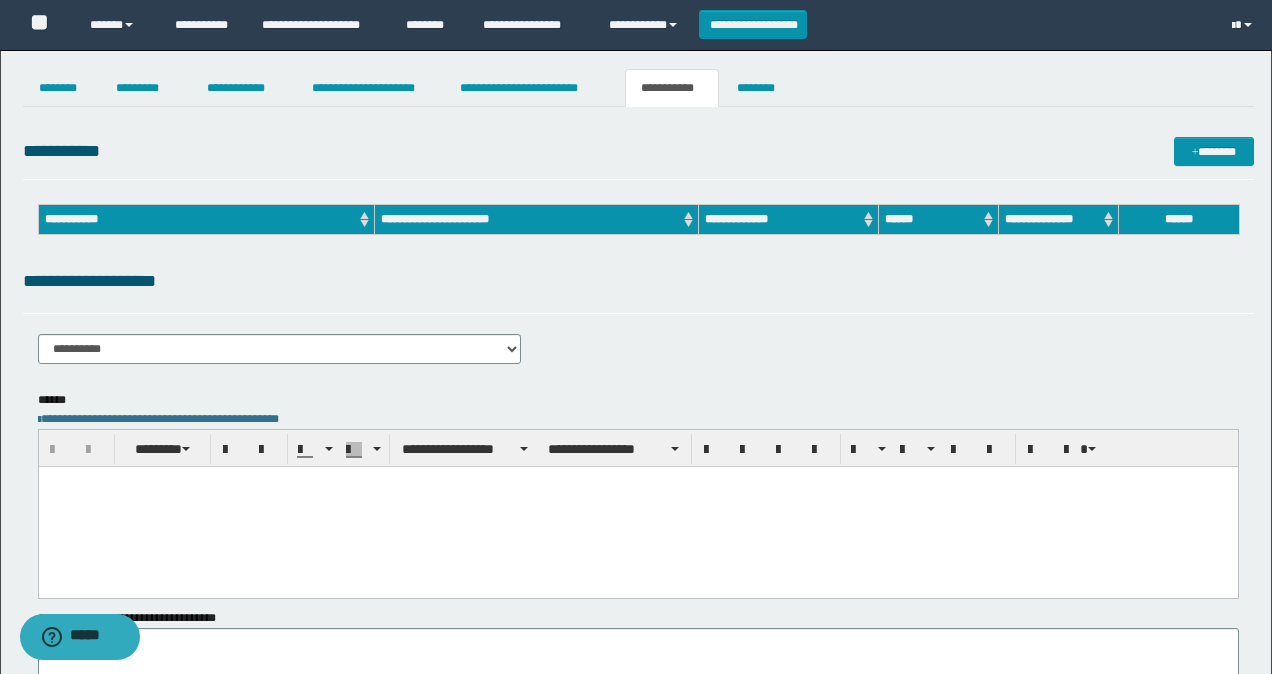 scroll, scrollTop: 0, scrollLeft: 0, axis: both 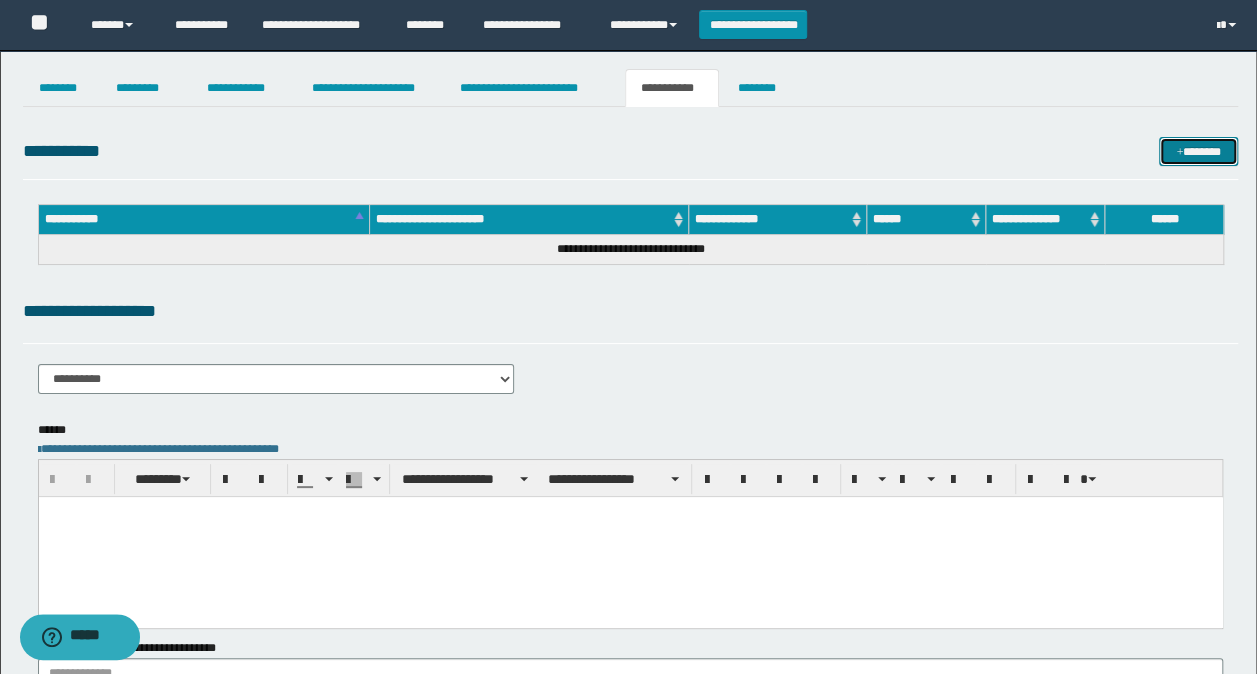 drag, startPoint x: 1202, startPoint y: 143, endPoint x: 1192, endPoint y: 142, distance: 10.049875 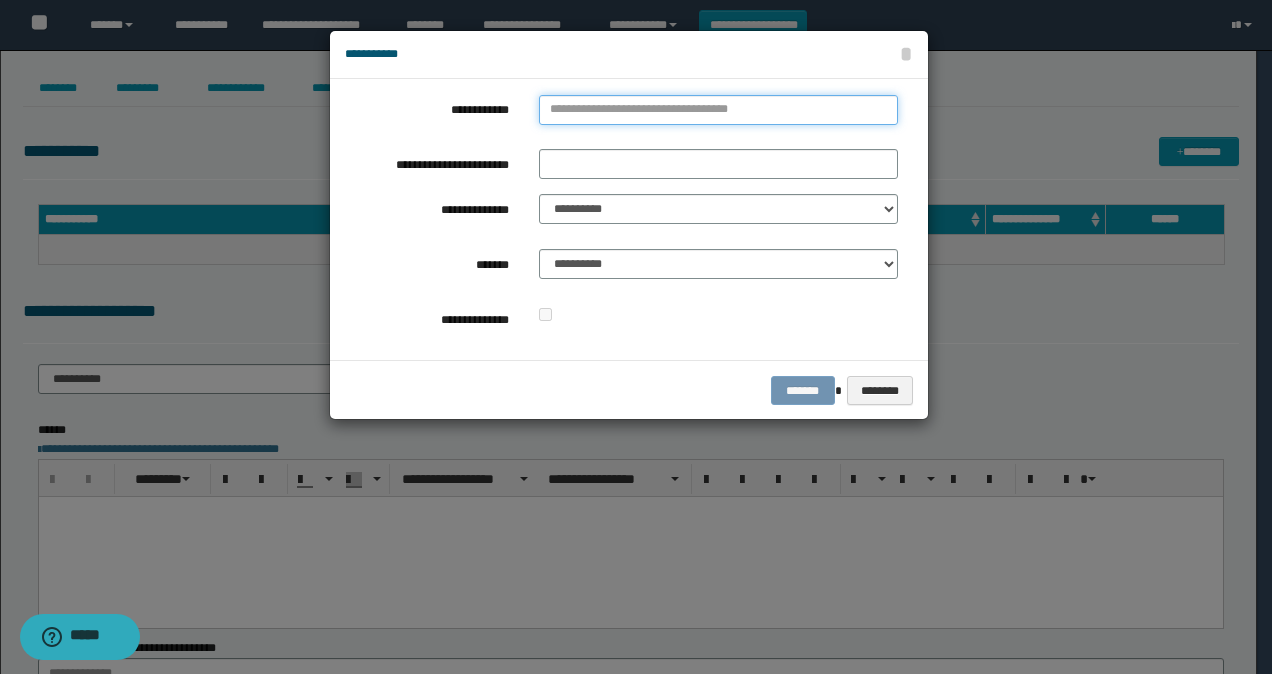 click on "**********" at bounding box center (718, 110) 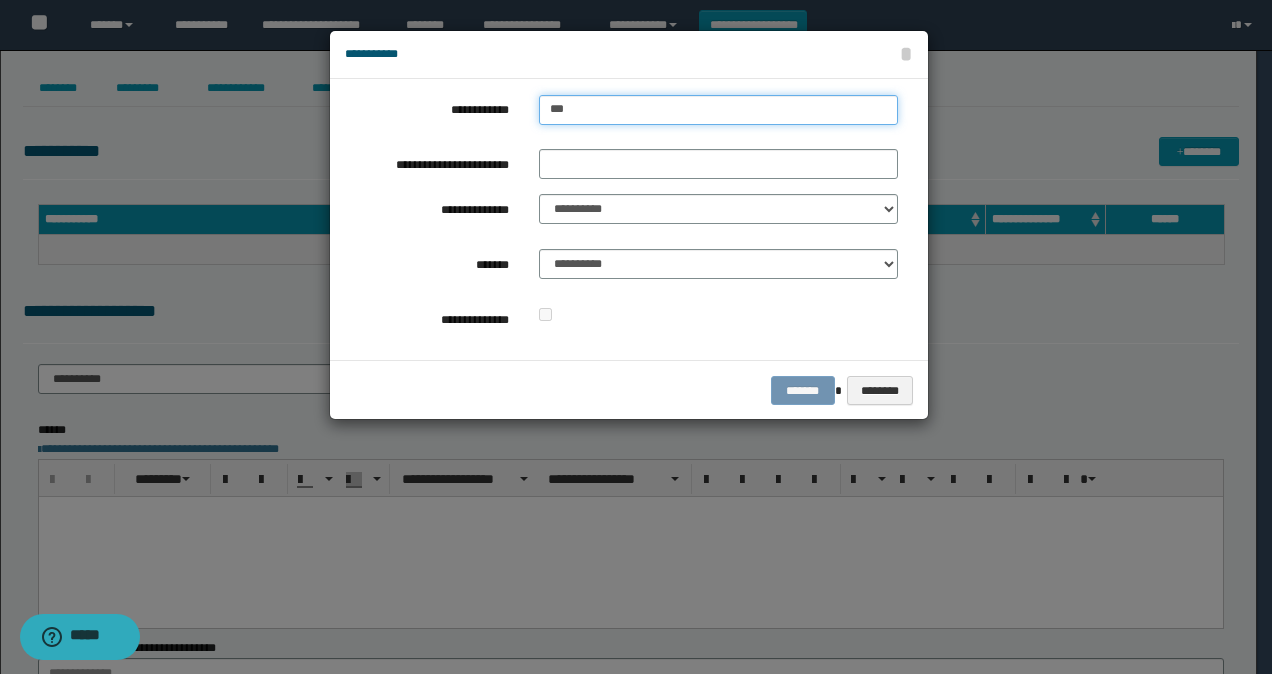 type on "****" 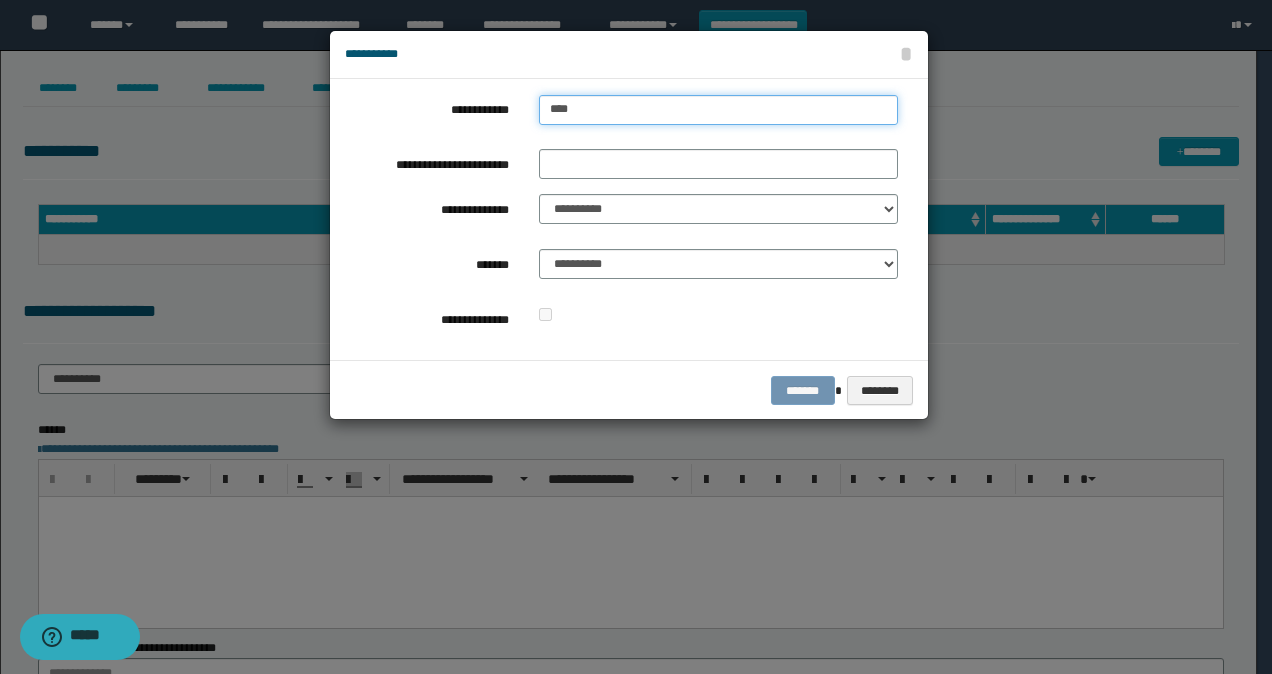 type on "****" 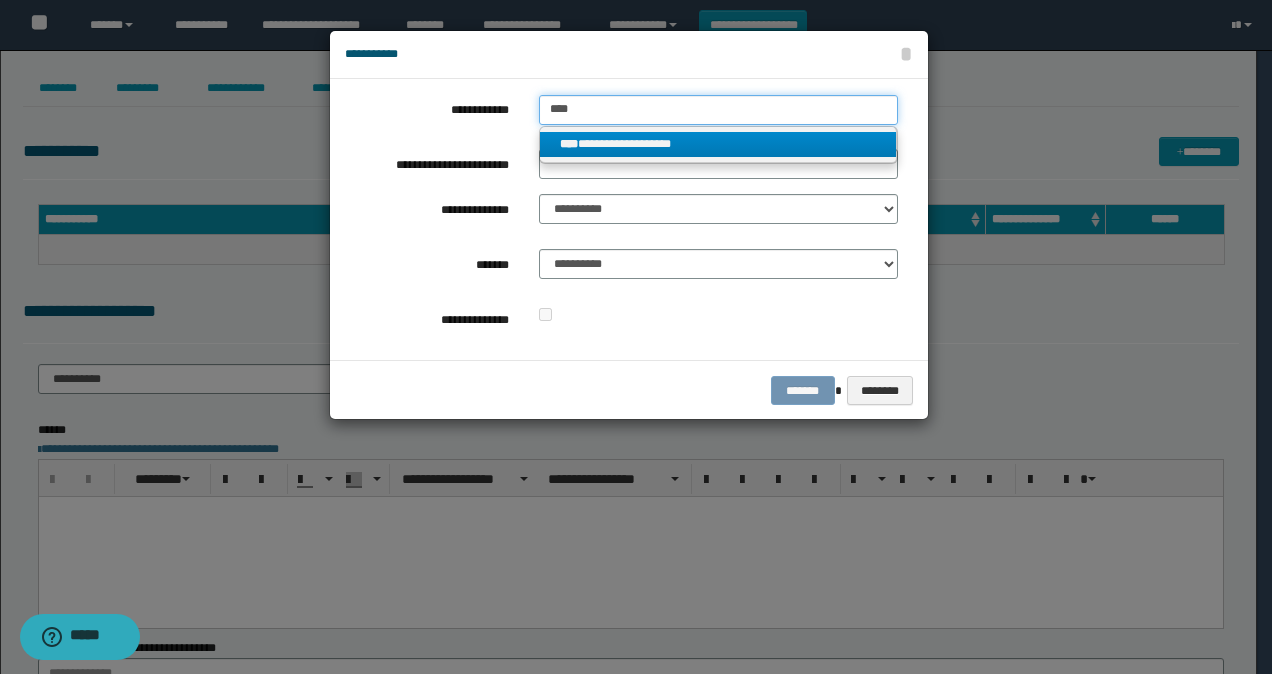 type on "****" 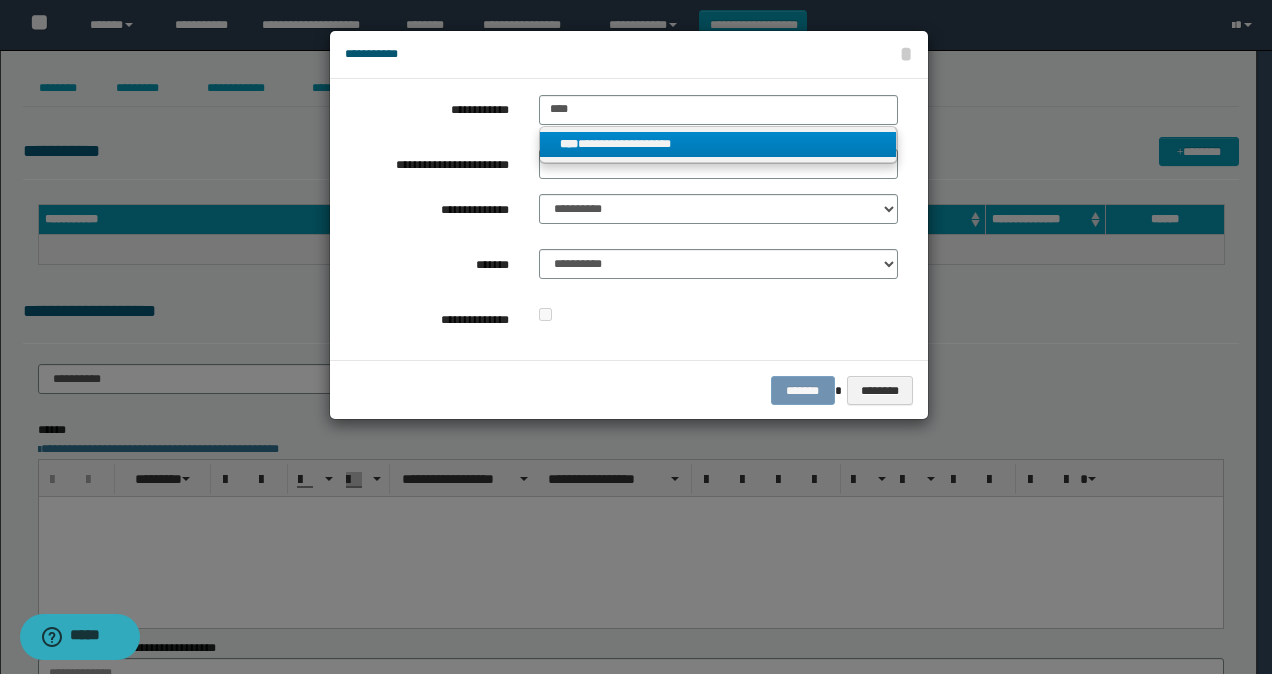 click on "**********" at bounding box center (718, 144) 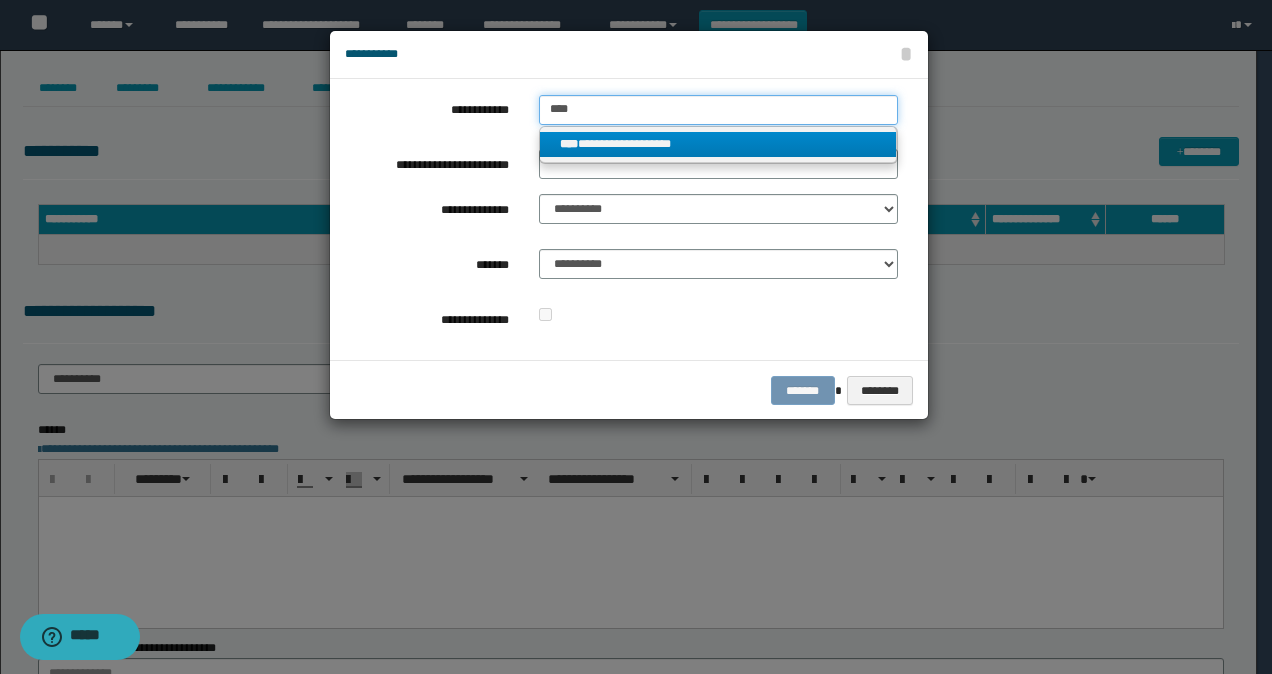 type 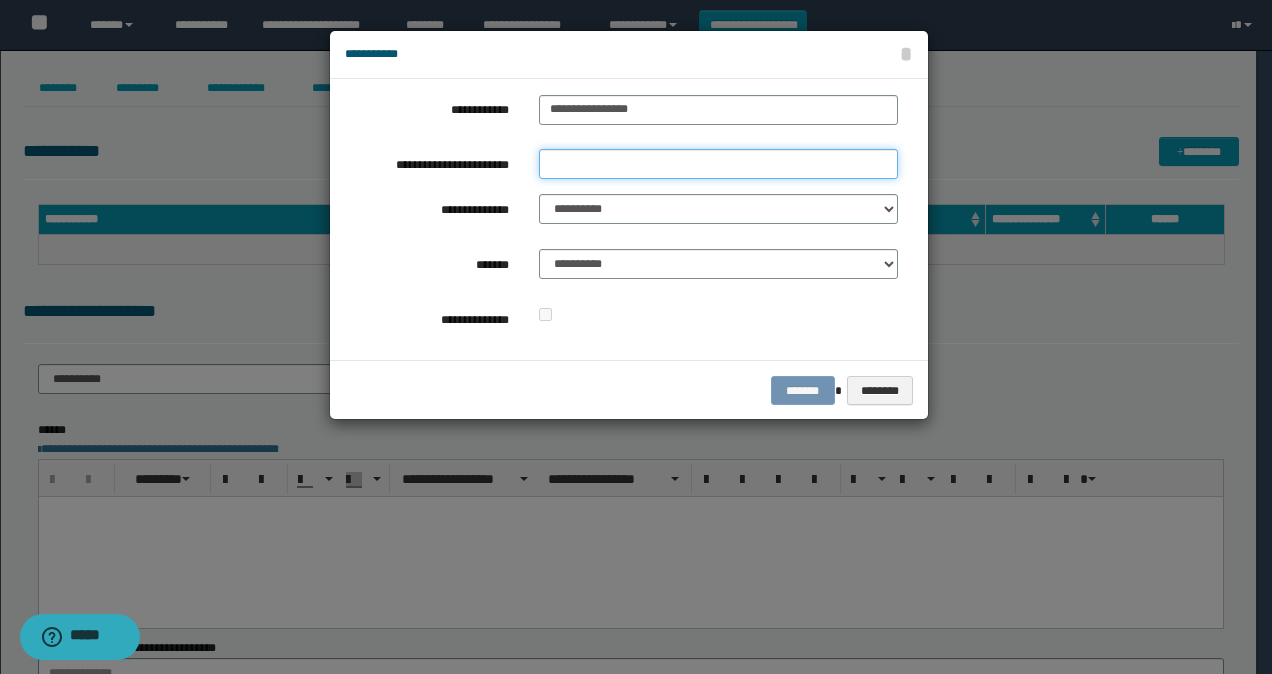 click on "**********" at bounding box center [718, 164] 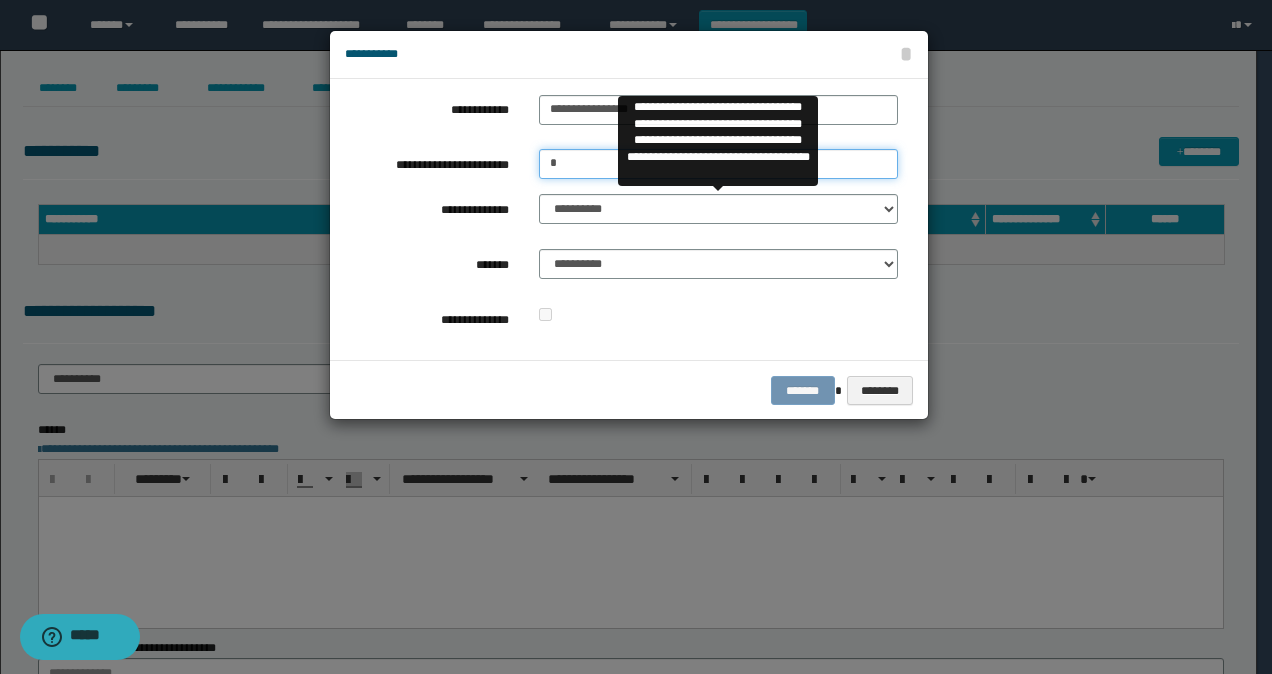 type on "*" 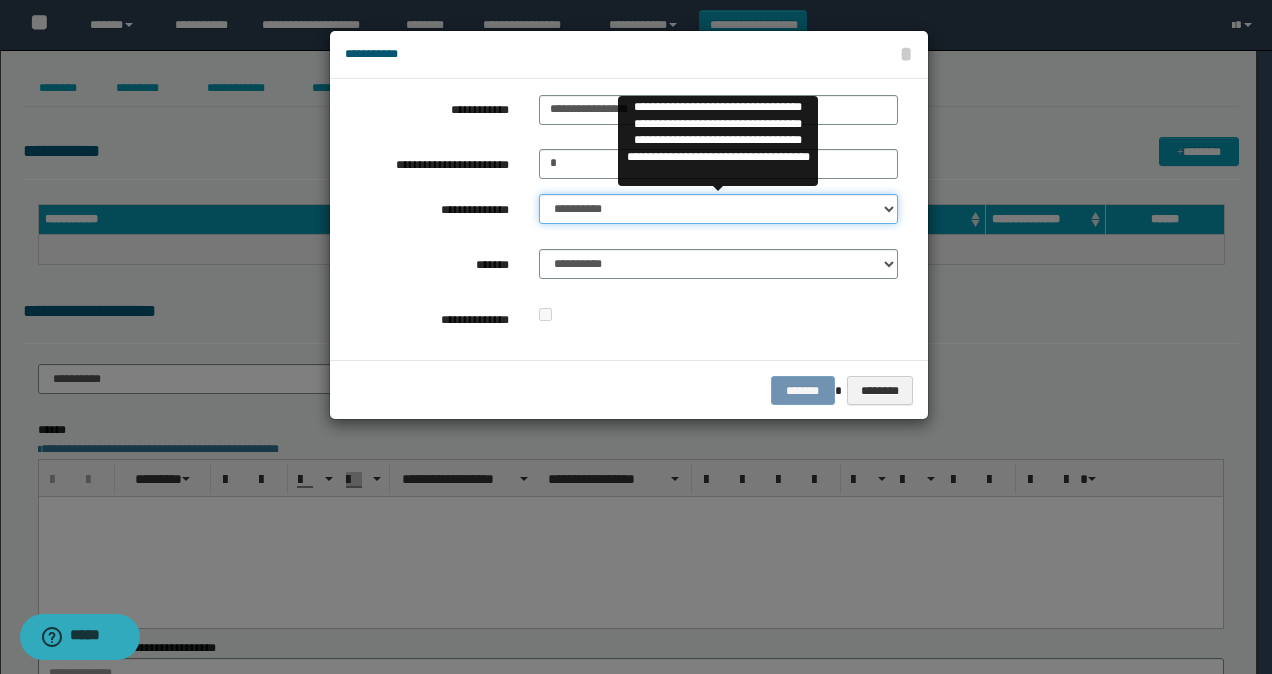 click on "**********" at bounding box center (718, 209) 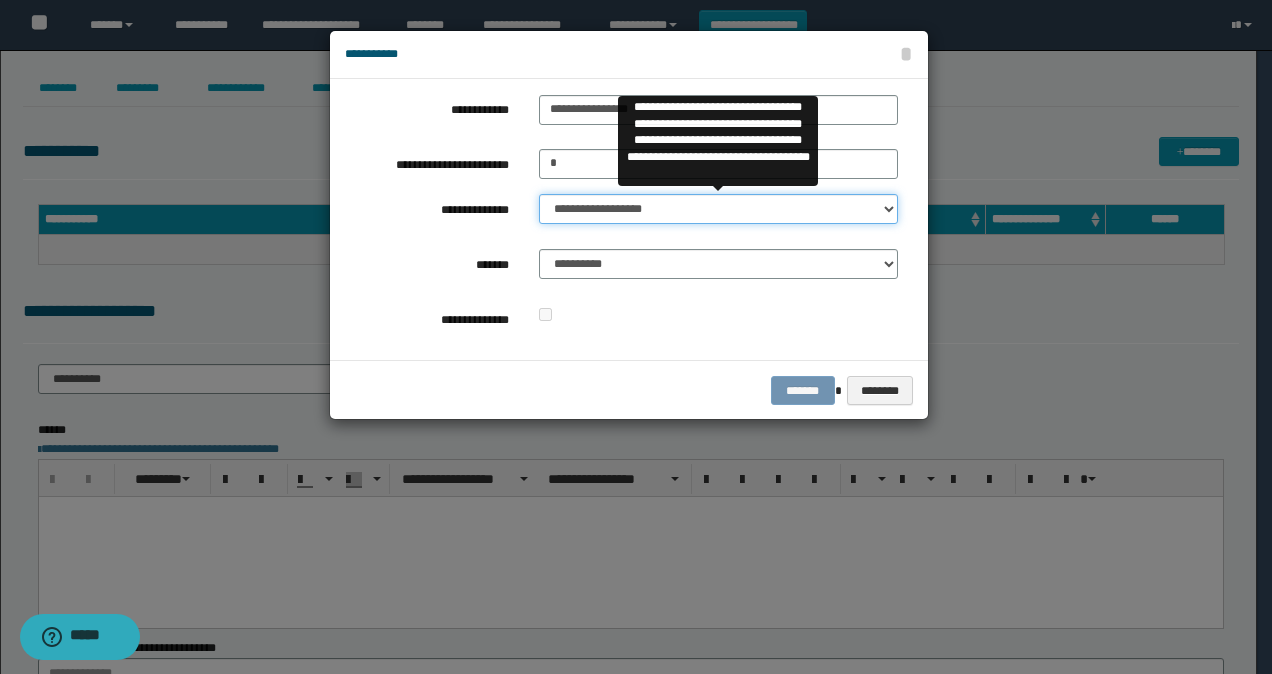 click on "**********" at bounding box center [718, 209] 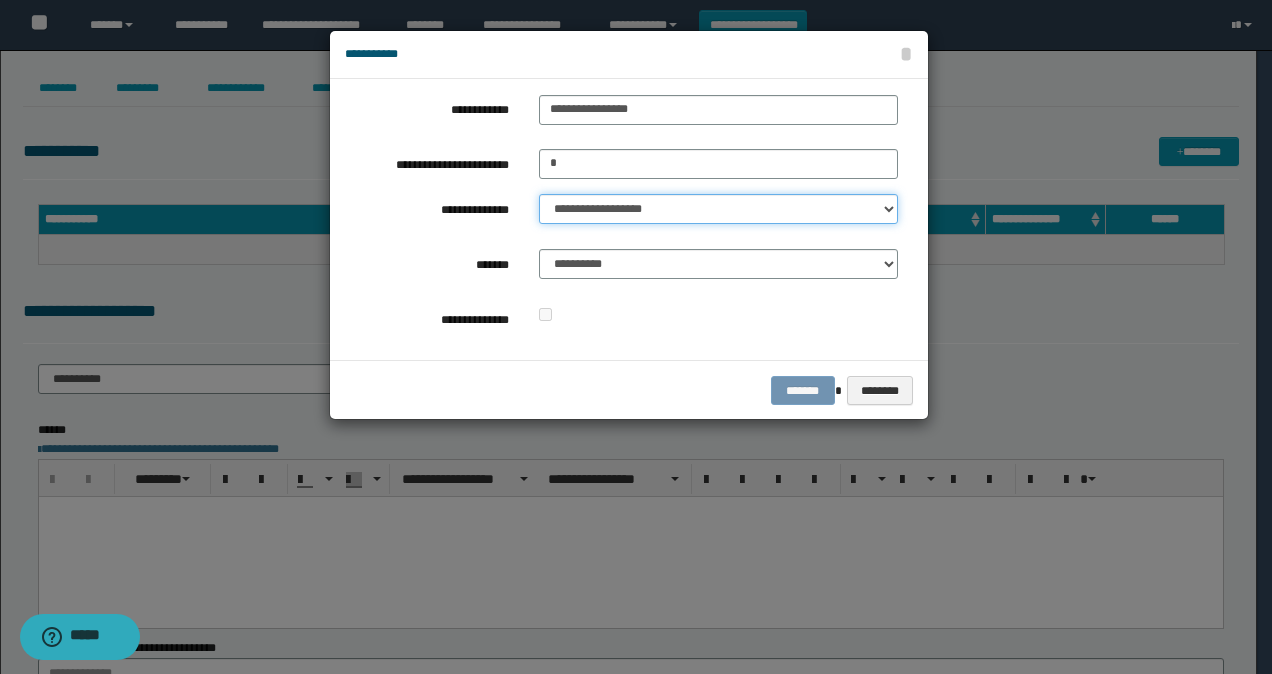 click on "**********" at bounding box center (718, 209) 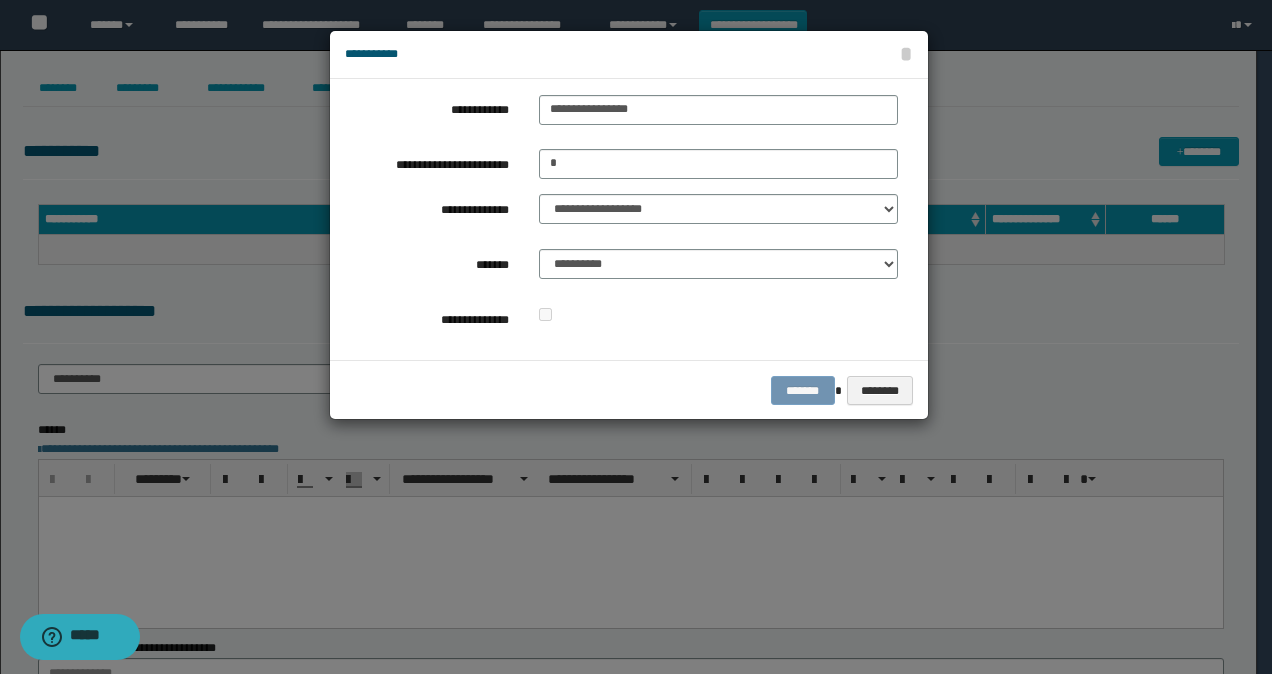 click on "**********" at bounding box center (621, 214) 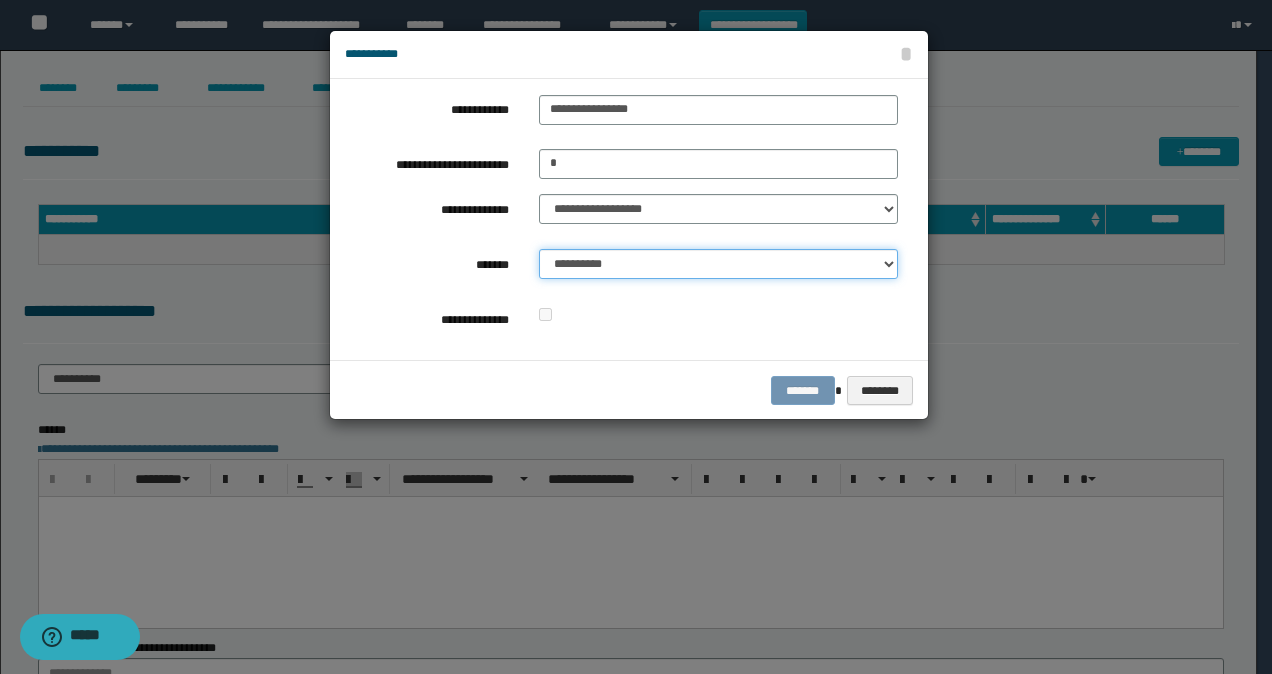 drag, startPoint x: 632, startPoint y: 276, endPoint x: 624, endPoint y: 268, distance: 11.313708 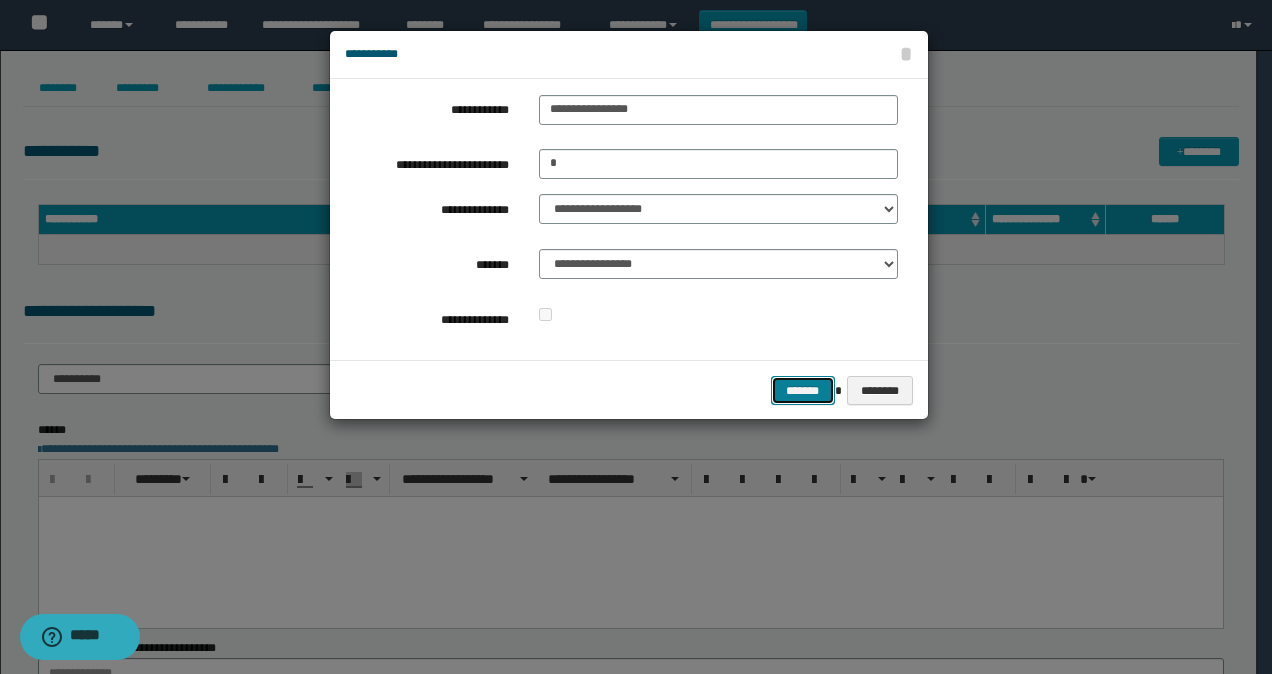 click on "*******" at bounding box center (803, 390) 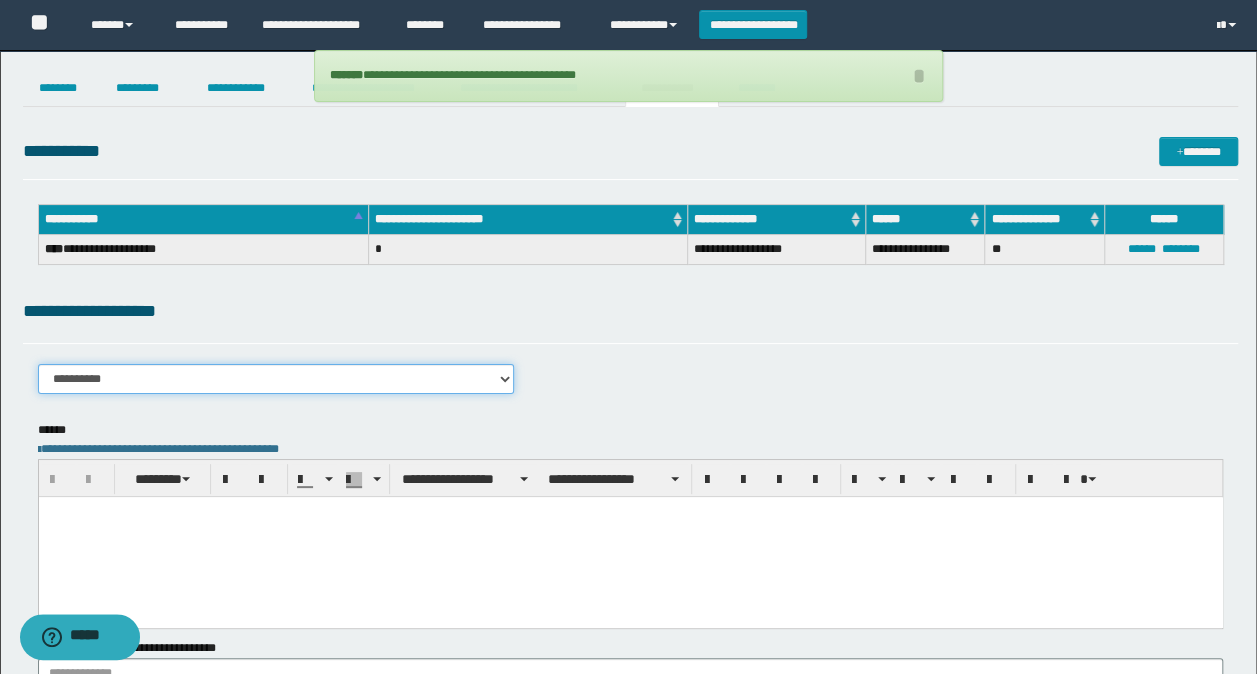 click on "**********" at bounding box center (276, 379) 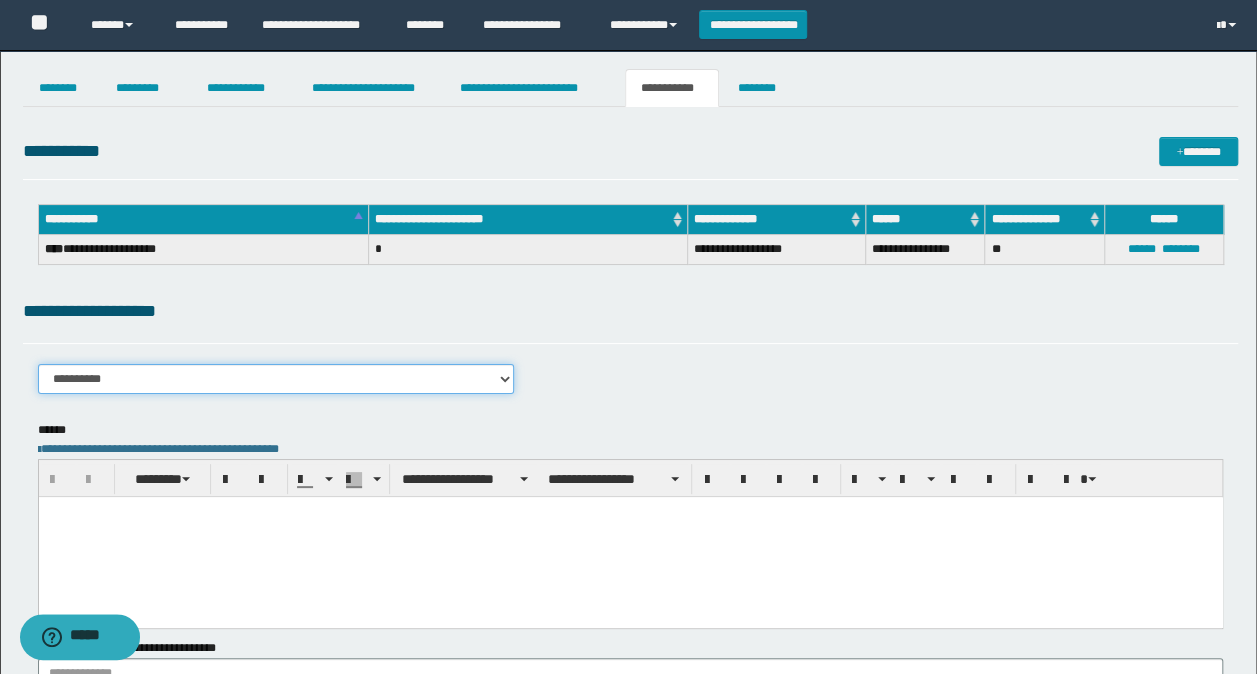 select on "****" 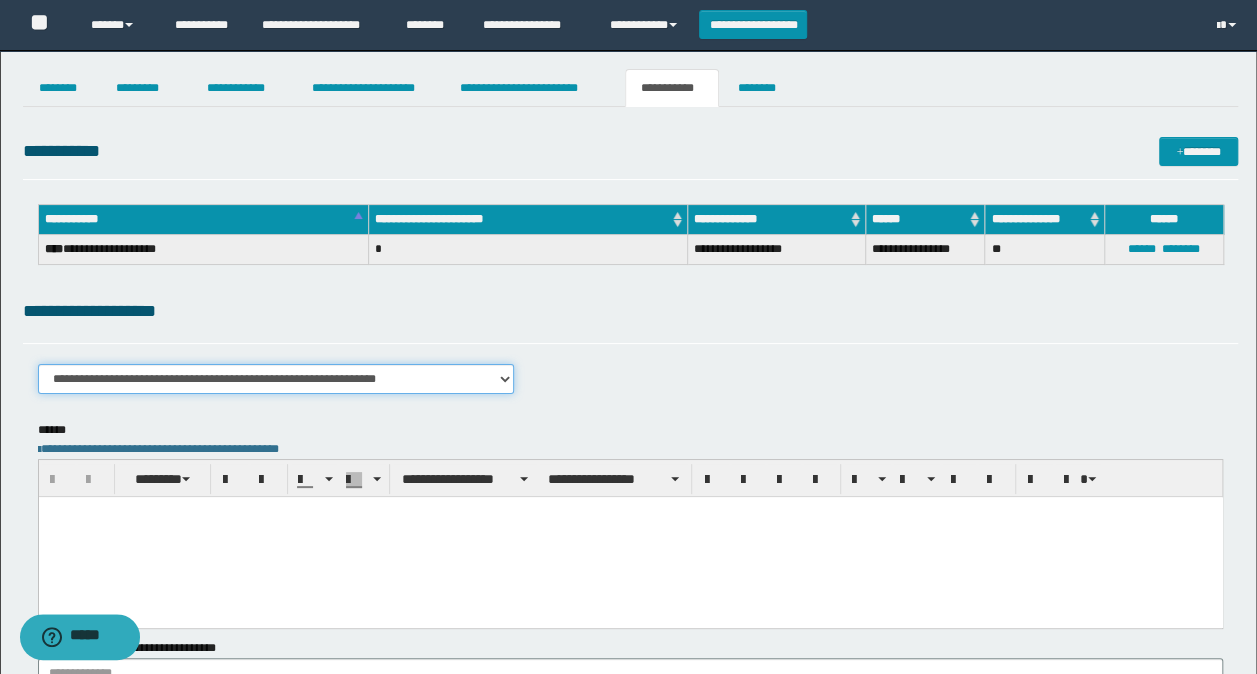 click on "**********" at bounding box center [276, 379] 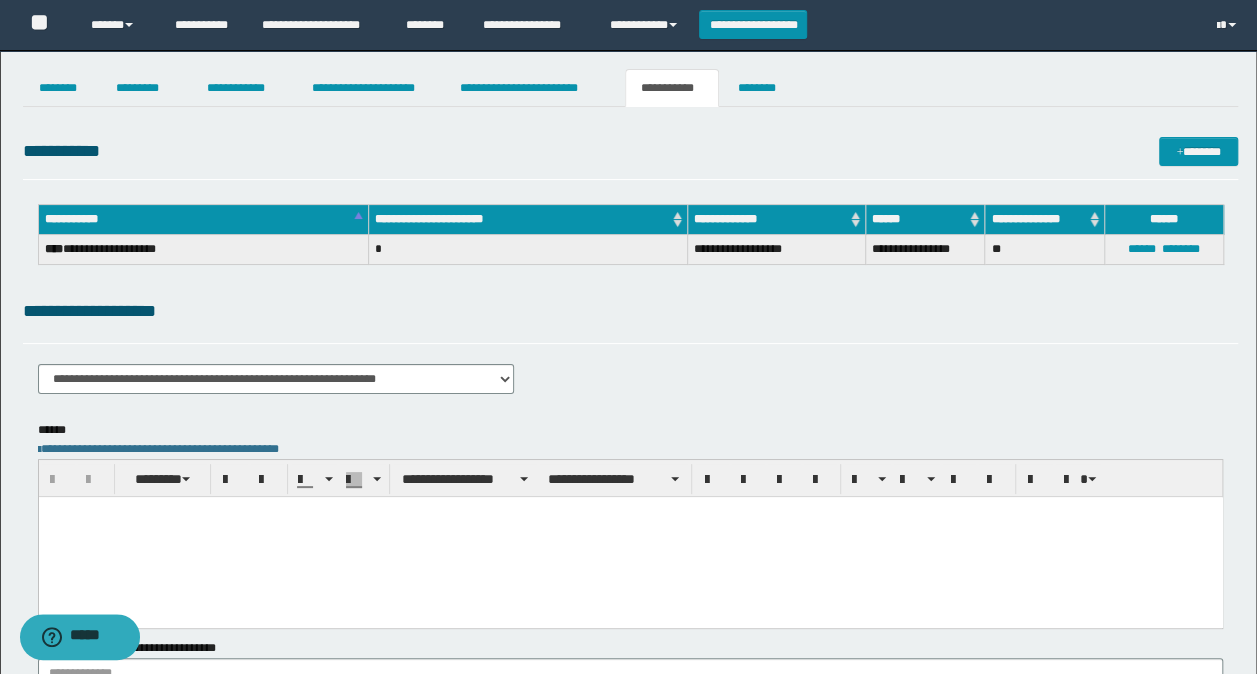 click at bounding box center (630, 537) 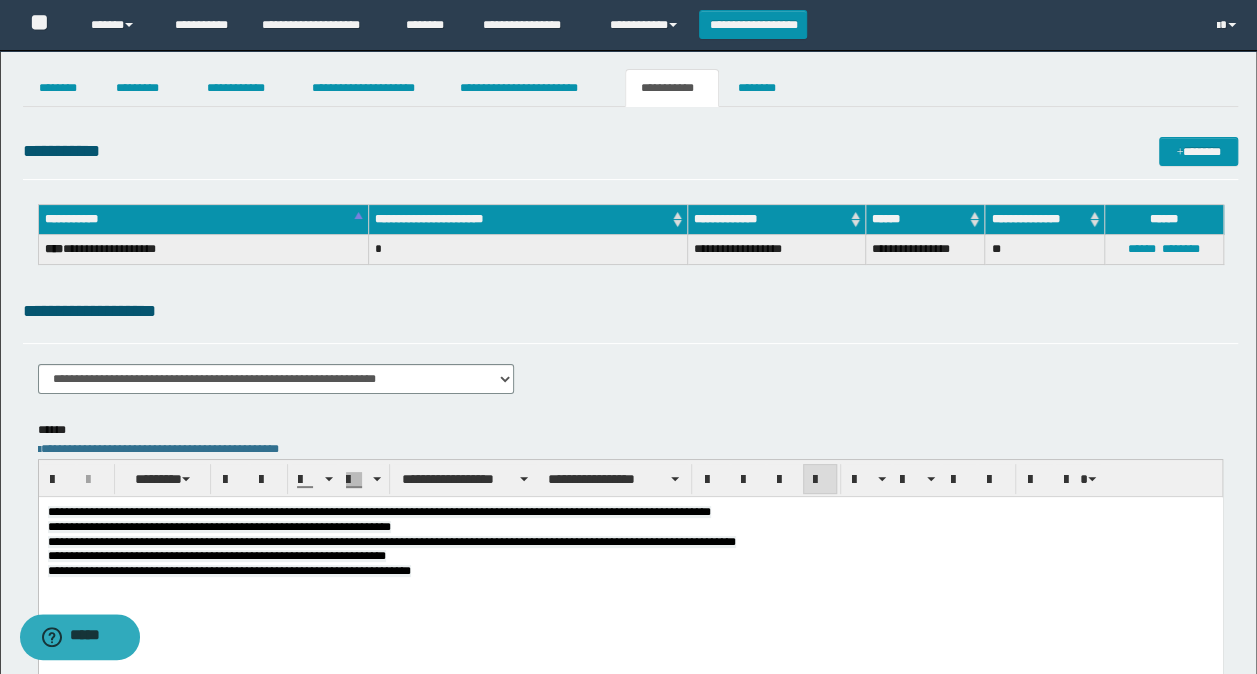 click on "**********" at bounding box center [378, 512] 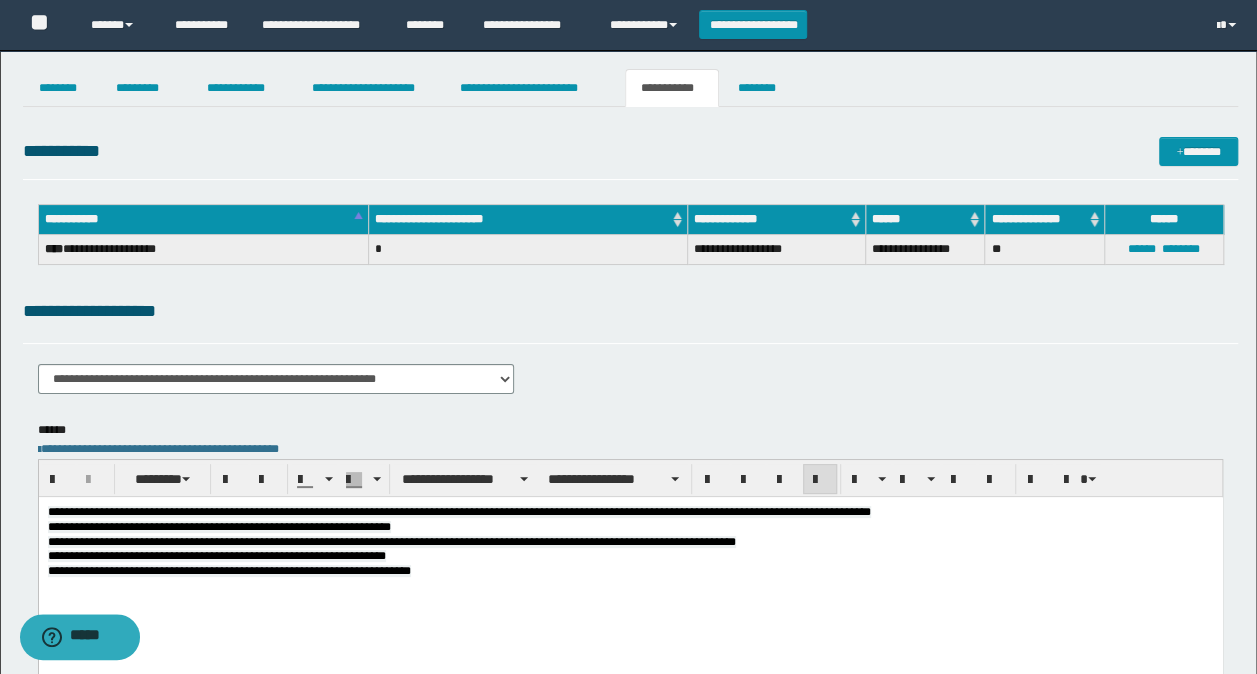 click on "**********" at bounding box center (458, 512) 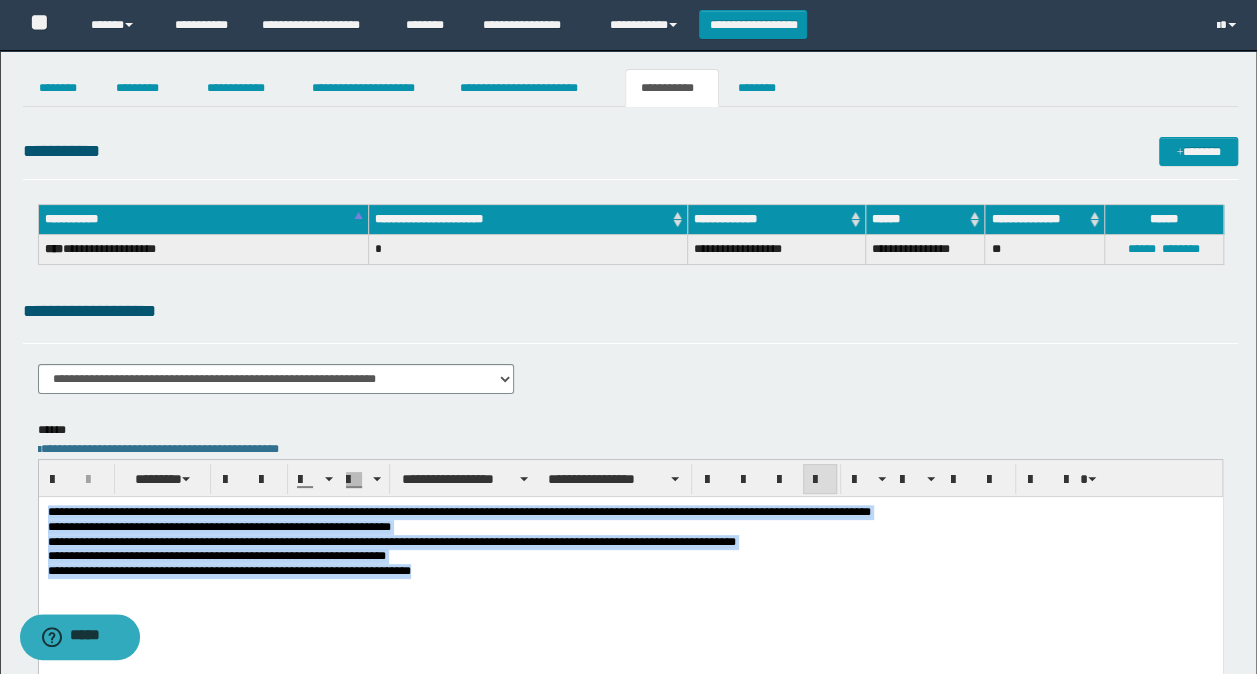 drag, startPoint x: 644, startPoint y: 595, endPoint x: 22, endPoint y: 506, distance: 628.3351 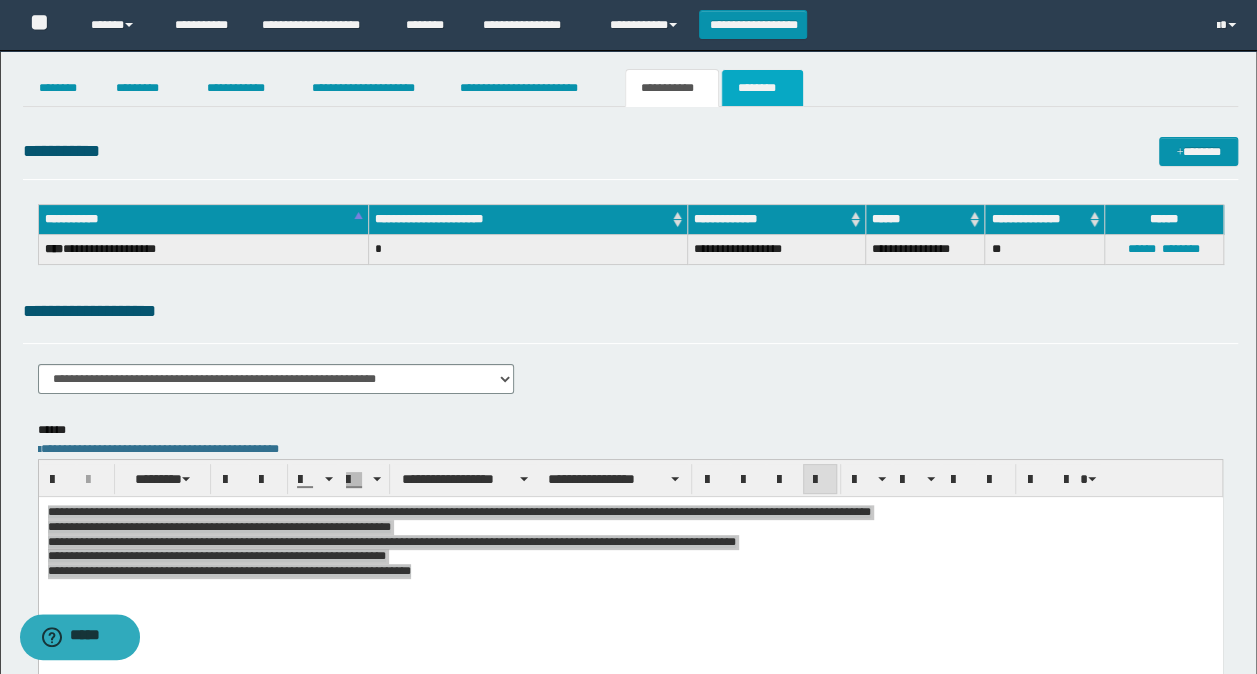 click on "********" at bounding box center [762, 88] 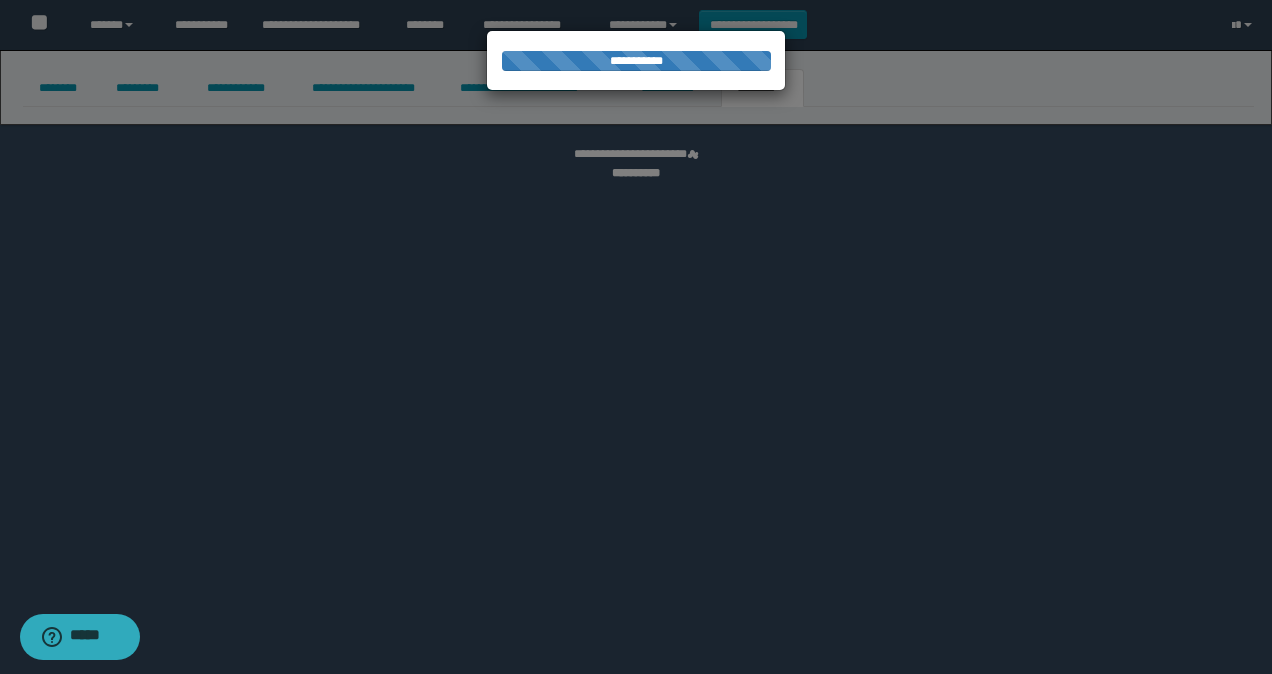 select 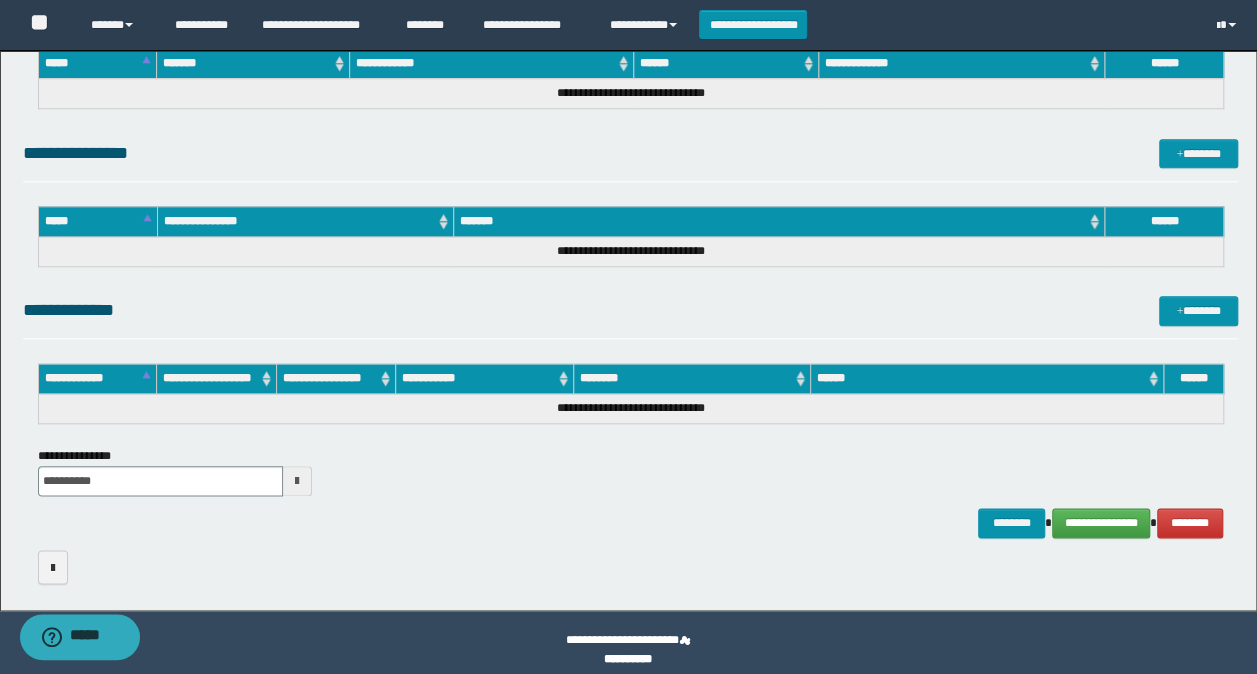 scroll, scrollTop: 942, scrollLeft: 0, axis: vertical 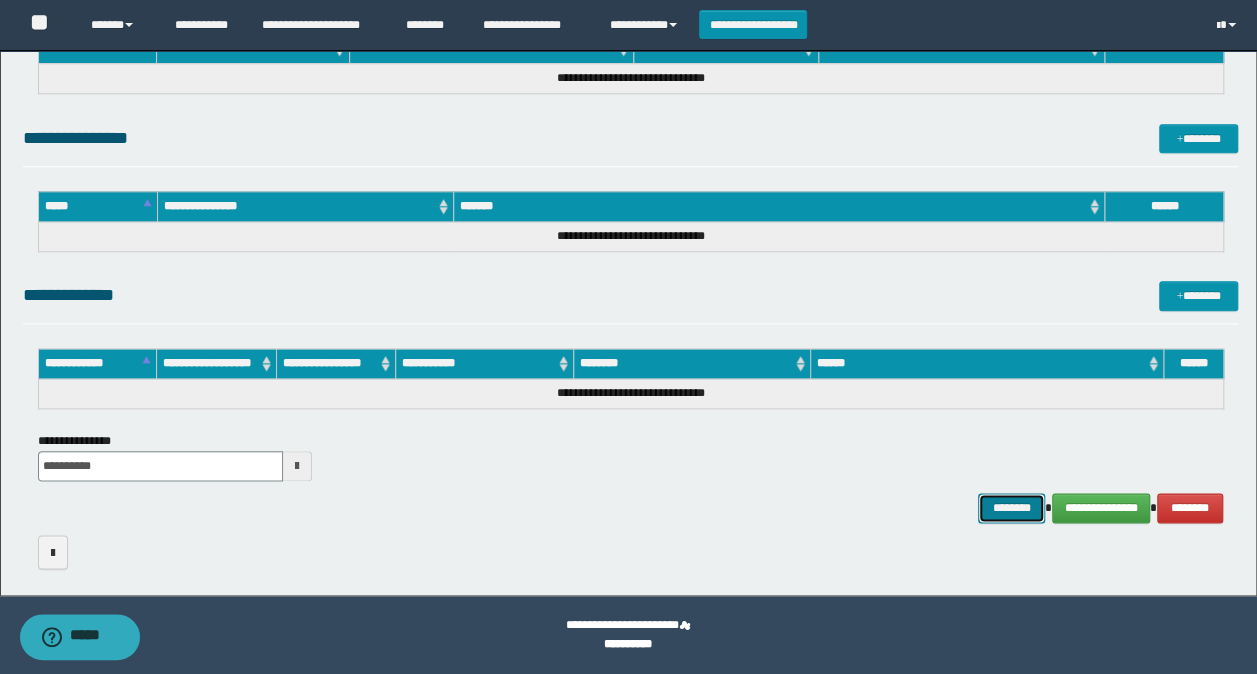 click on "********" at bounding box center (1011, 507) 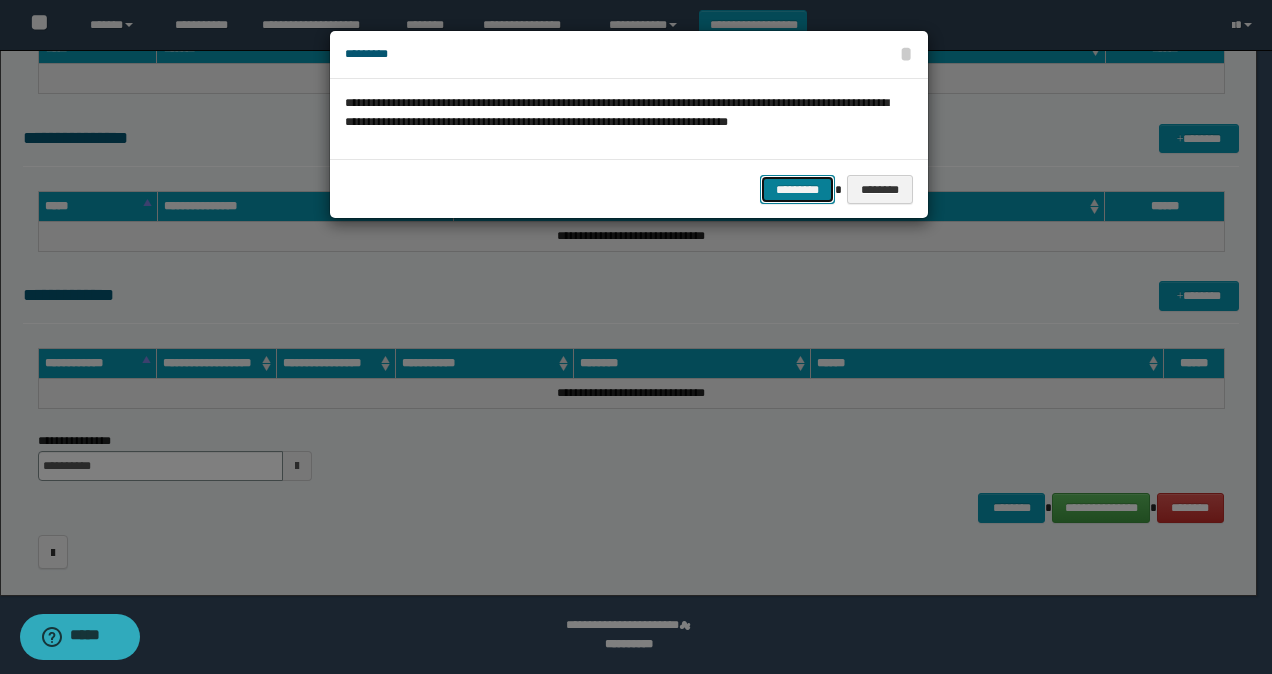 click on "*********" at bounding box center [797, 189] 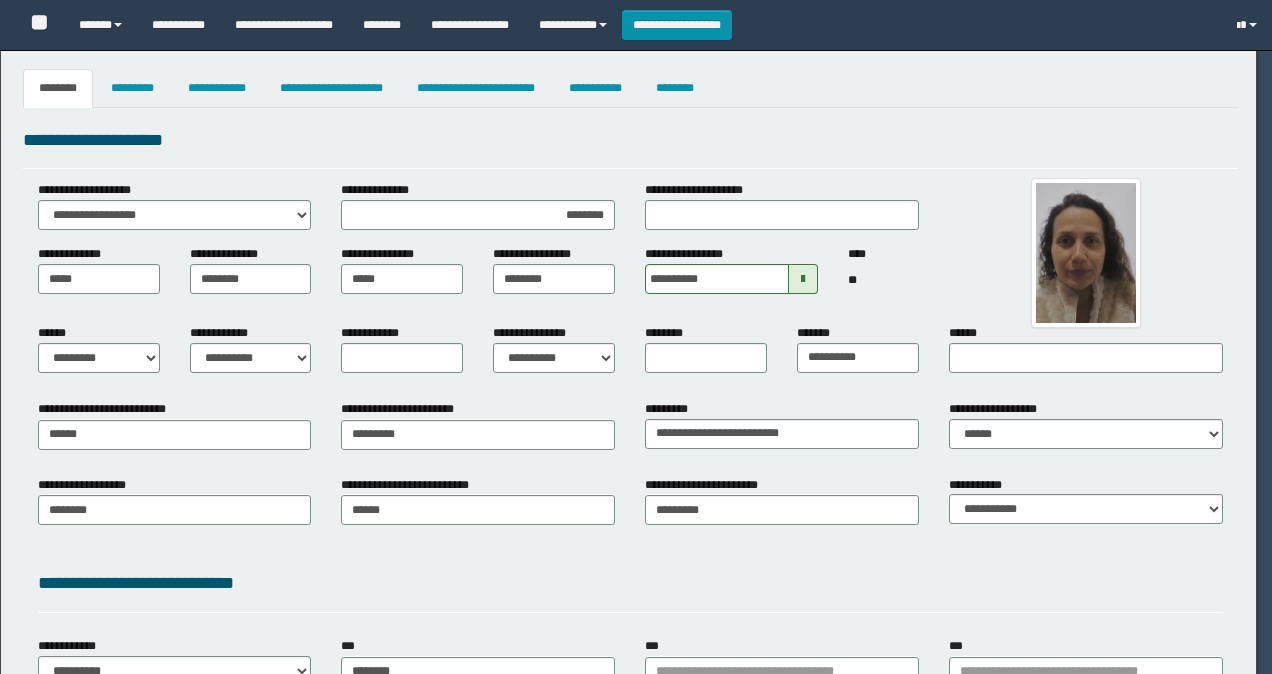 select on "*" 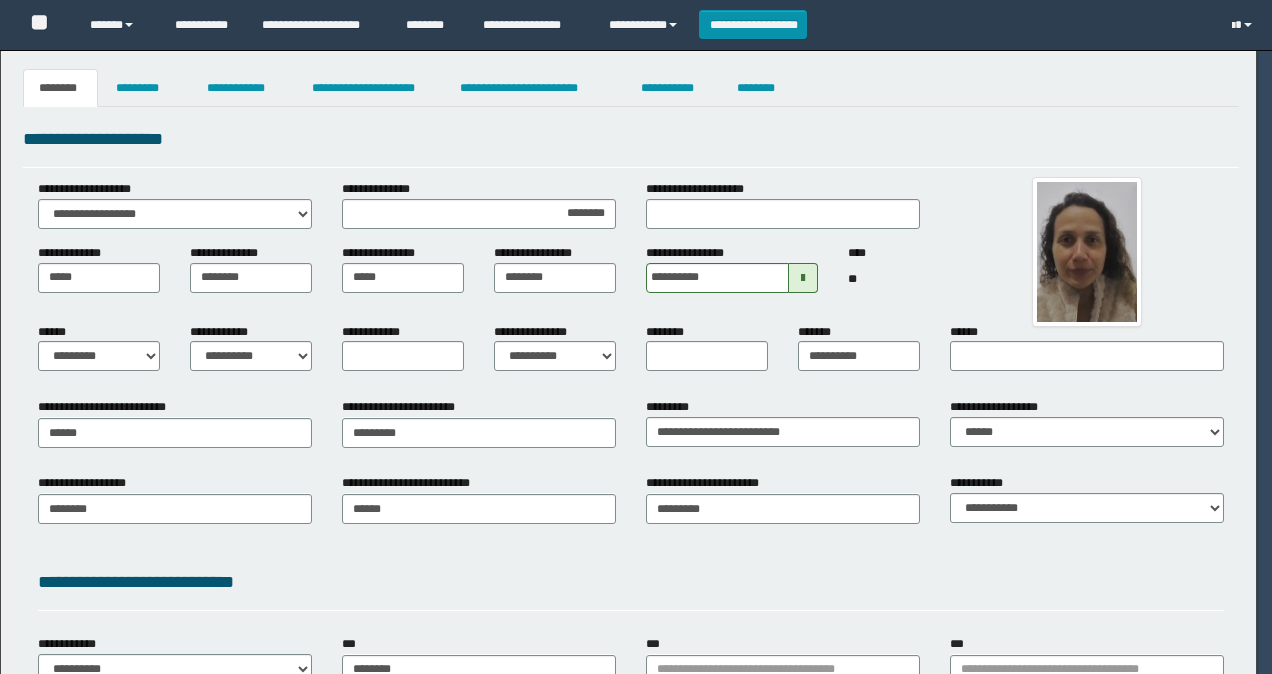 scroll, scrollTop: 0, scrollLeft: 0, axis: both 